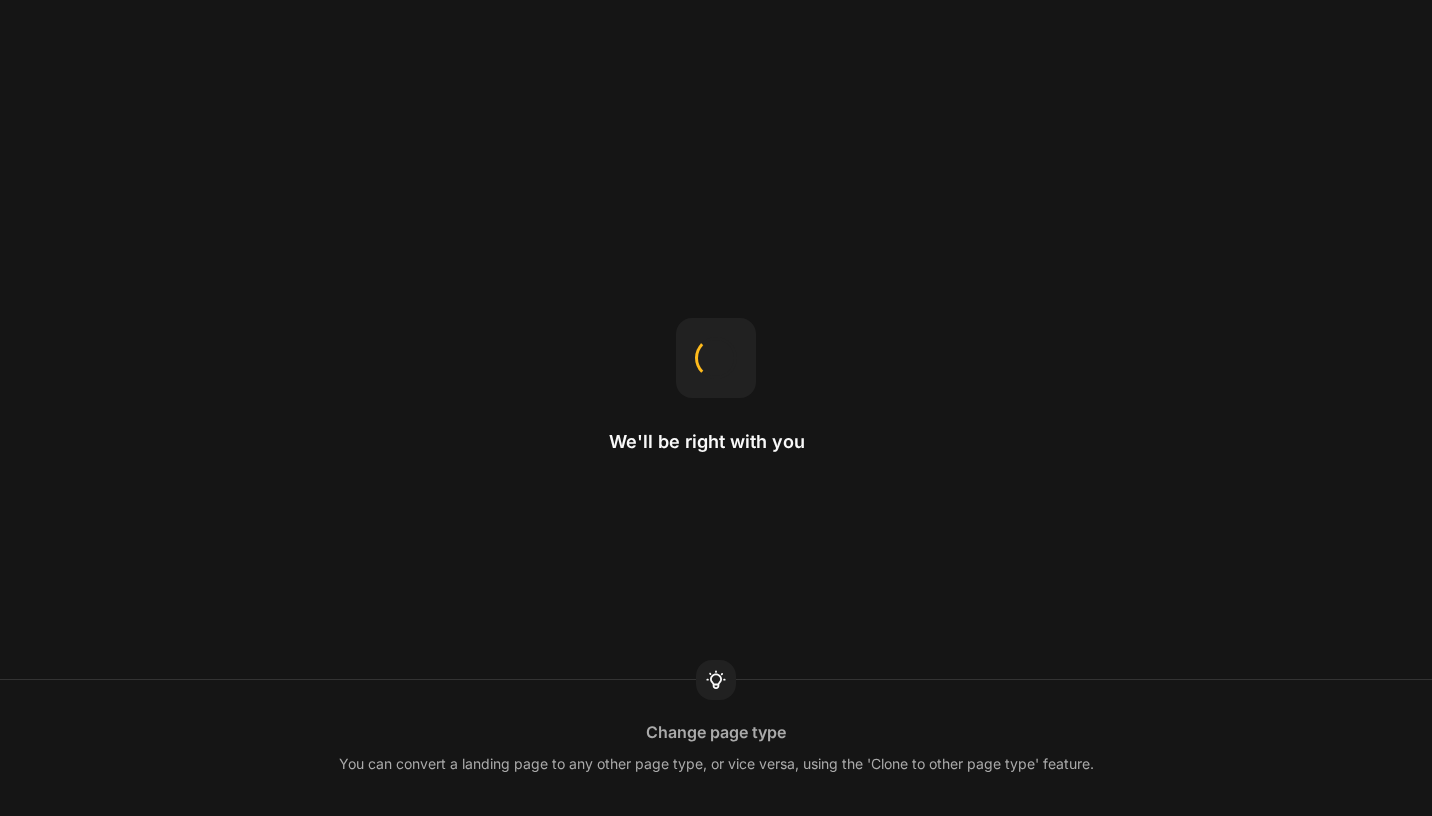 scroll, scrollTop: 0, scrollLeft: 0, axis: both 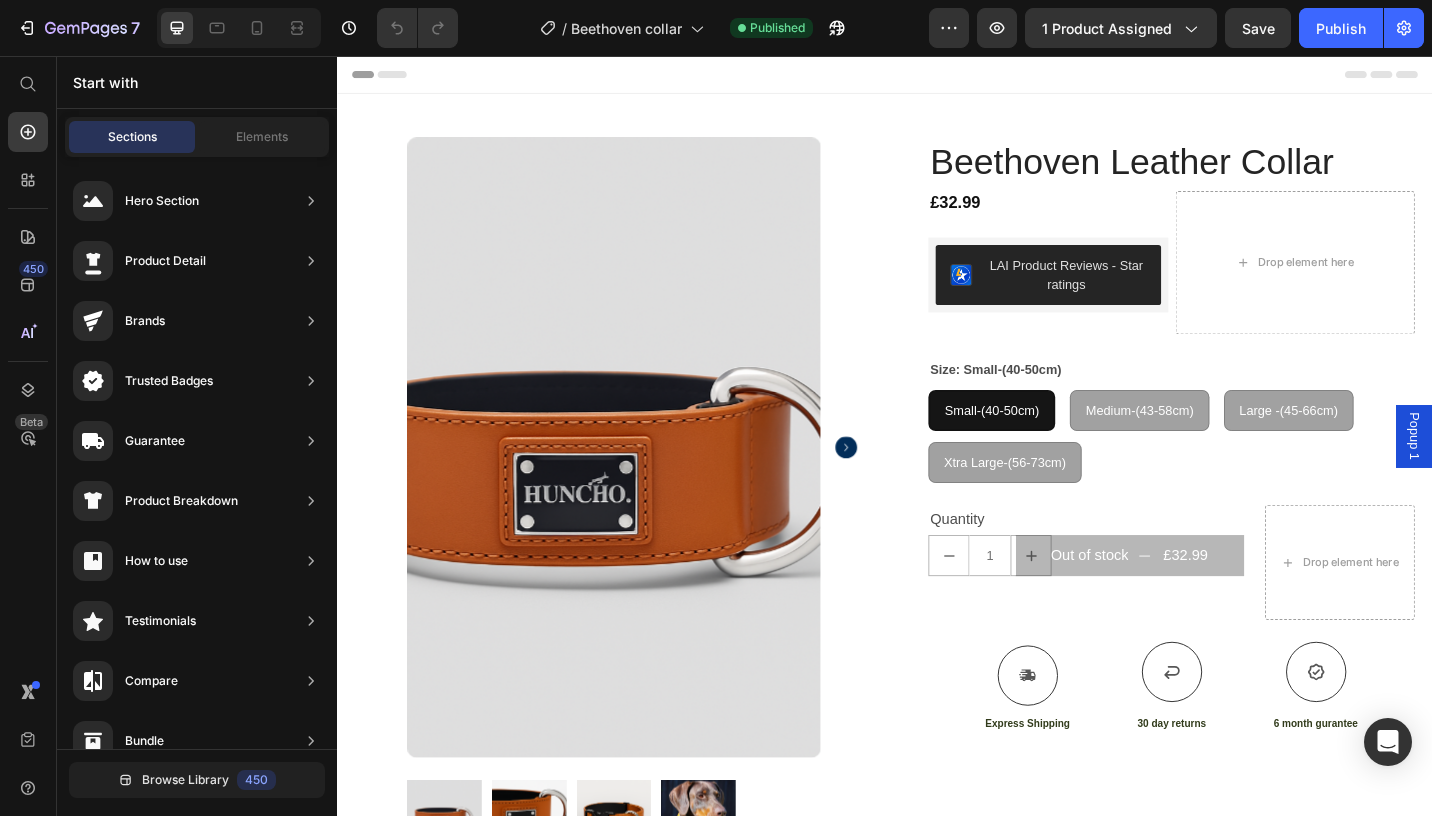 click at bounding box center [639, 485] 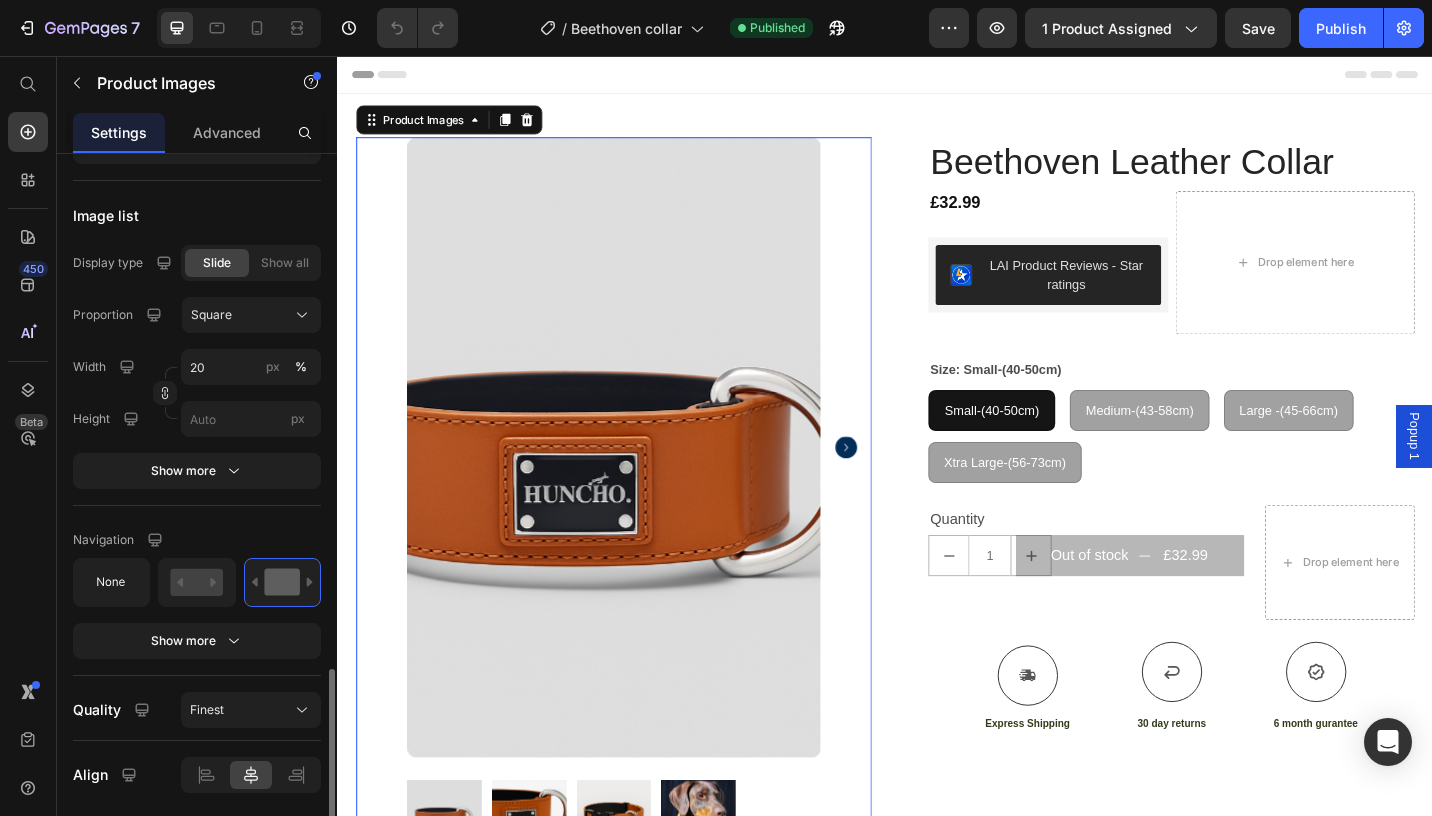 scroll, scrollTop: 1193, scrollLeft: 0, axis: vertical 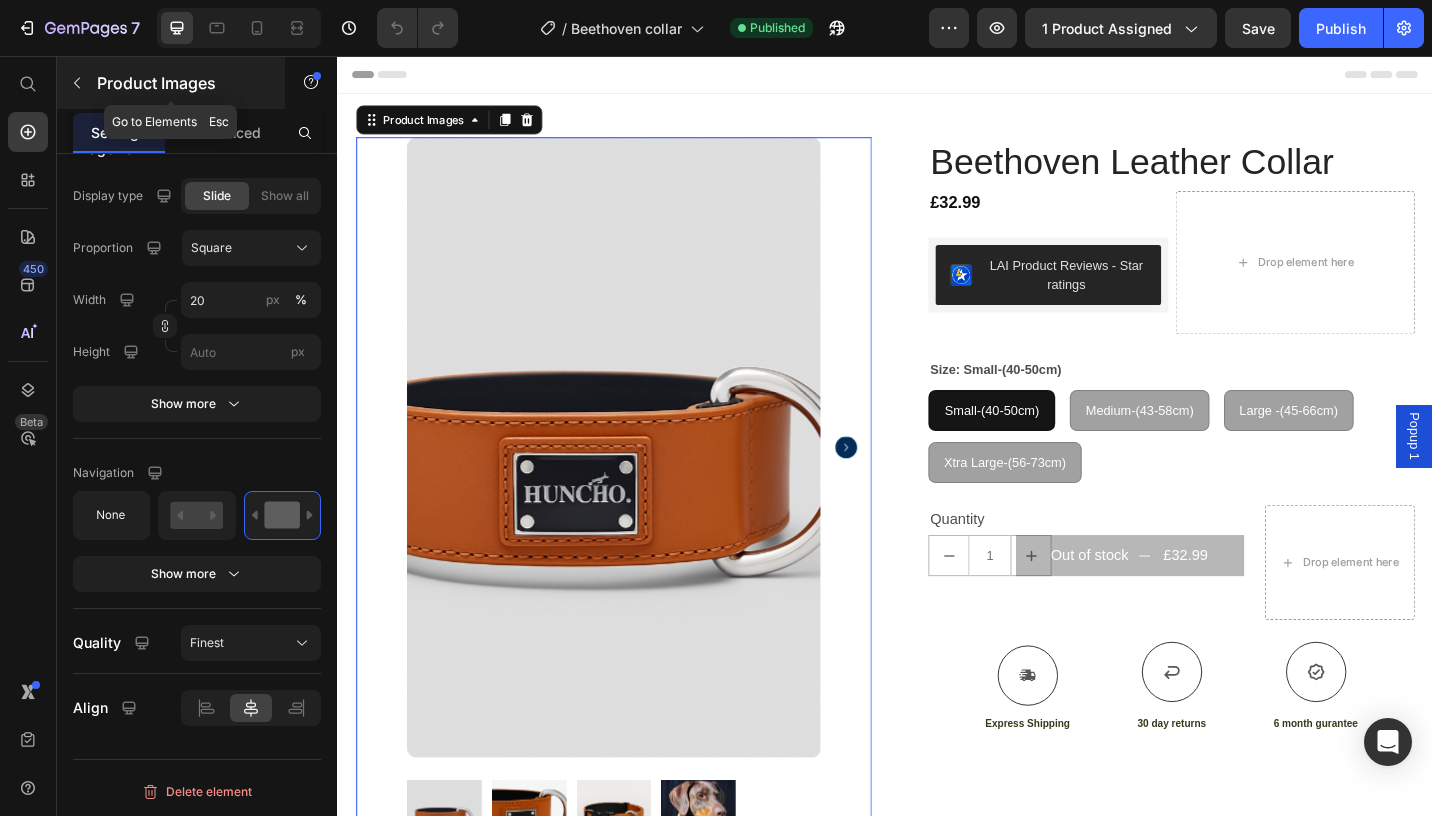 click at bounding box center [77, 83] 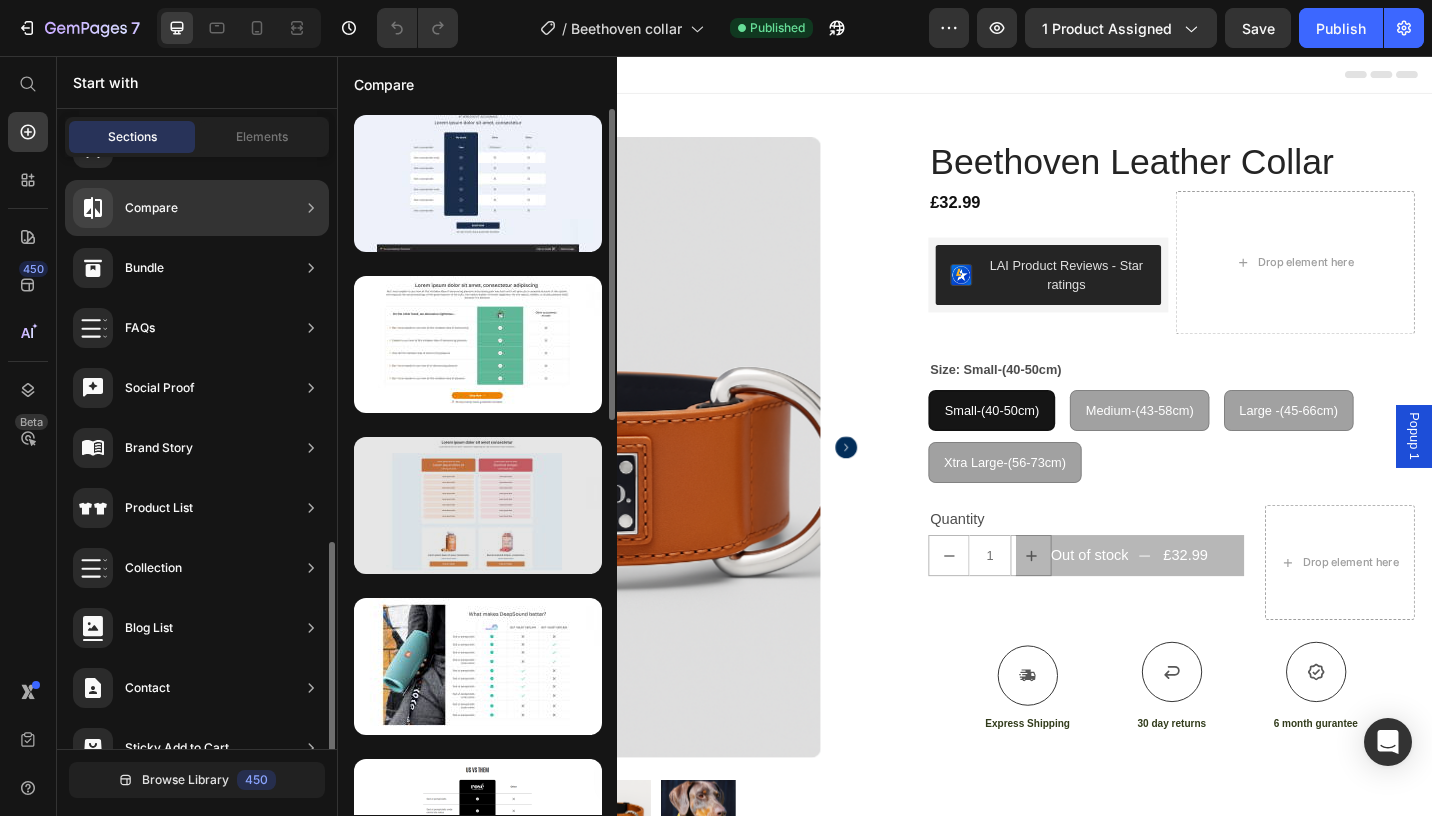scroll, scrollTop: 568, scrollLeft: 0, axis: vertical 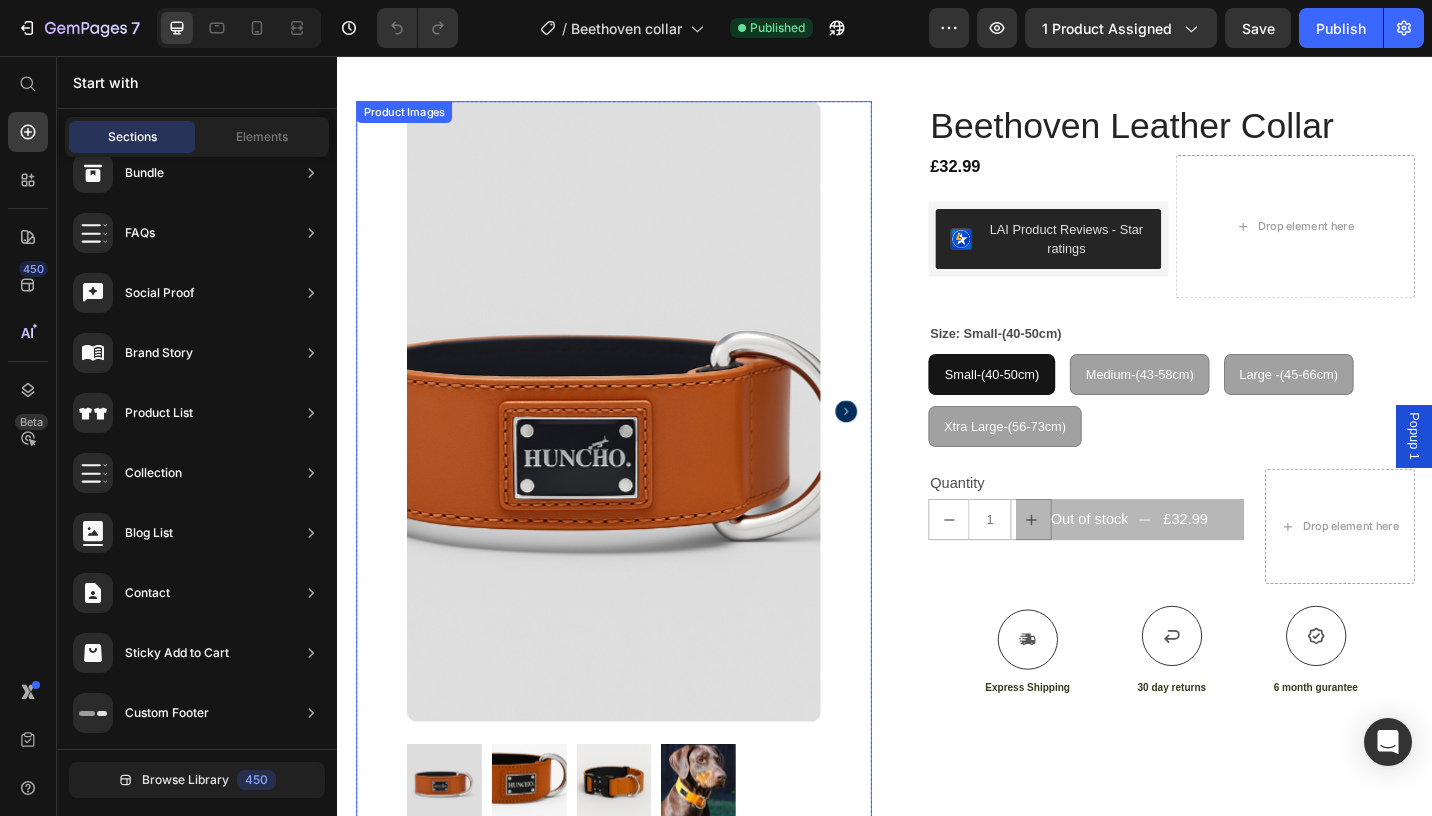 click at bounding box center [639, 445] 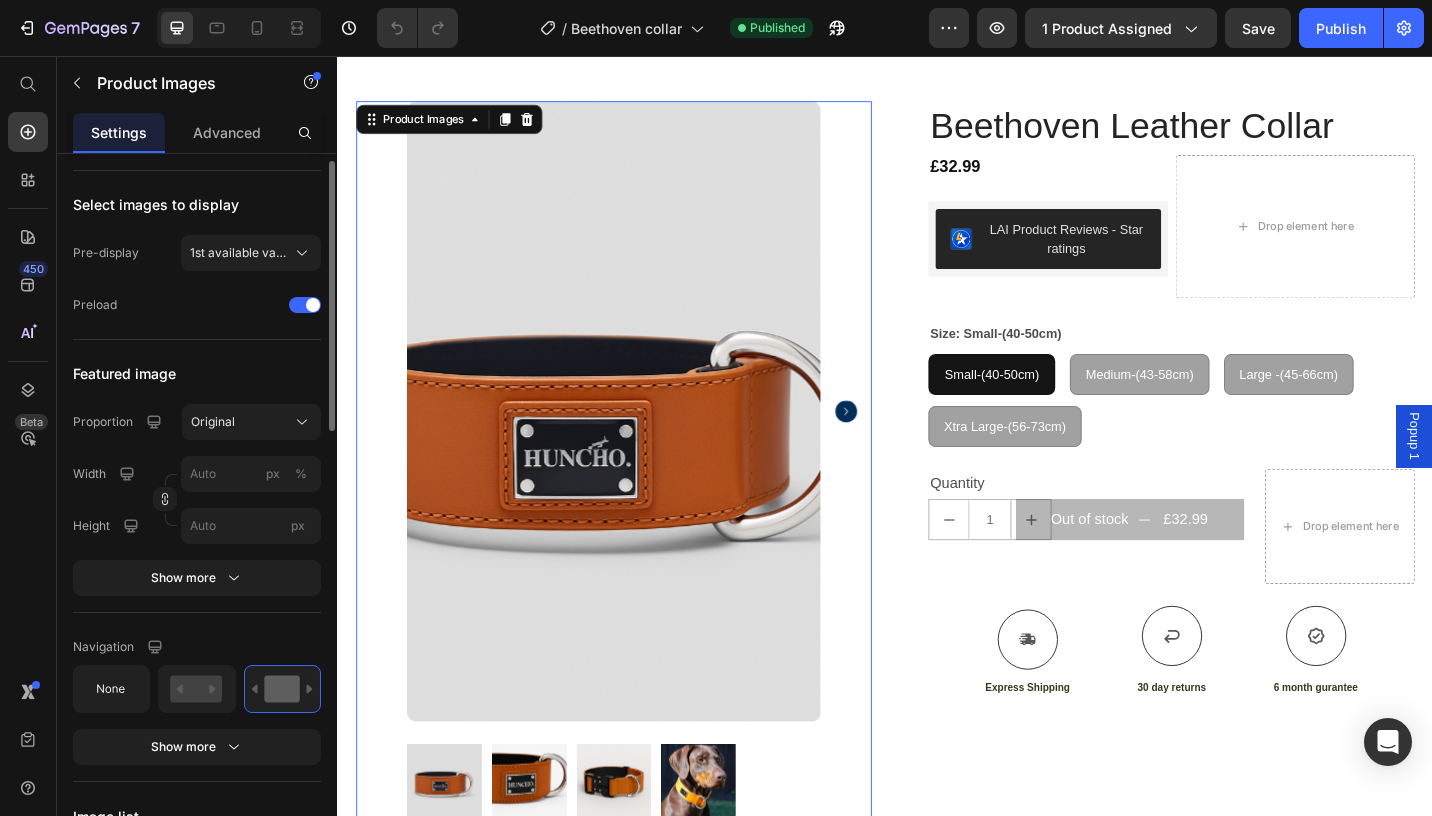 scroll, scrollTop: 0, scrollLeft: 0, axis: both 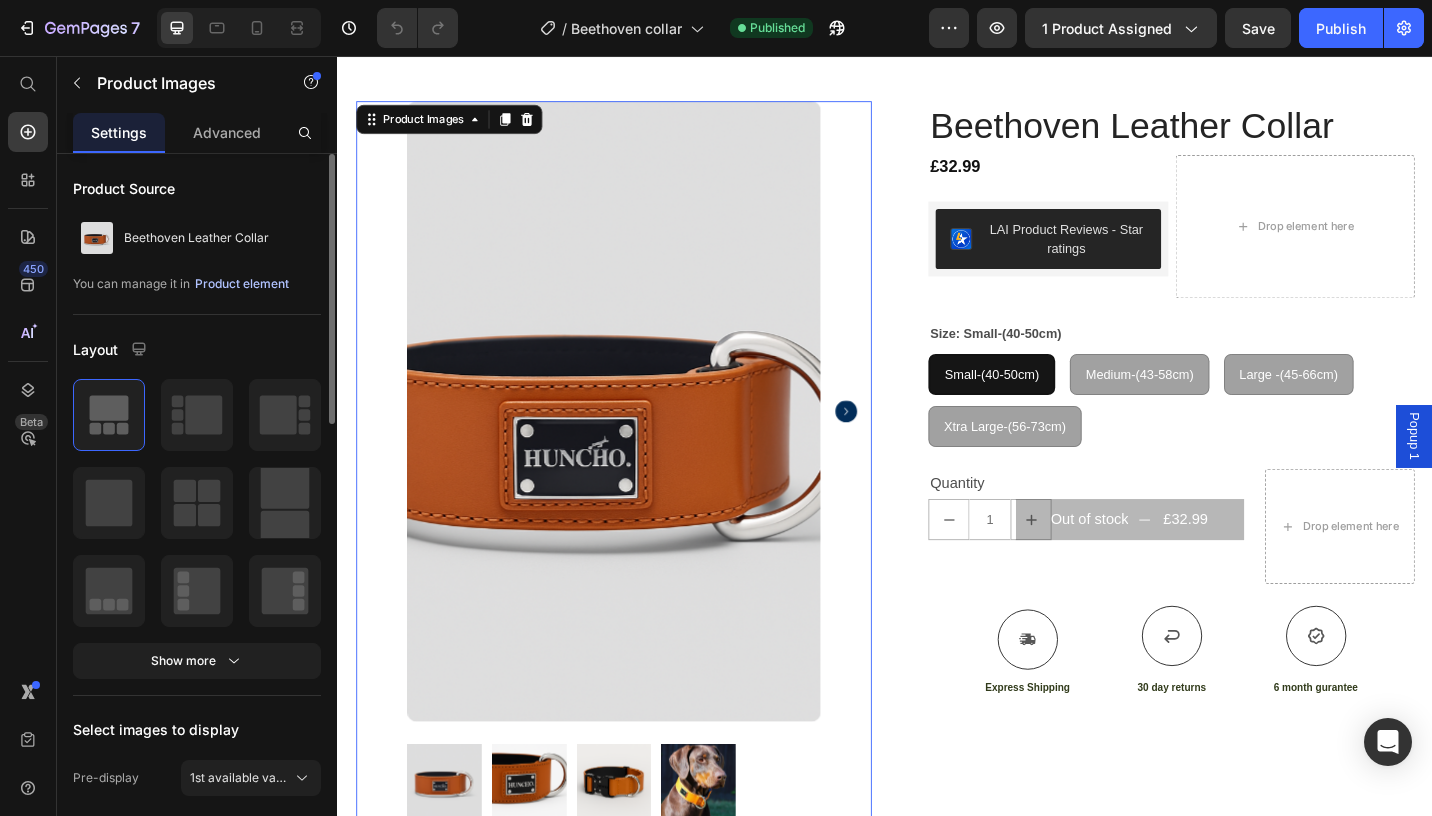 click on "Product element" at bounding box center (242, 284) 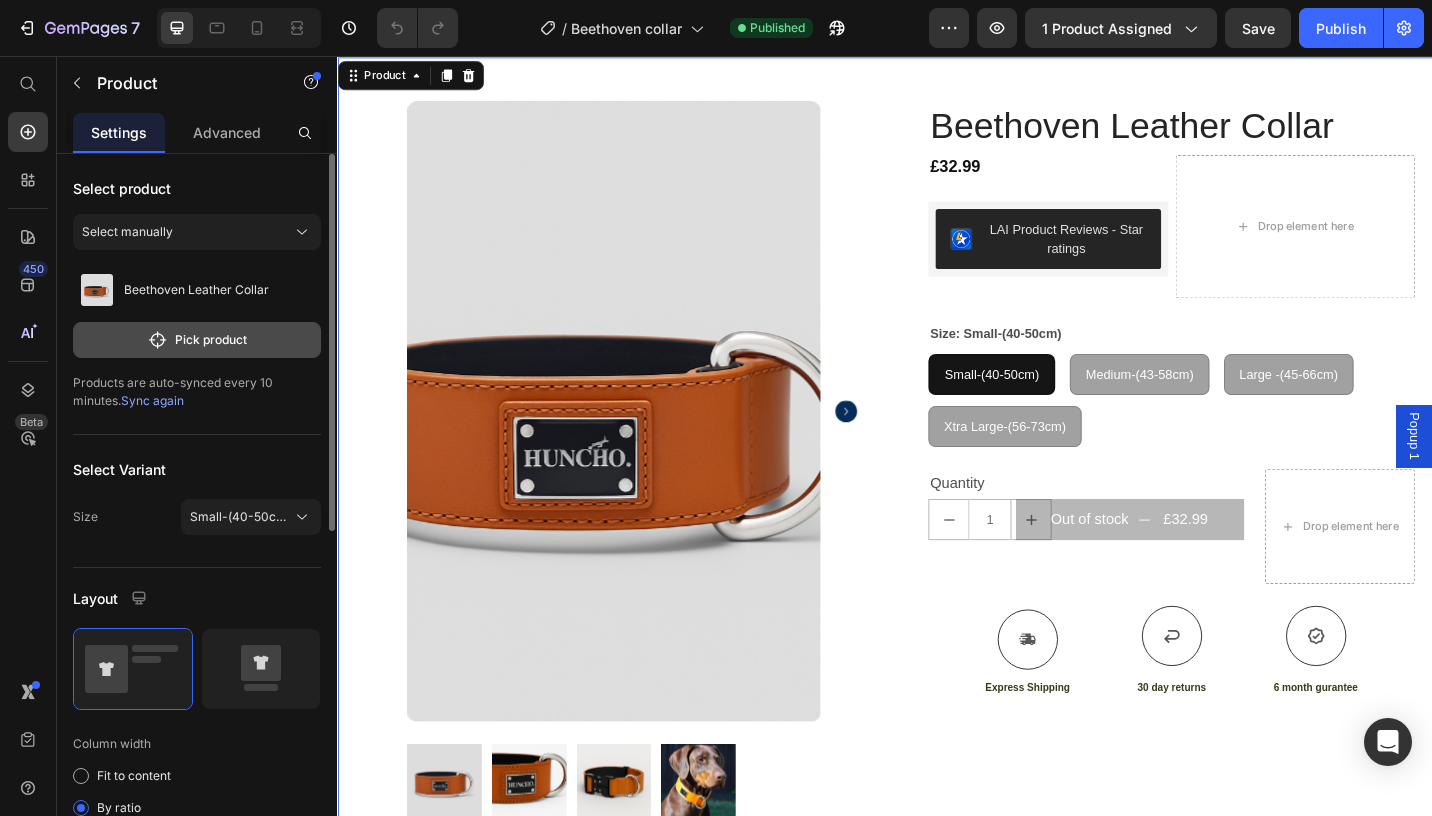 click on "Pick product" at bounding box center (197, 340) 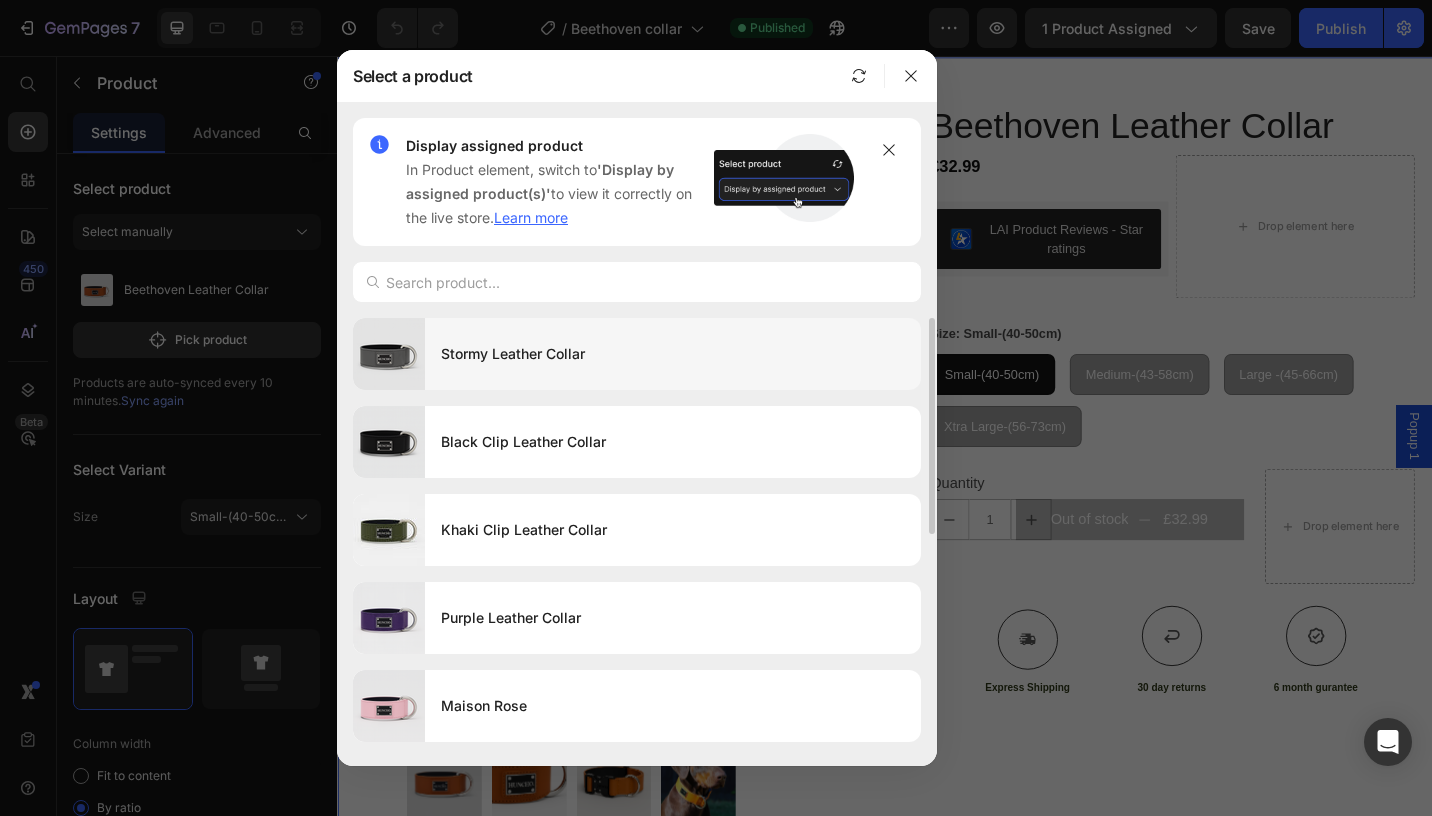 click on "Stormy Leather Collar" at bounding box center (673, 354) 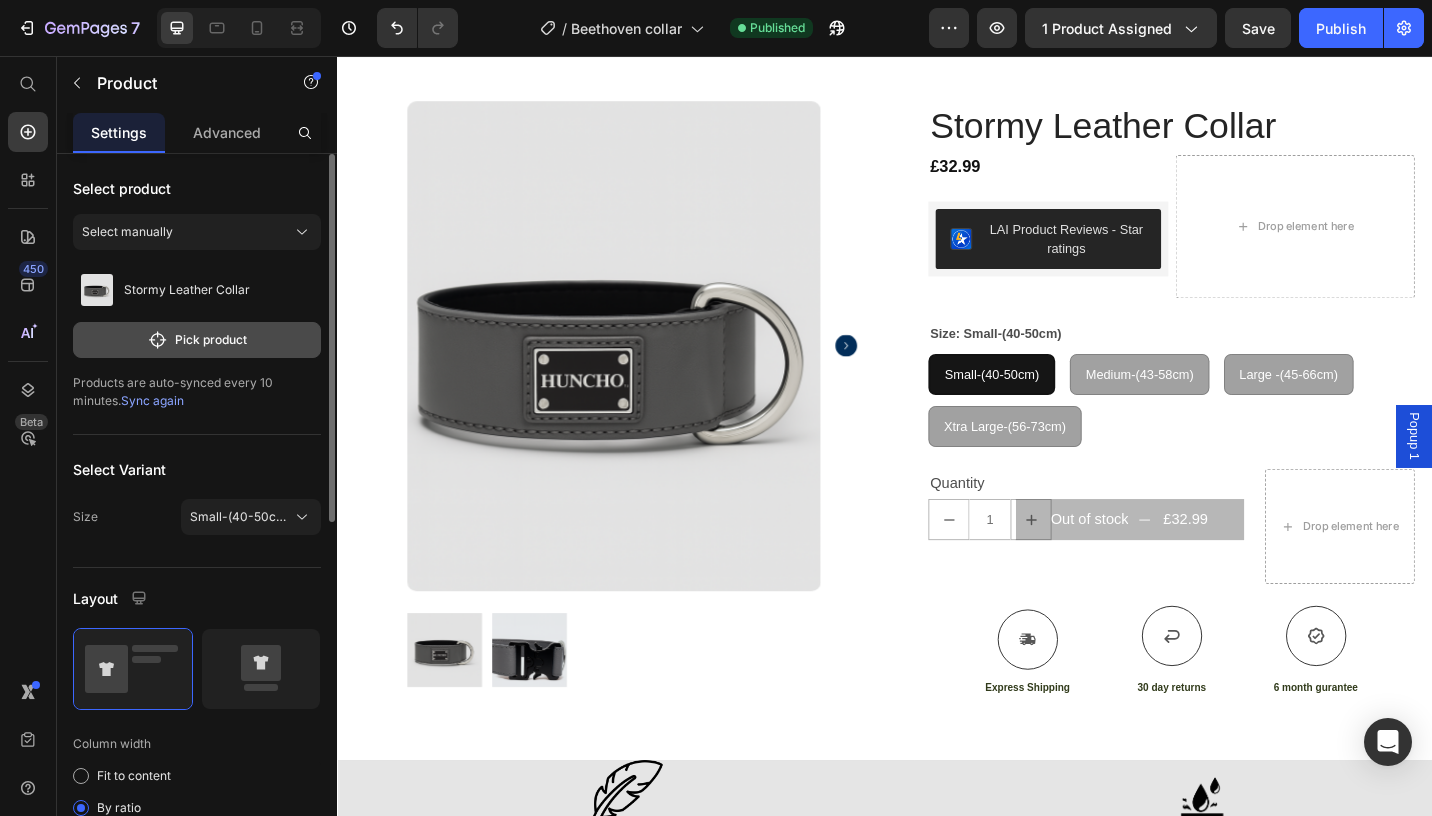 click on "Pick product" at bounding box center [197, 340] 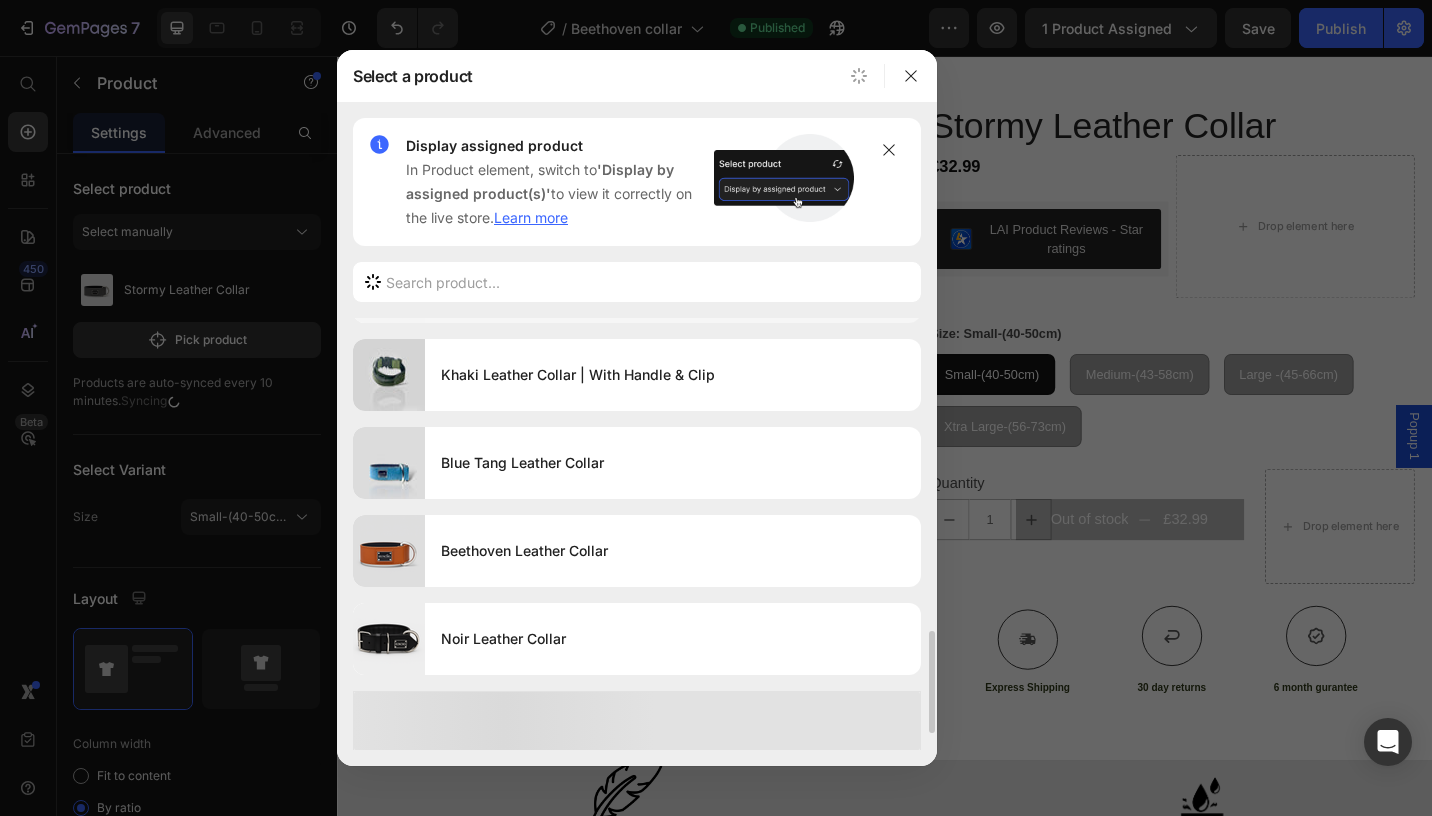 scroll, scrollTop: 1401, scrollLeft: 0, axis: vertical 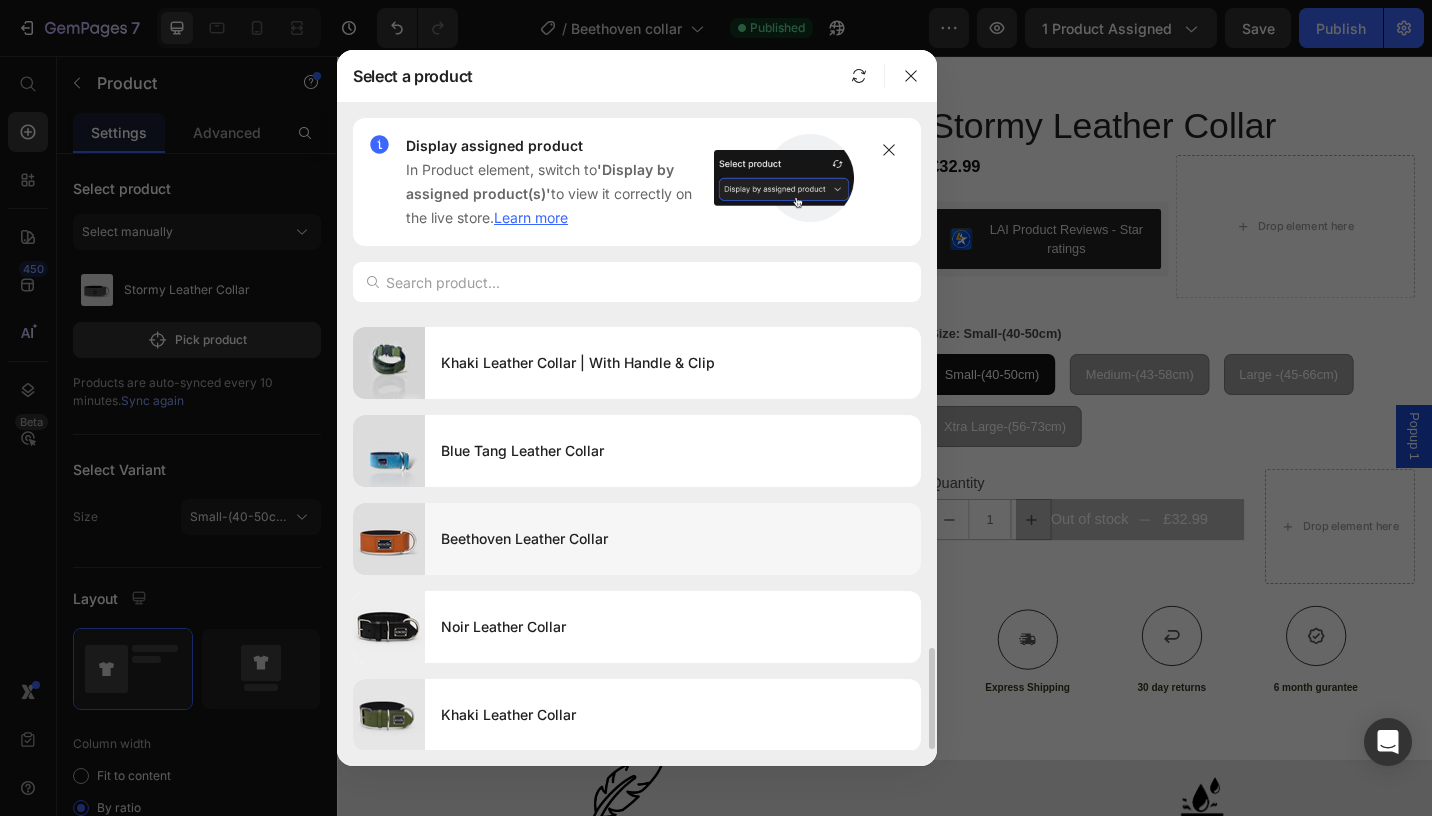 click on "Beethoven Leather Collar" at bounding box center [673, 539] 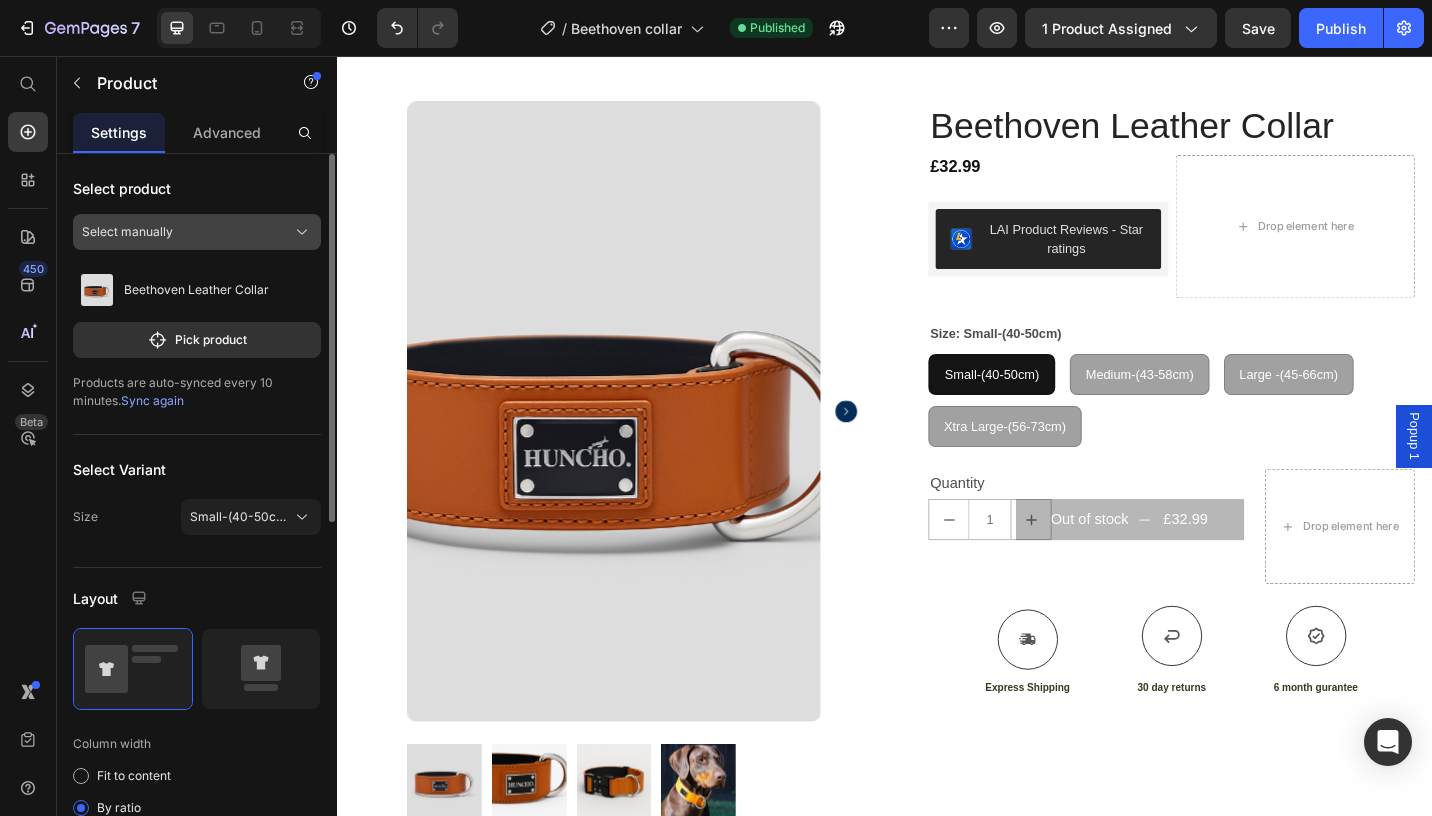 click on "Select manually" 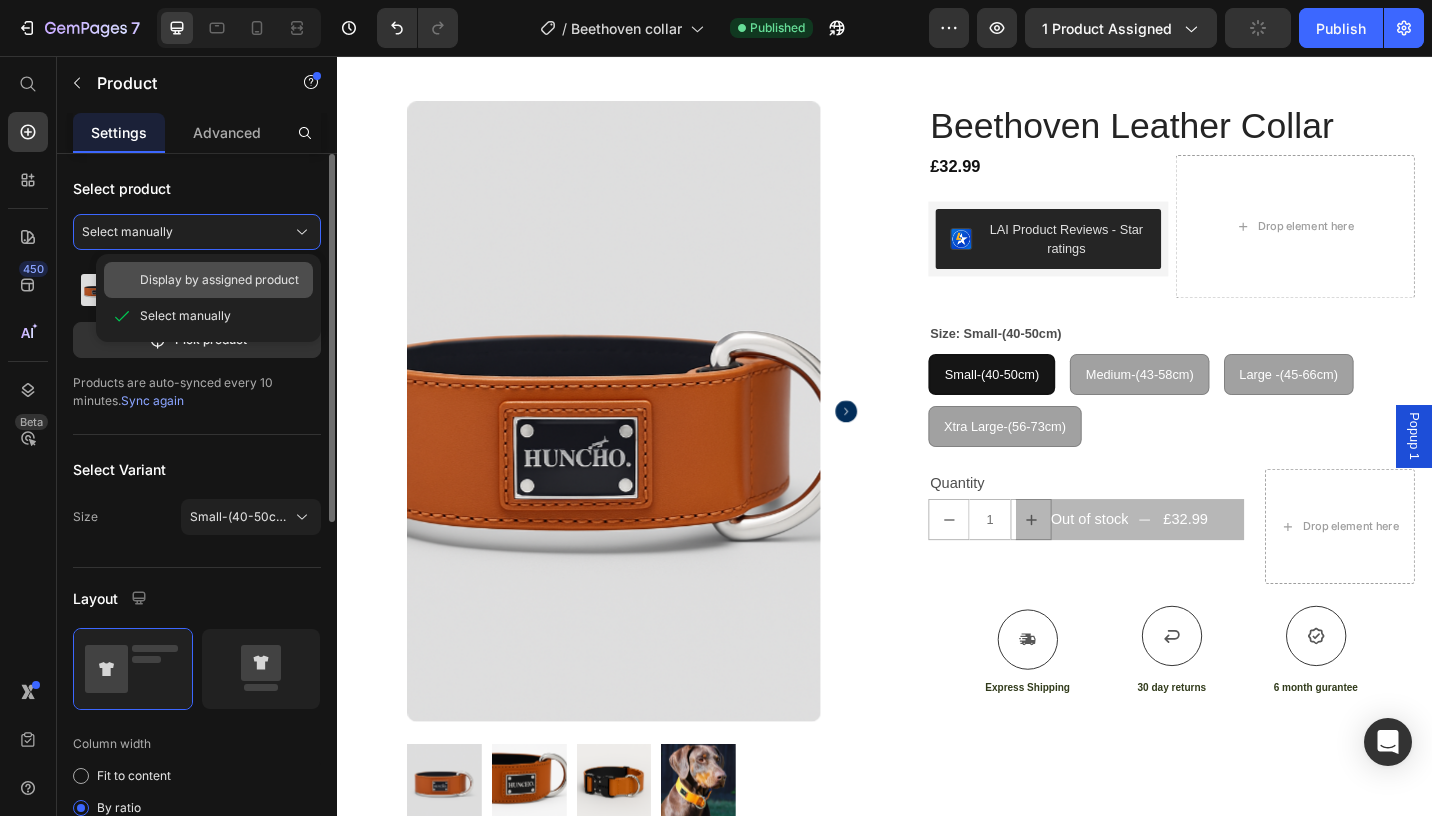 click on "Display by assigned product" at bounding box center [219, 280] 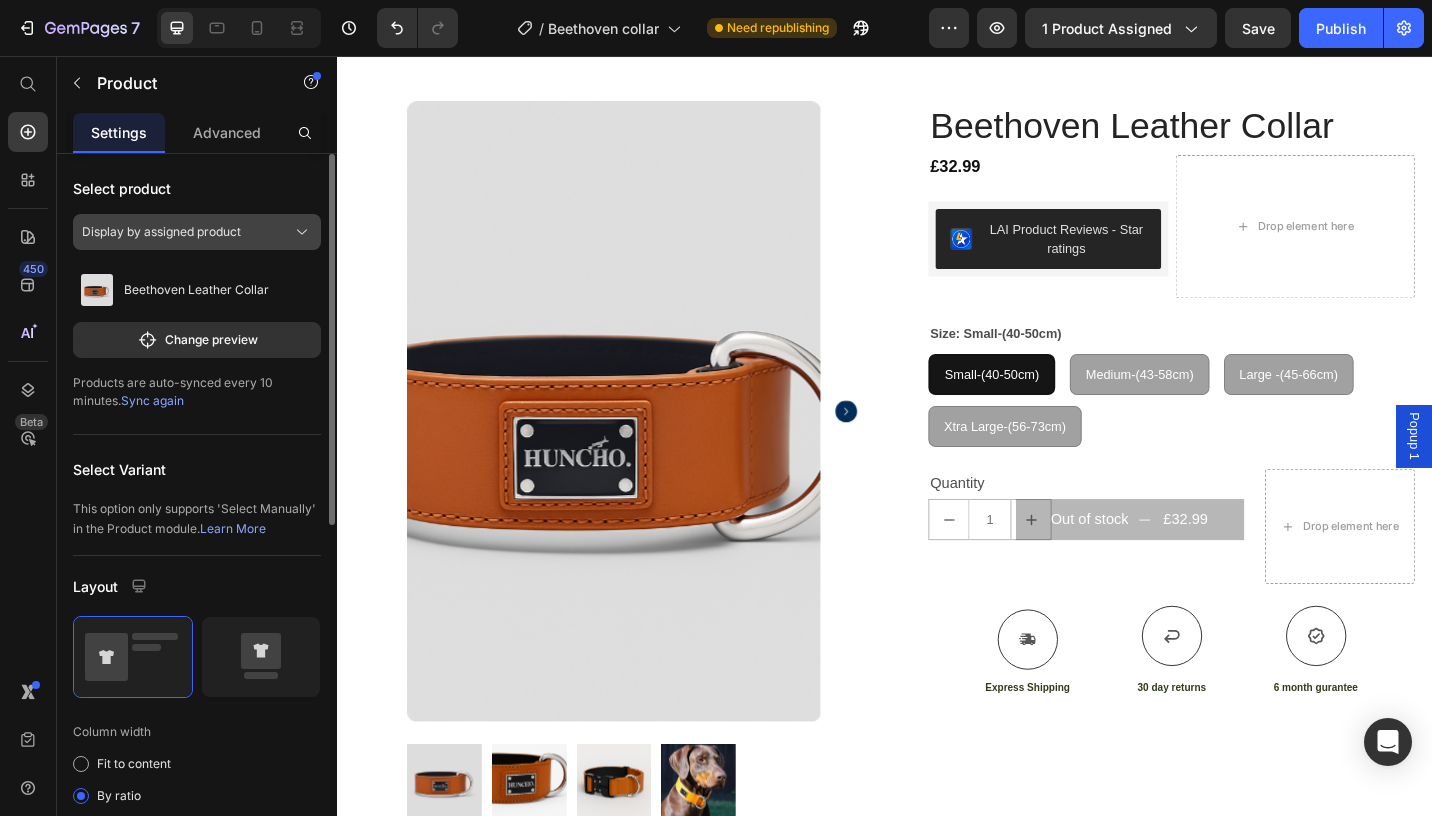 click on "Display by assigned product" at bounding box center (161, 232) 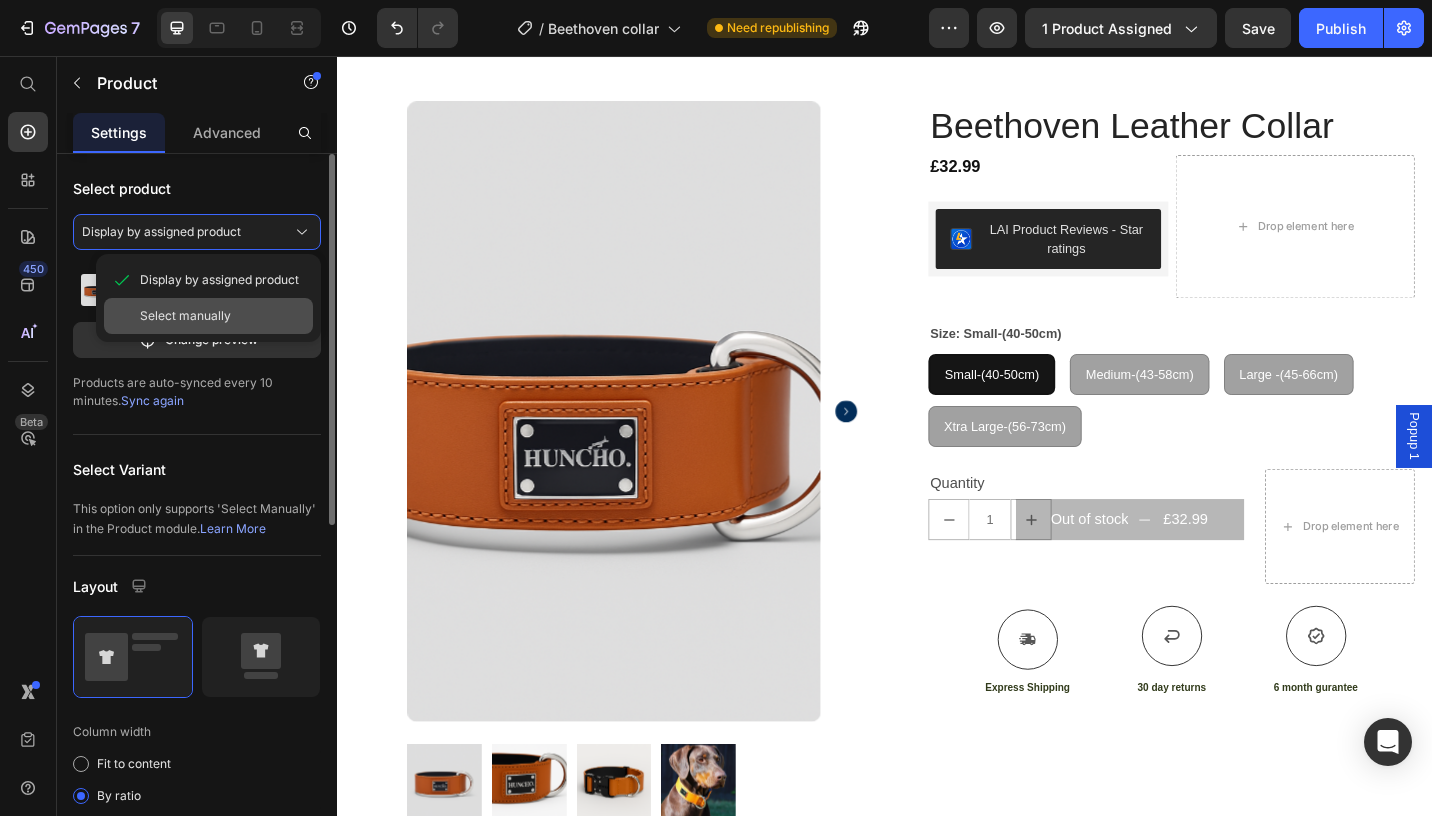 click on "Select manually" 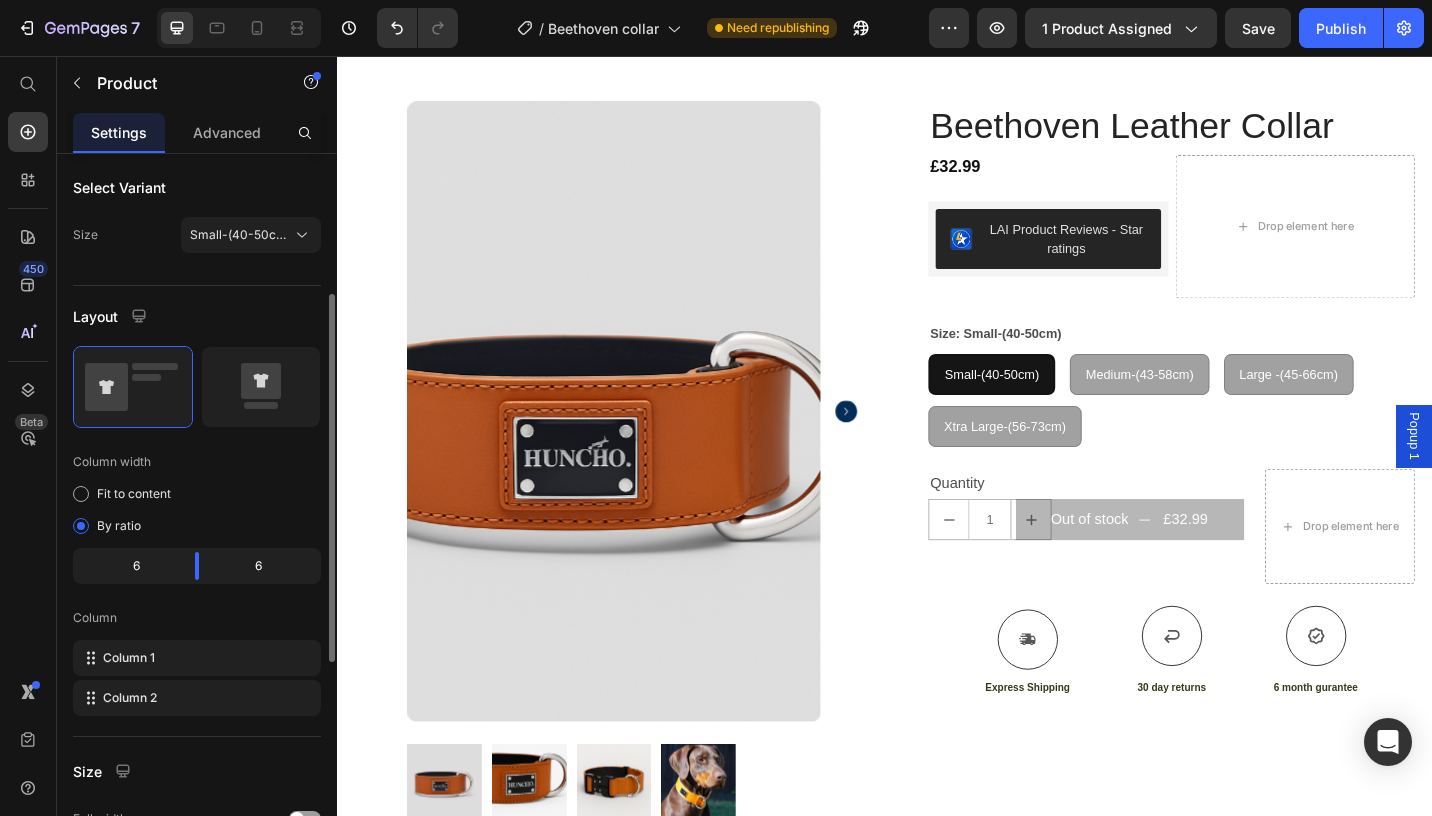 scroll, scrollTop: 284, scrollLeft: 0, axis: vertical 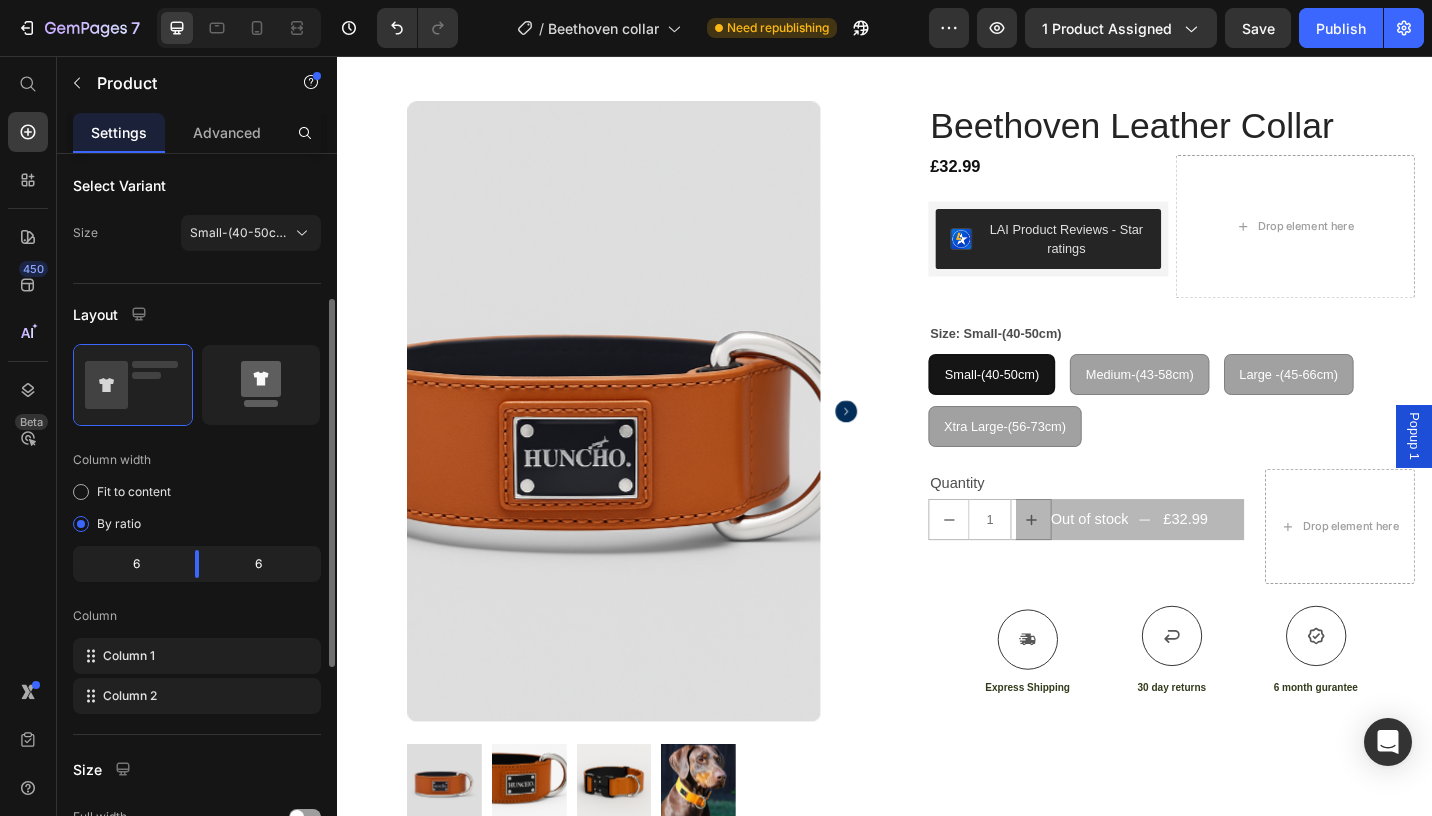click 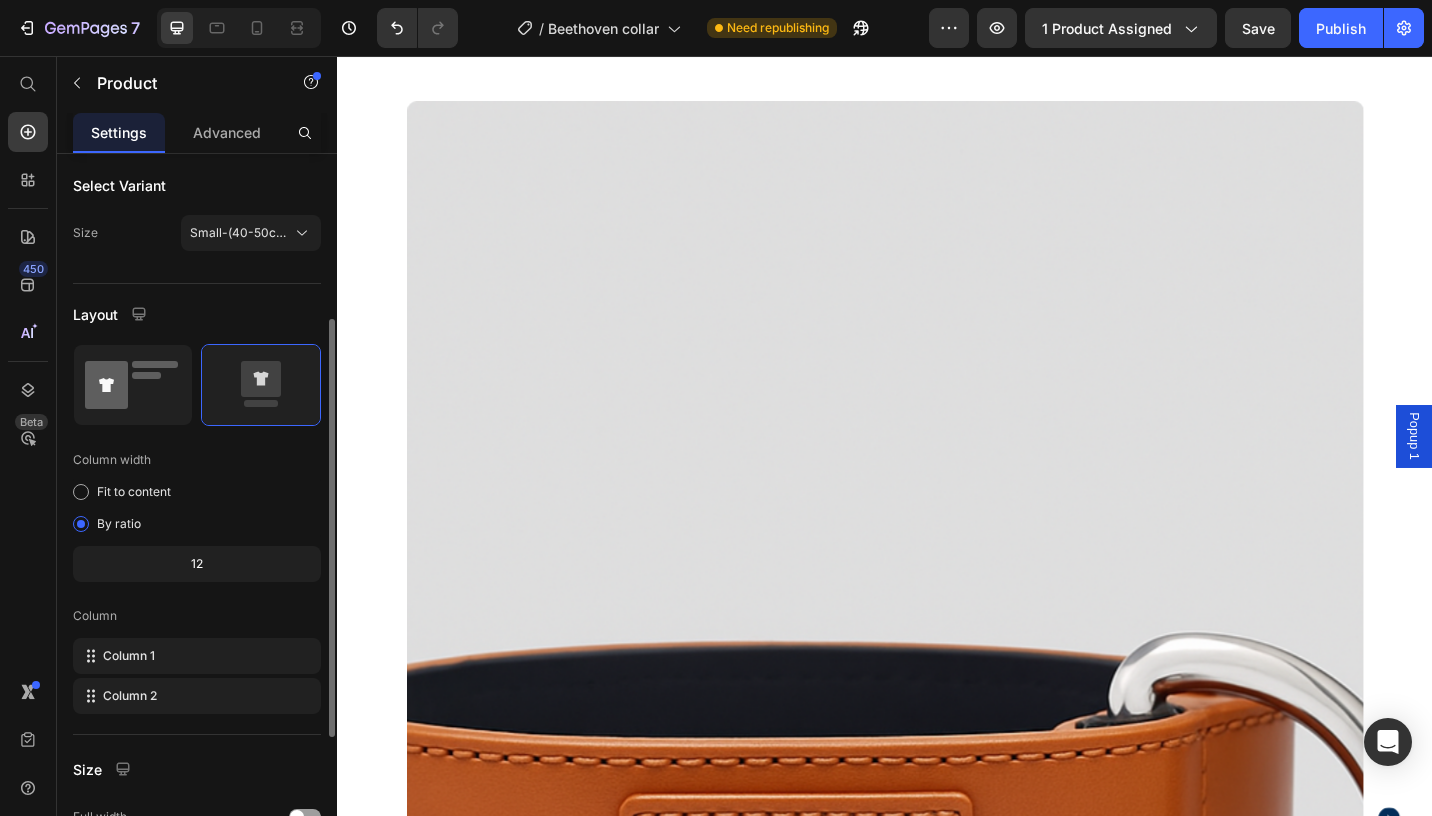 click 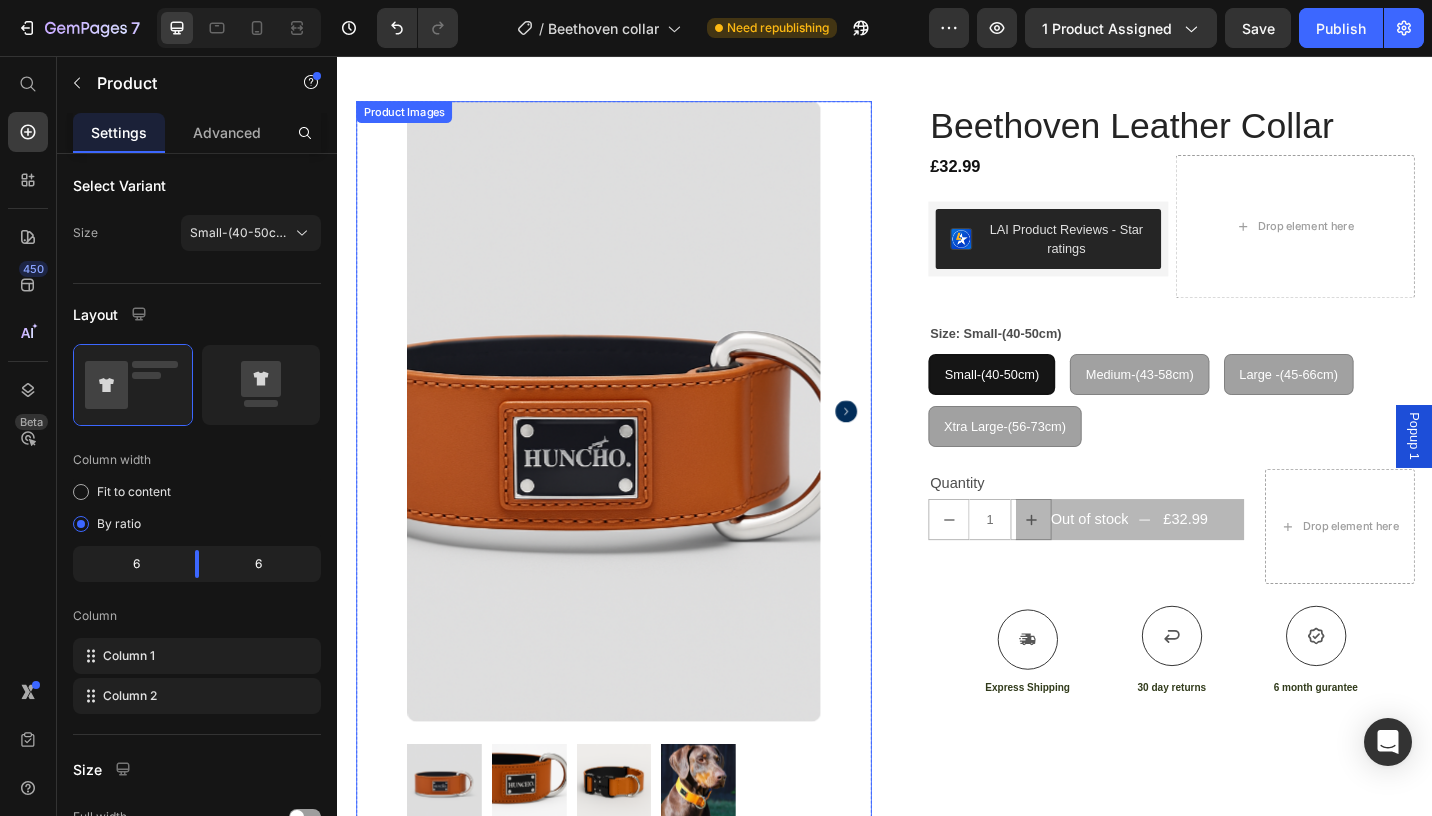 click at bounding box center [639, 445] 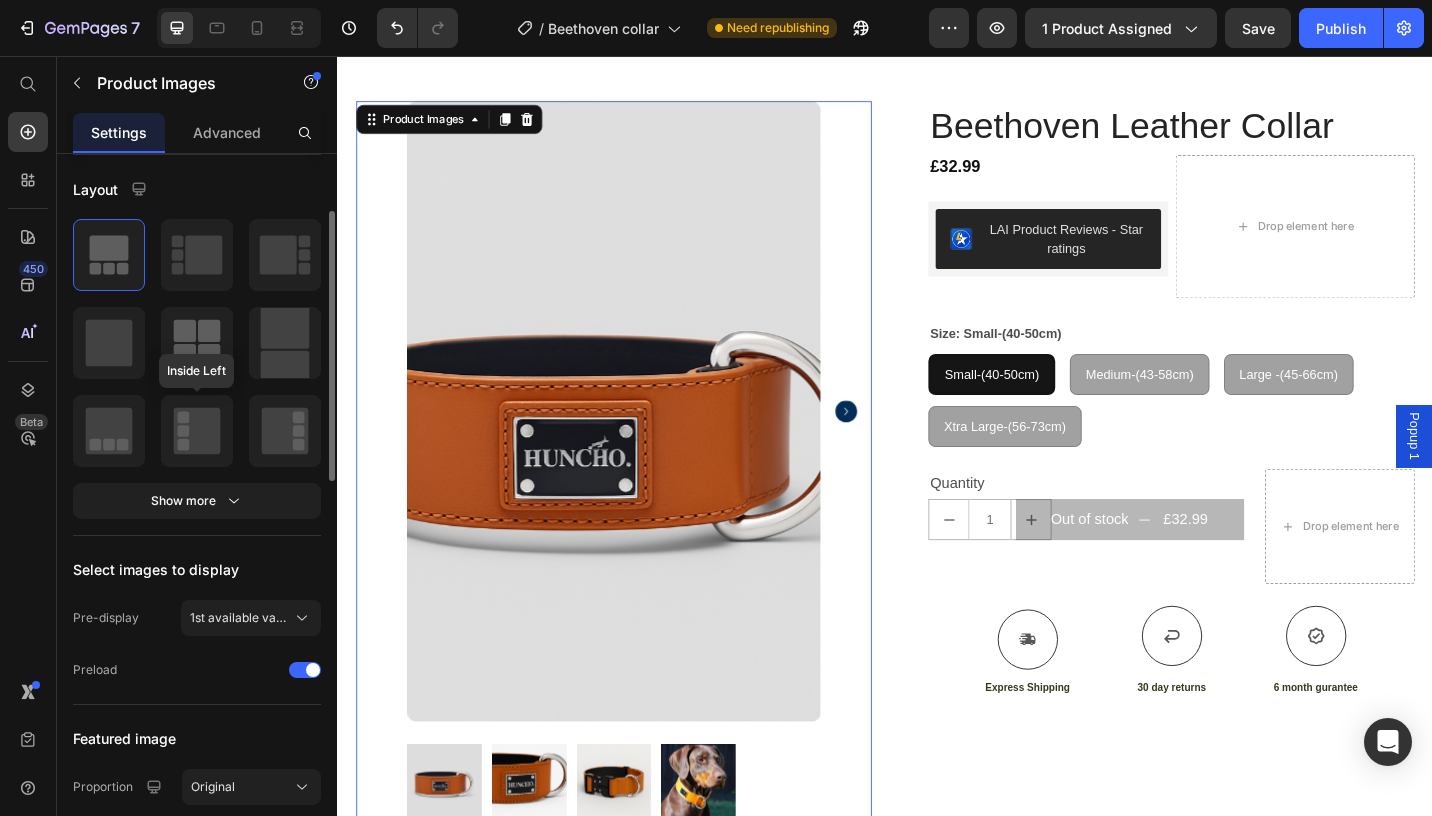 scroll, scrollTop: 163, scrollLeft: 0, axis: vertical 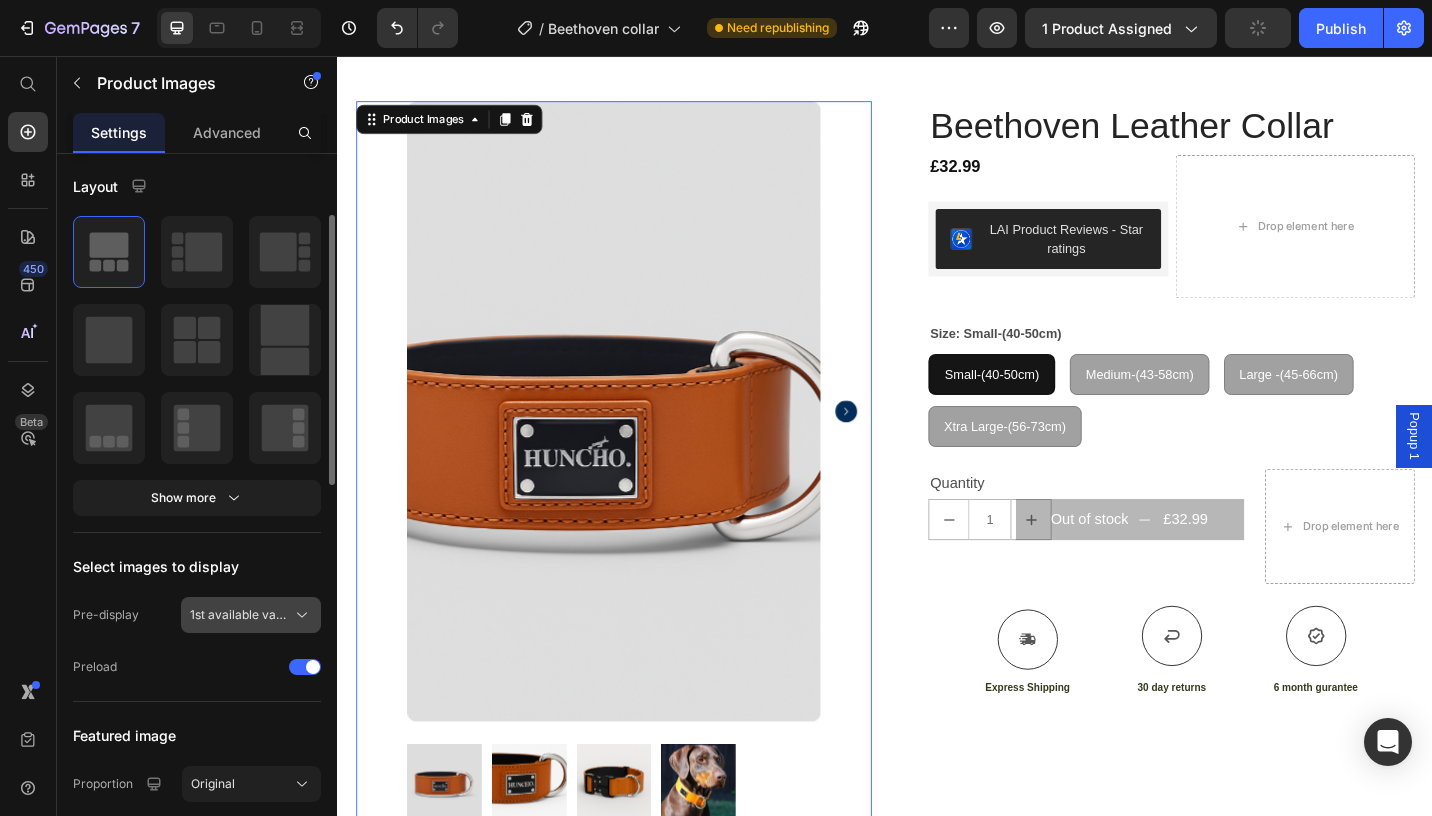 click on "1st available variant" at bounding box center [251, 615] 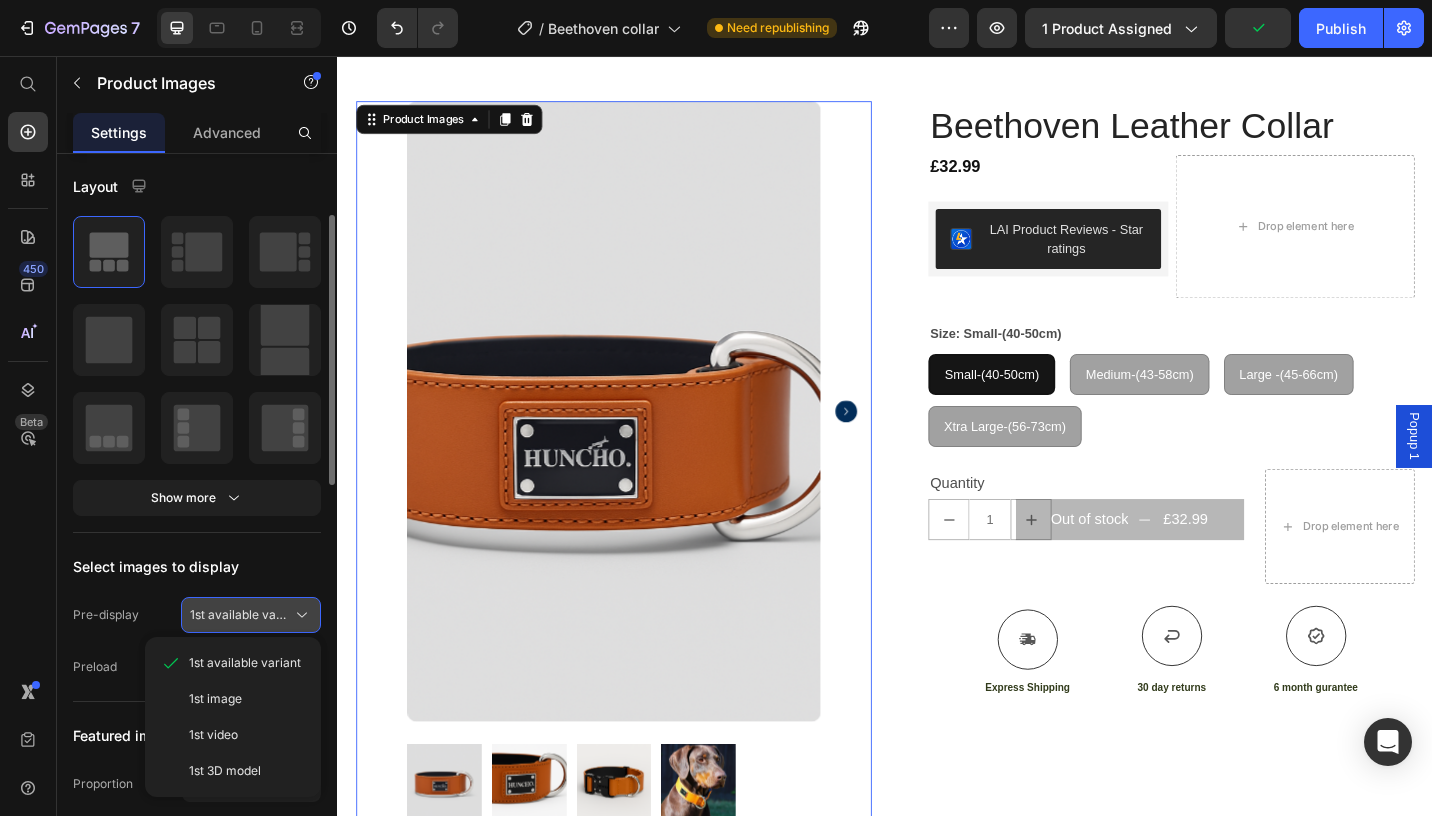 click on "1st available variant" at bounding box center (251, 615) 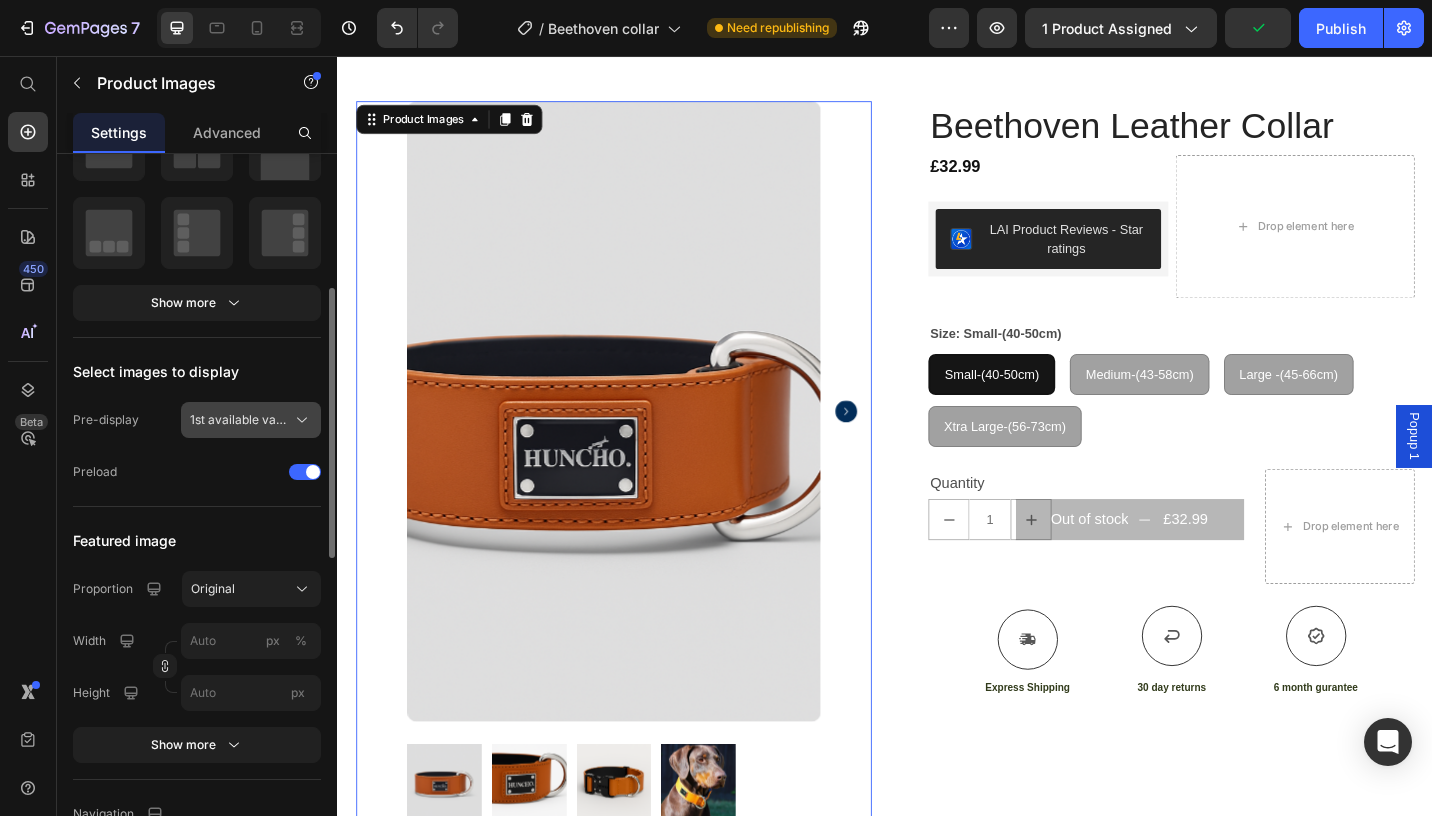 scroll, scrollTop: 434, scrollLeft: 0, axis: vertical 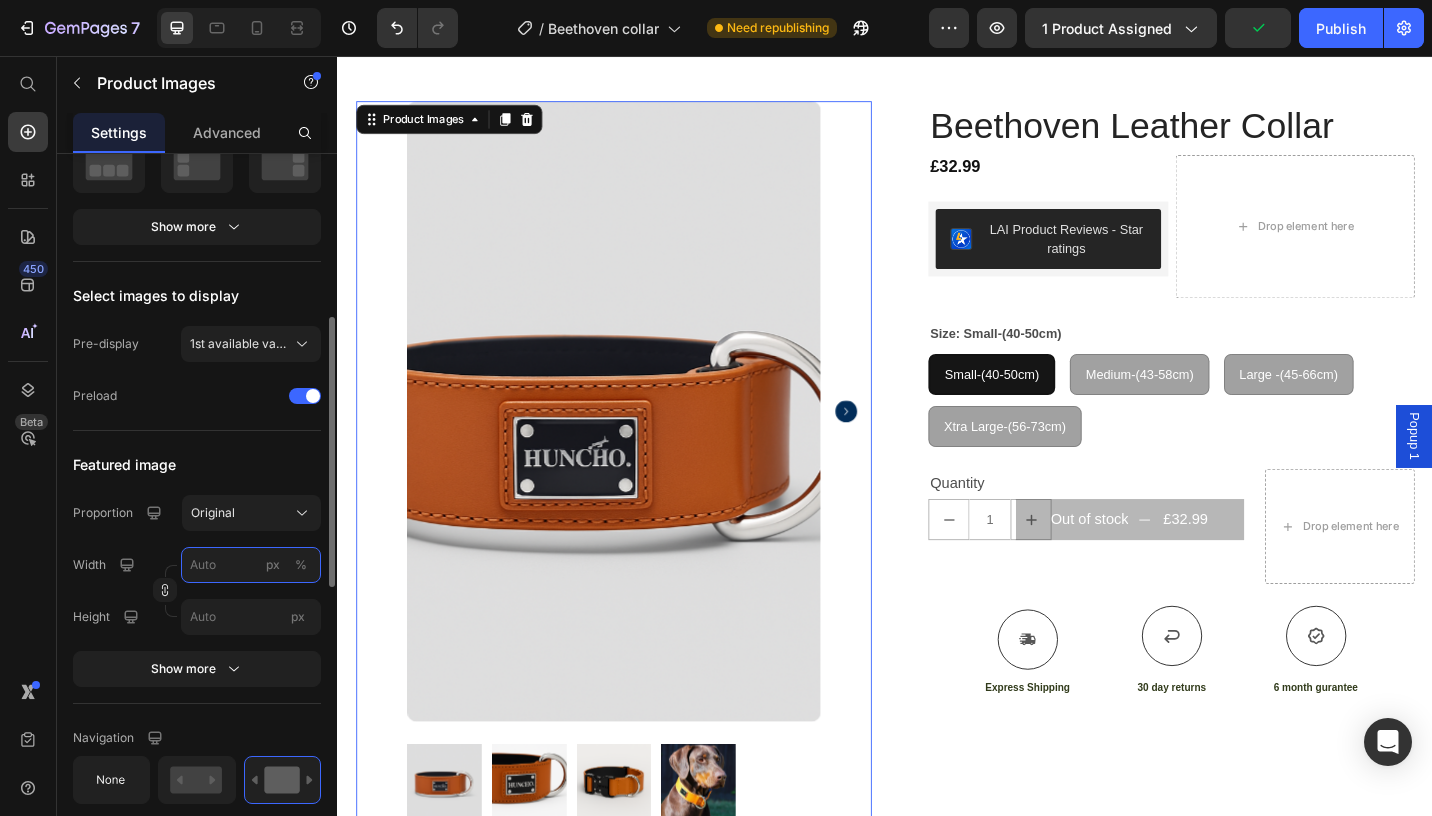 click on "px %" at bounding box center (251, 565) 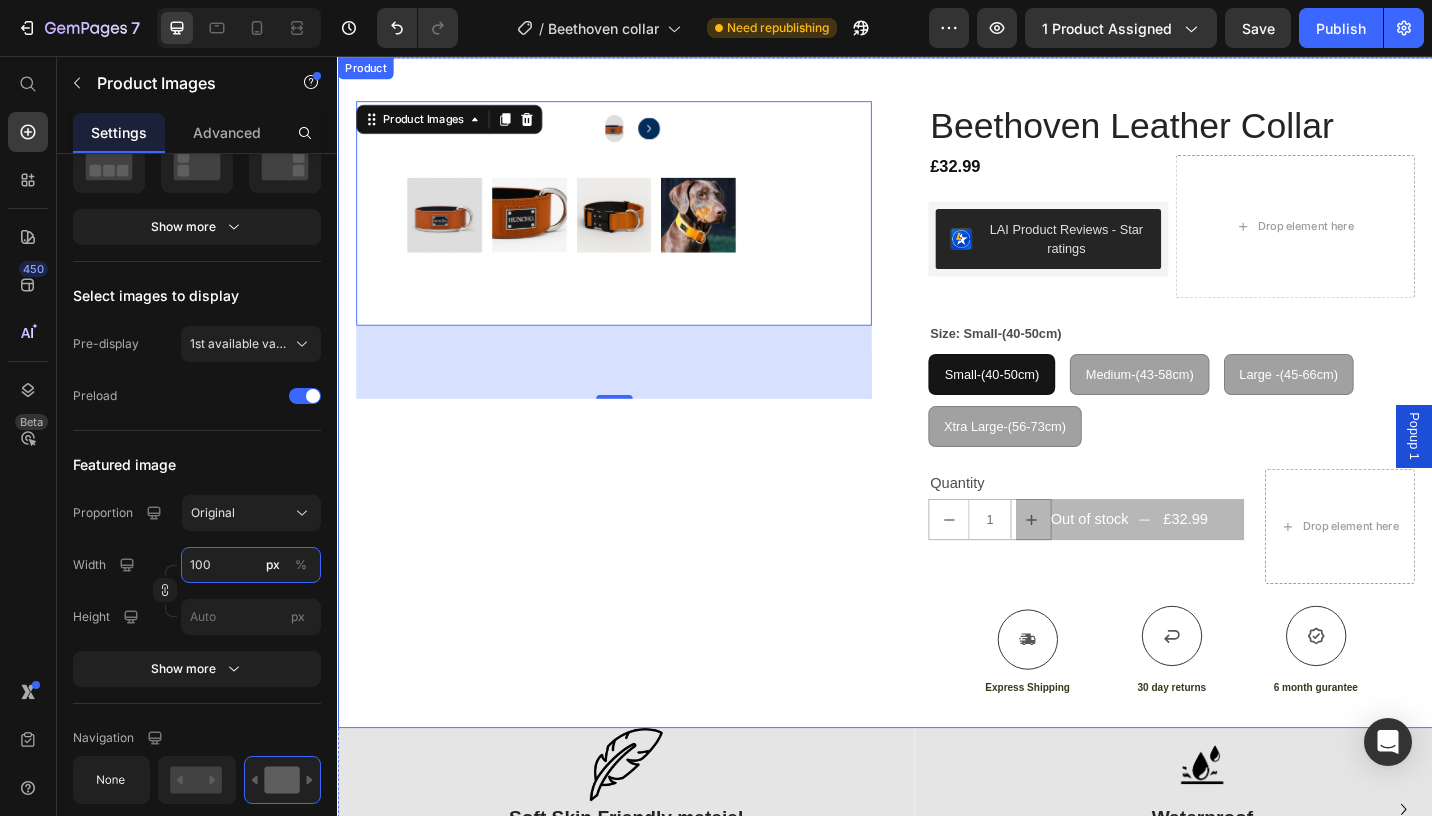 scroll, scrollTop: 0, scrollLeft: 0, axis: both 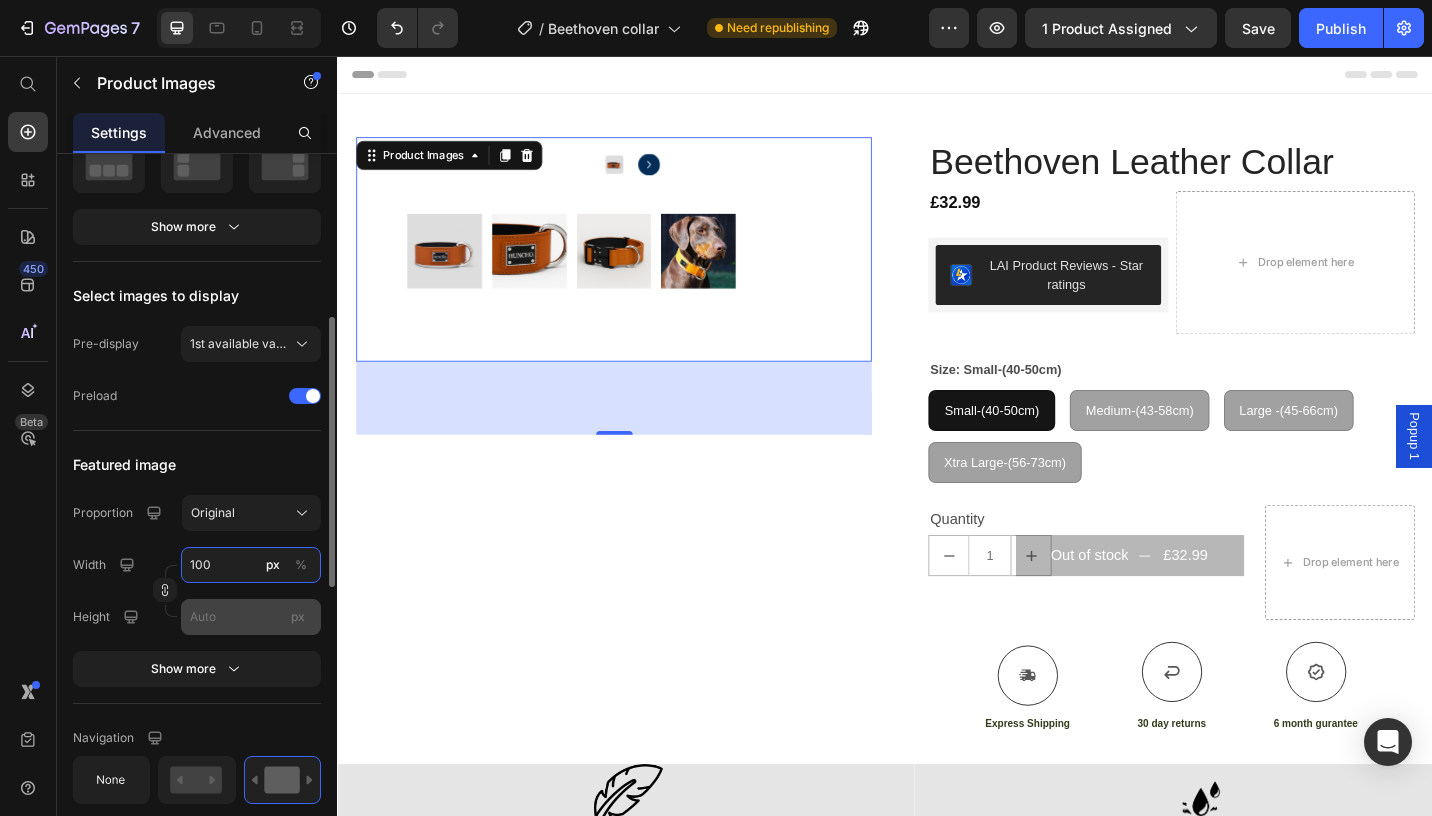 type on "100" 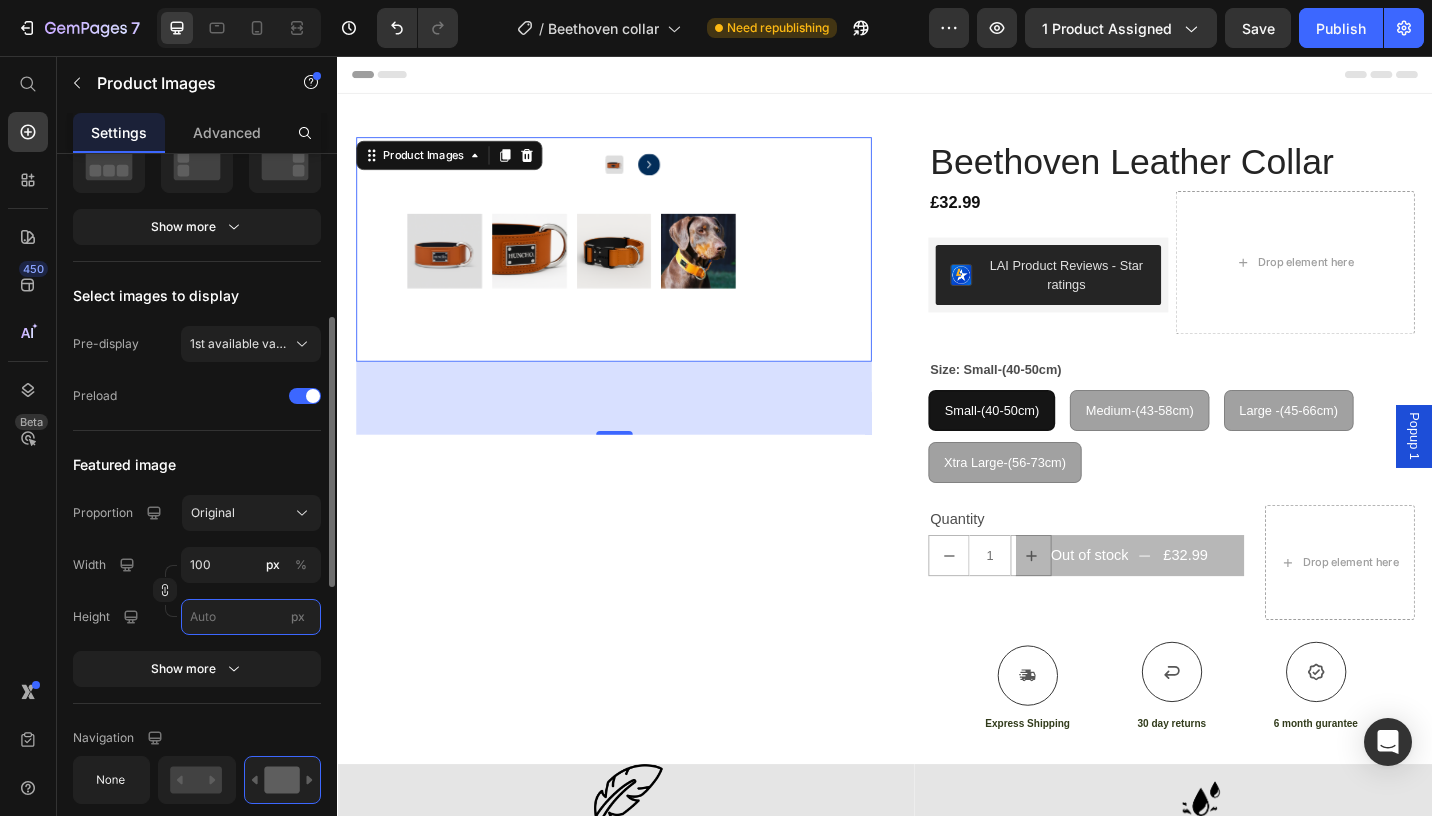 click on "px" at bounding box center [251, 617] 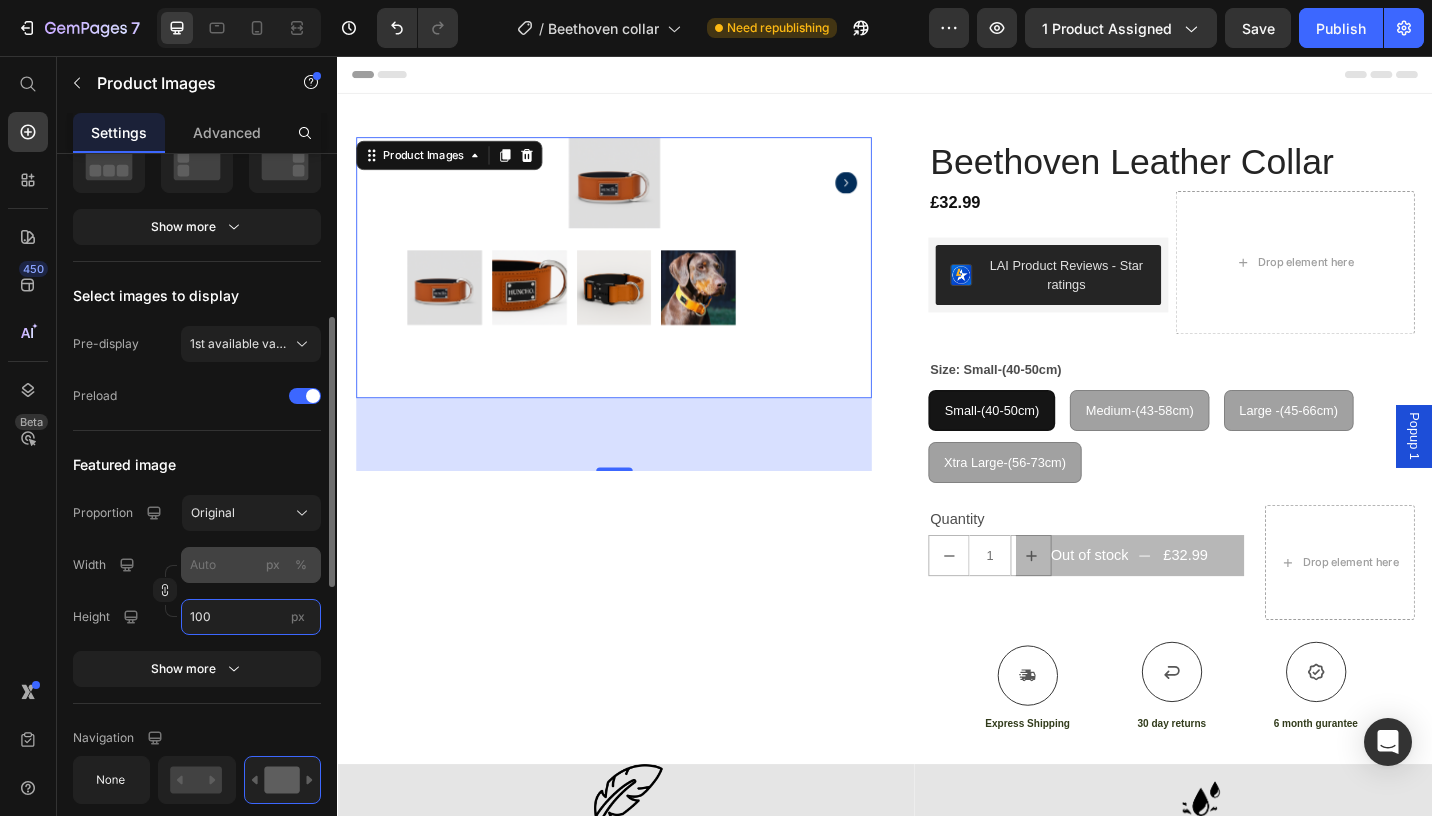 type on "100" 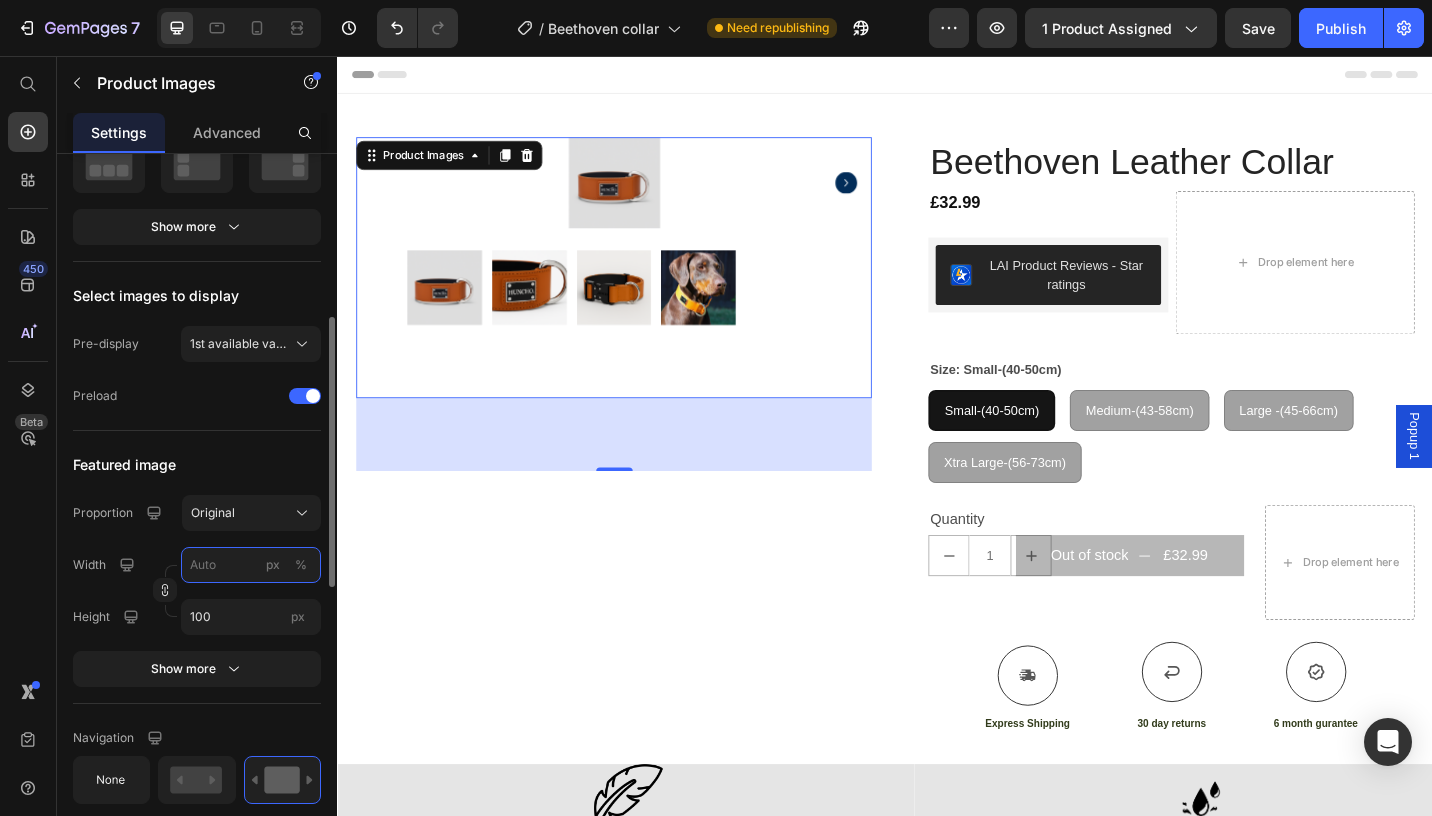 click on "px %" at bounding box center (251, 565) 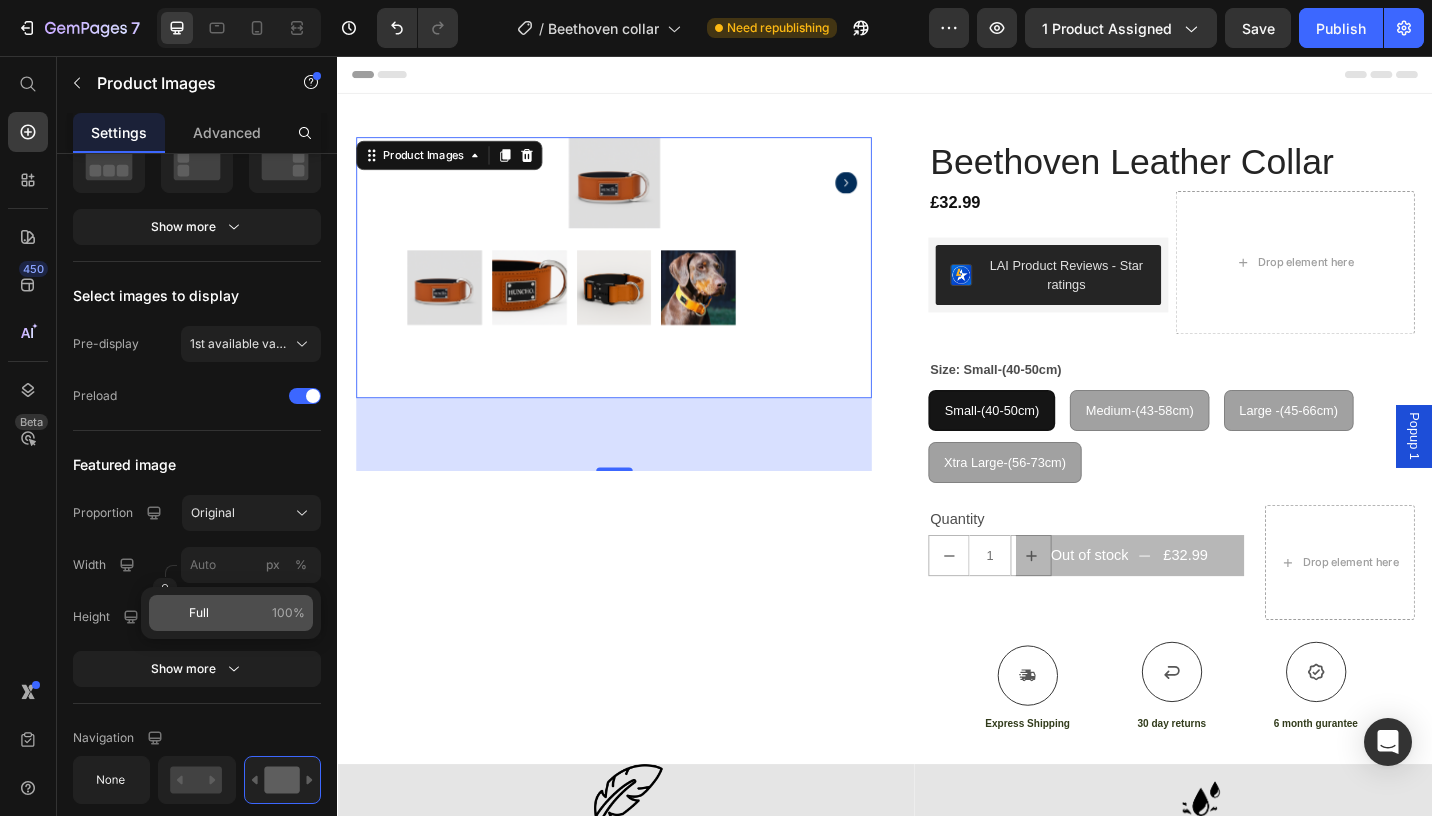 click on "Full 100%" at bounding box center (247, 613) 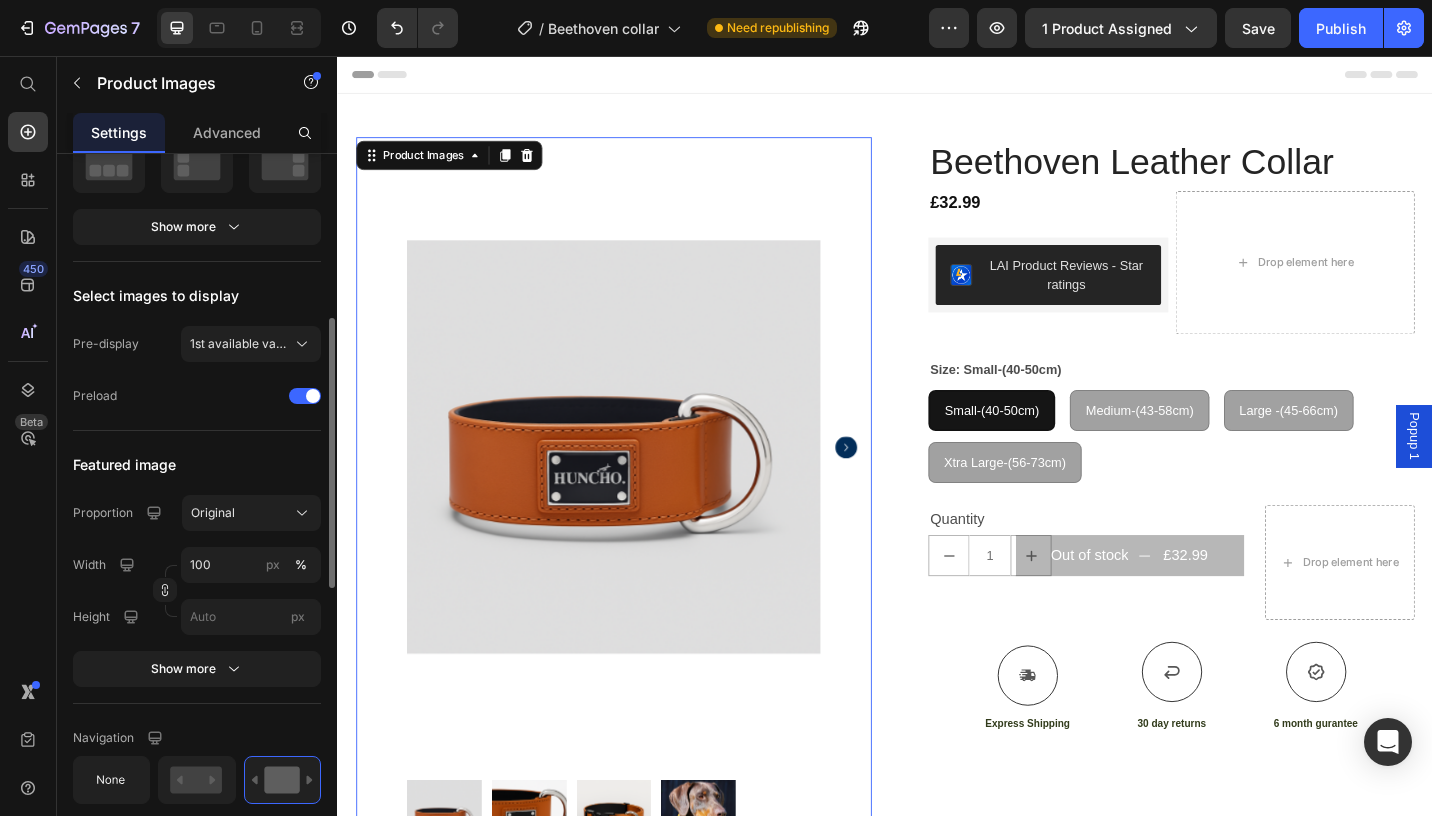 scroll, scrollTop: 531, scrollLeft: 0, axis: vertical 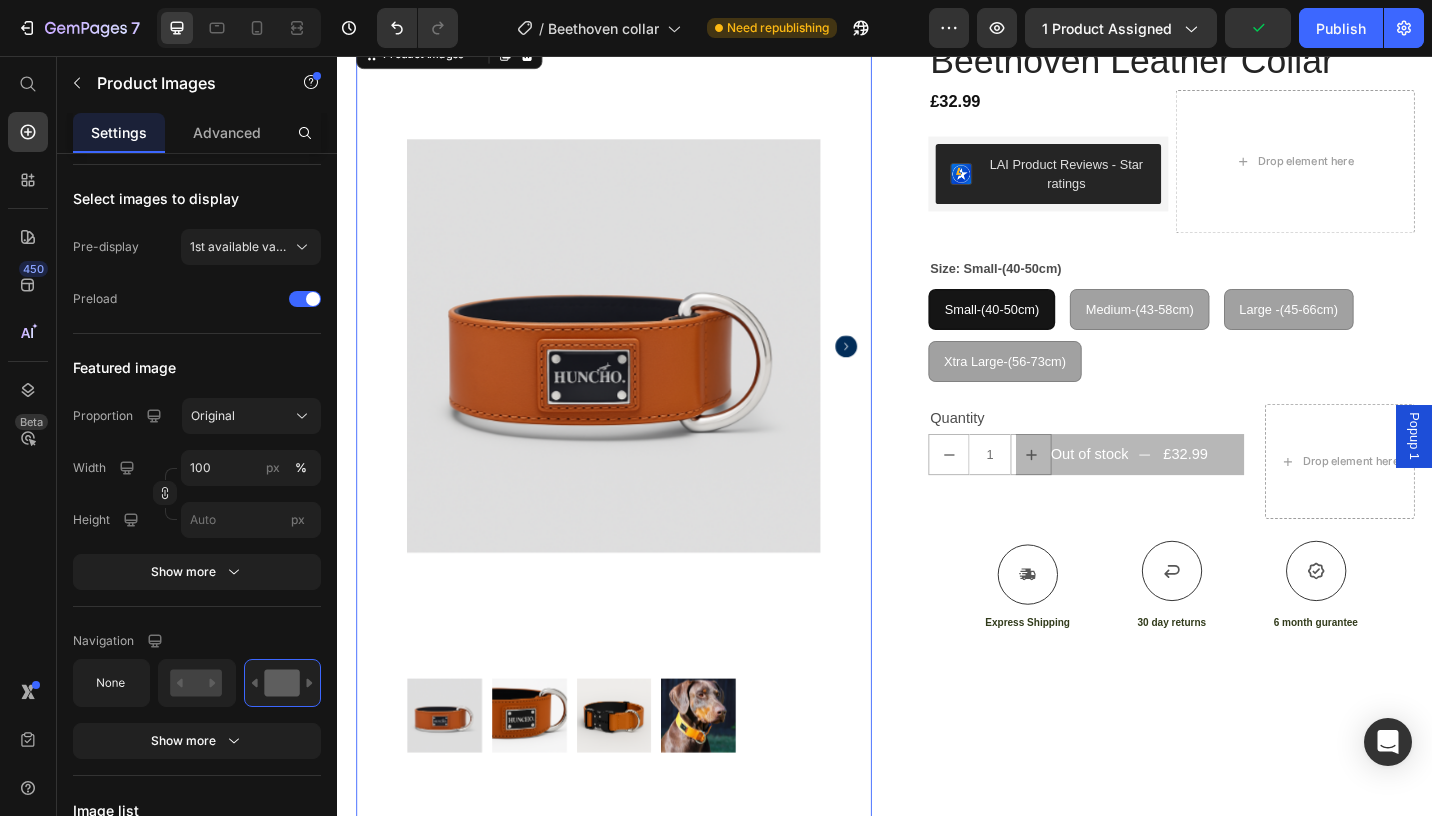 click 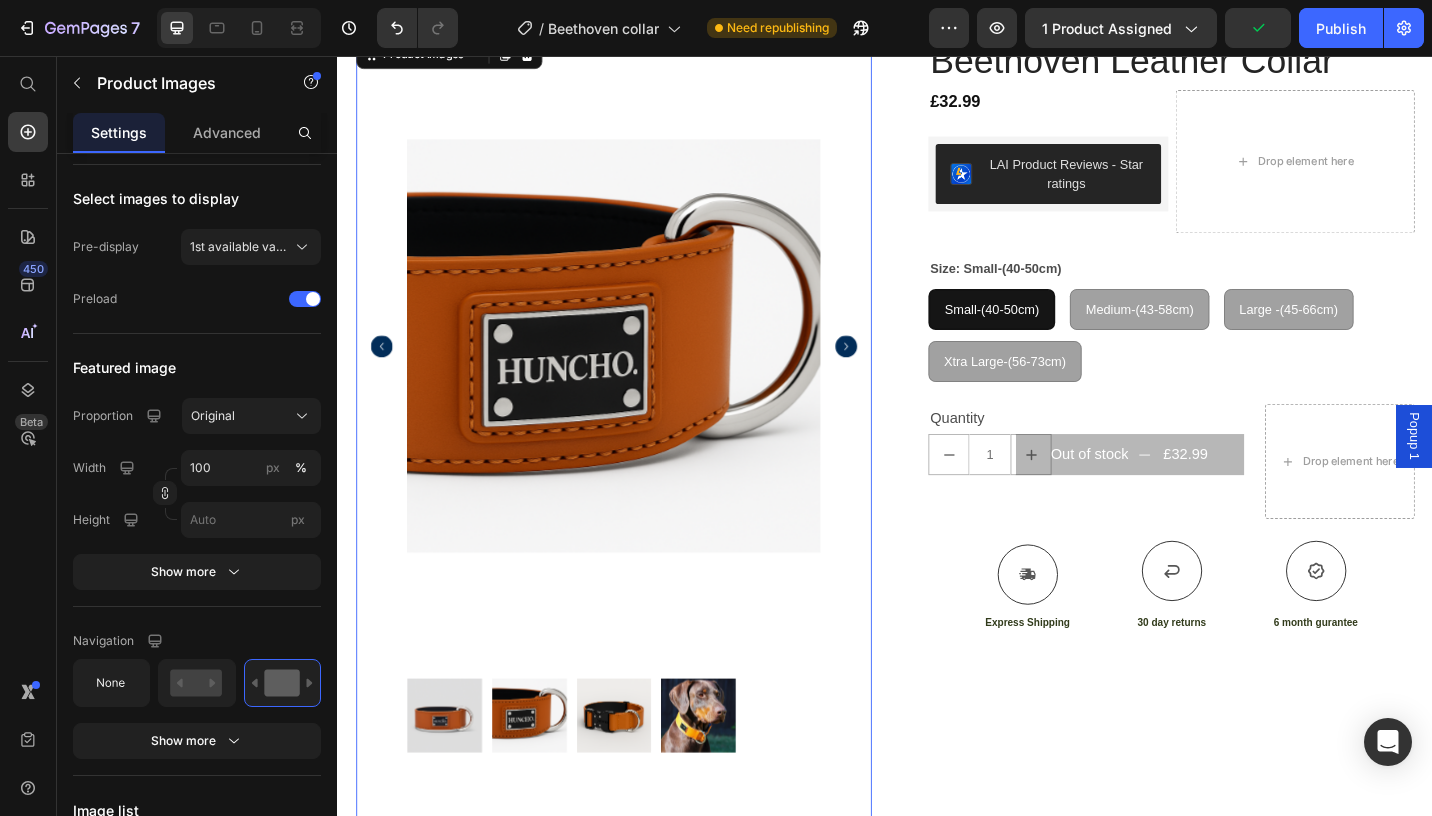 click 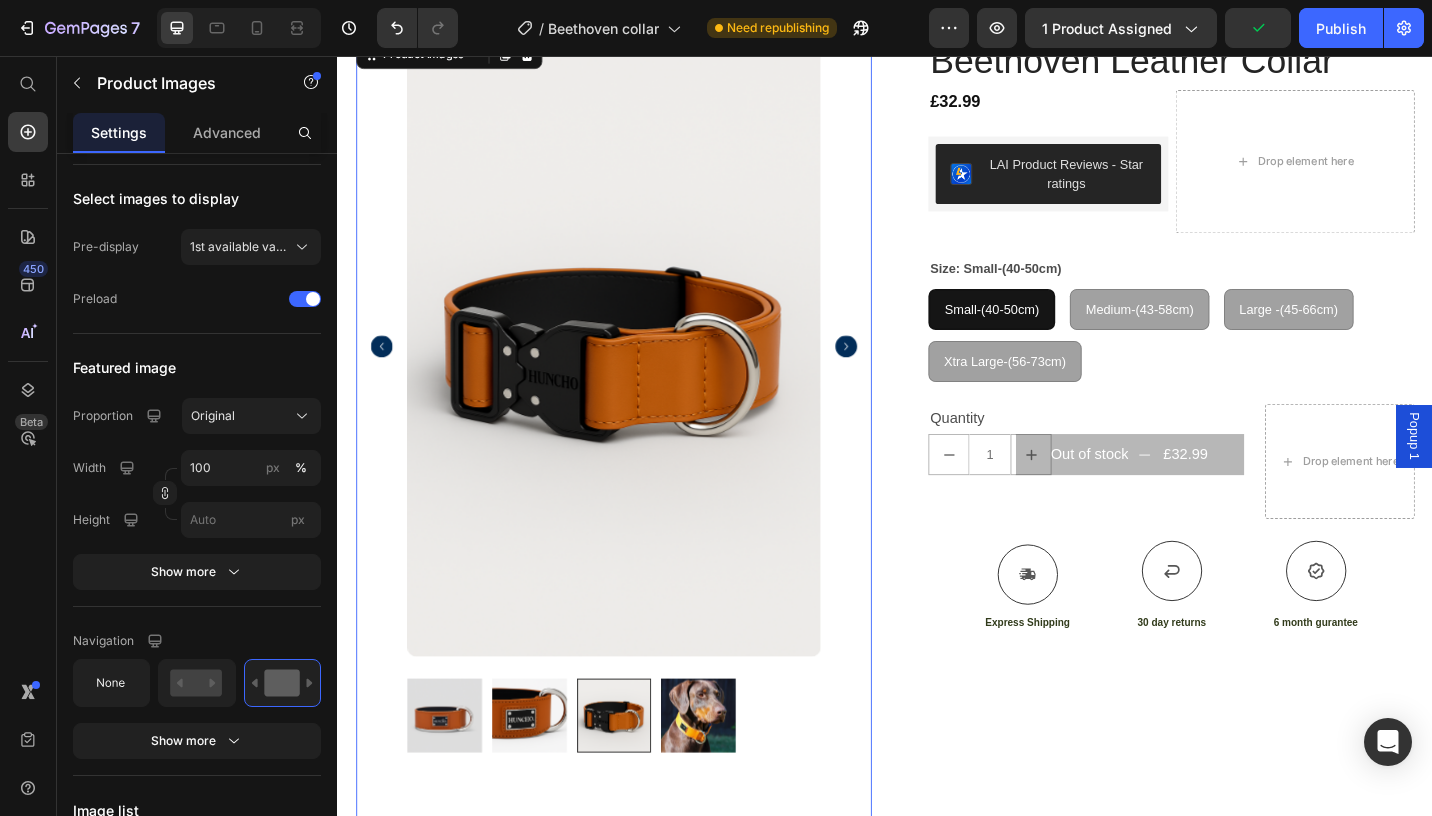 scroll, scrollTop: 0, scrollLeft: 0, axis: both 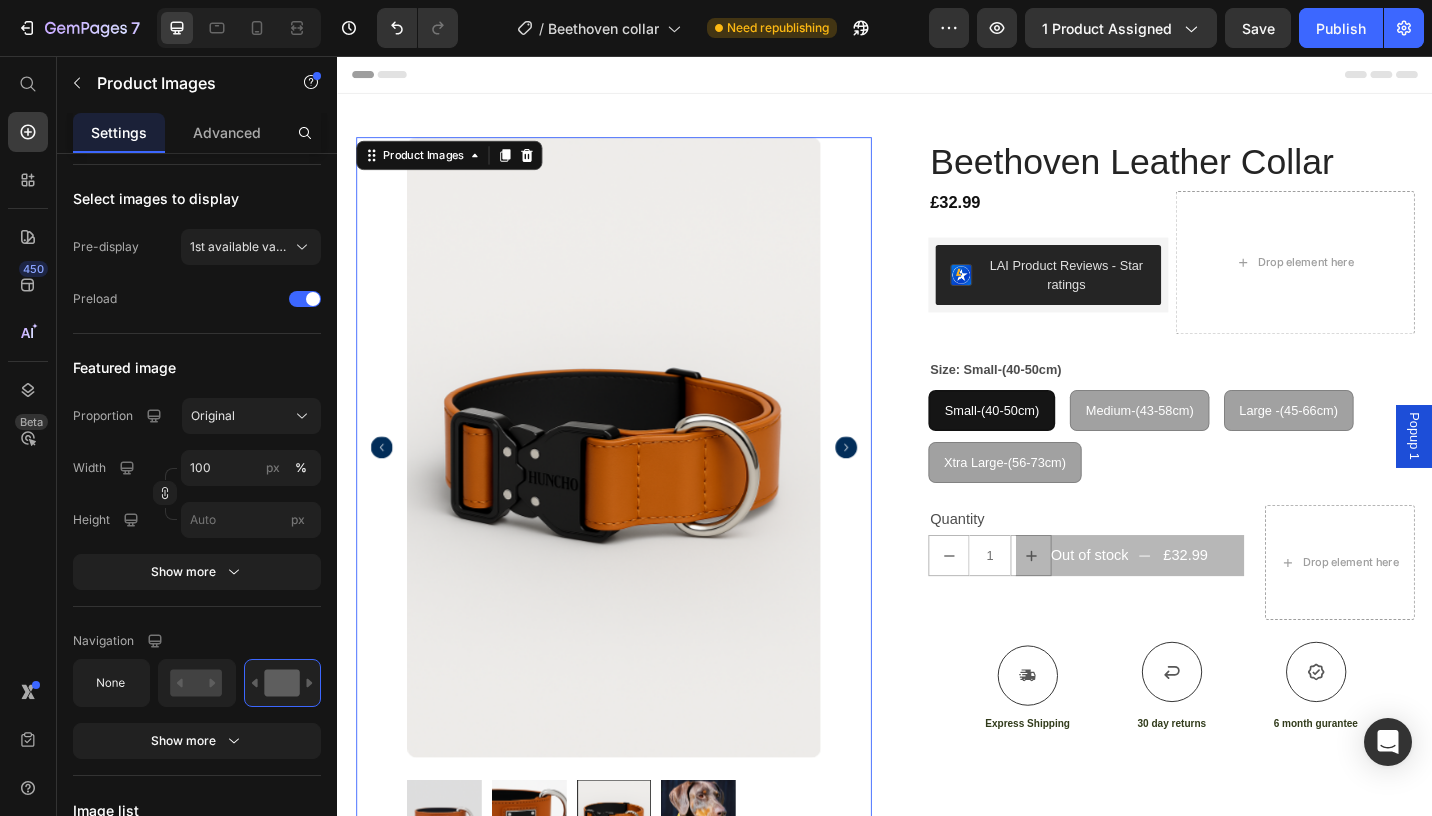 click 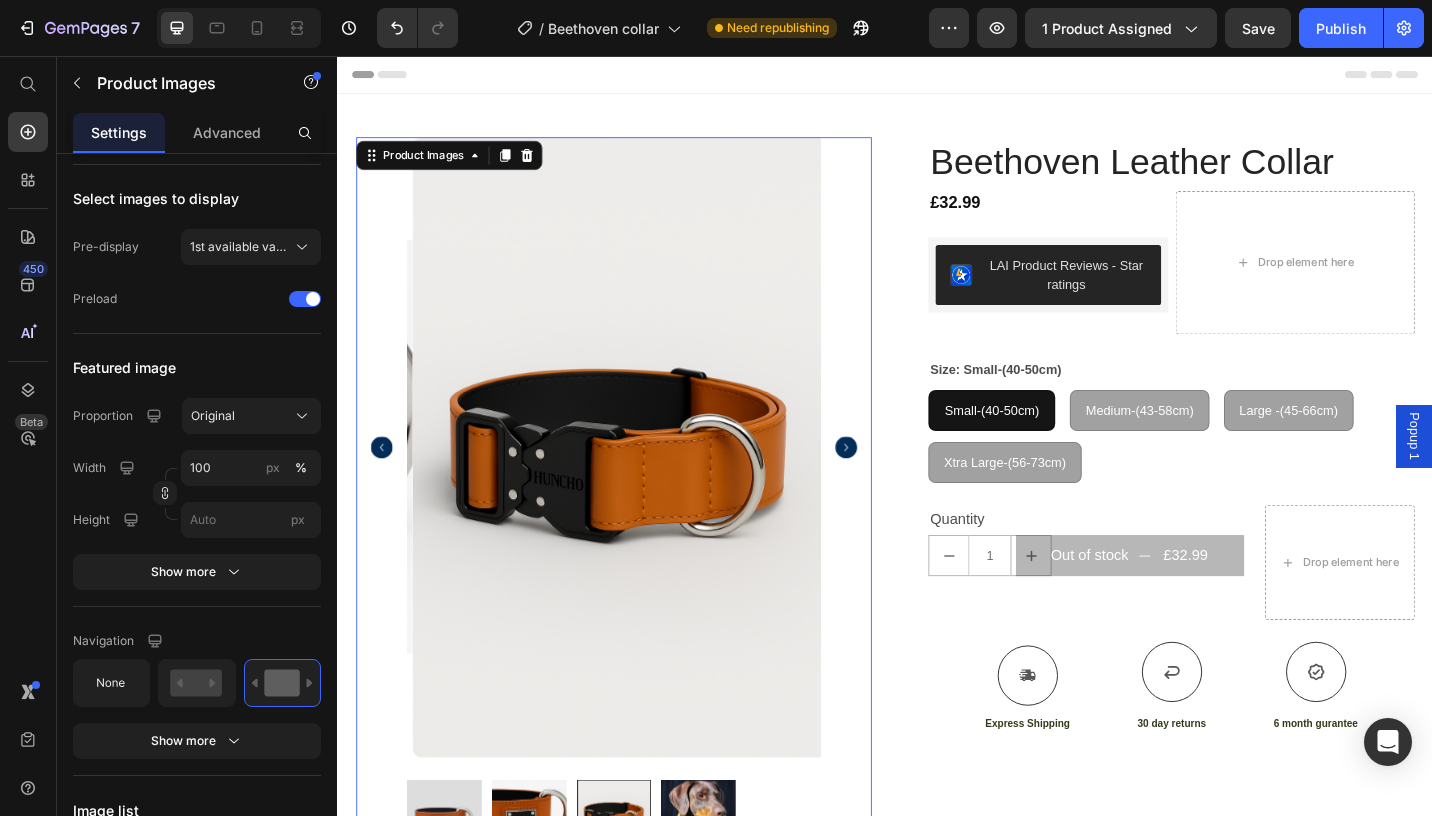 click 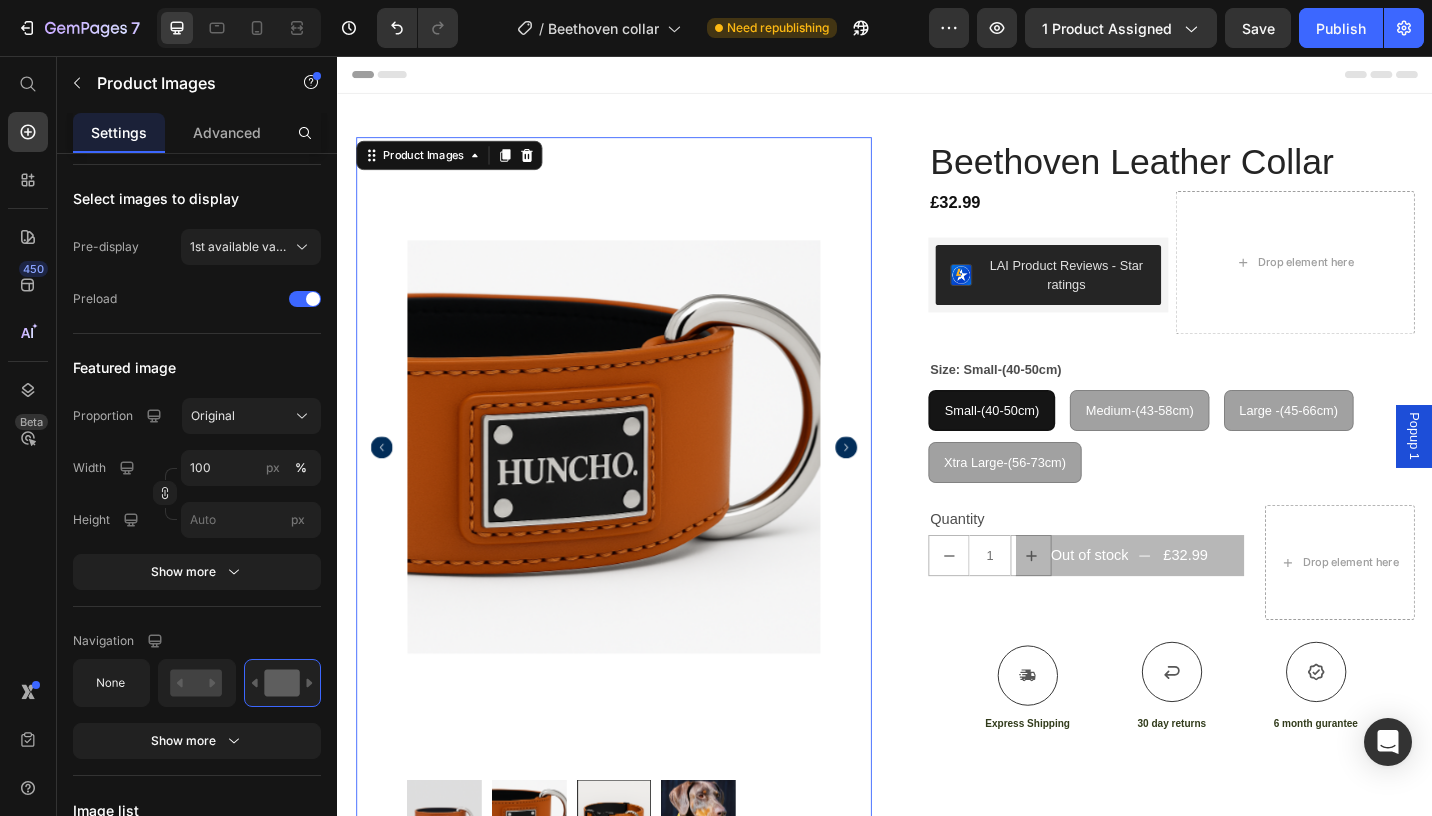 click 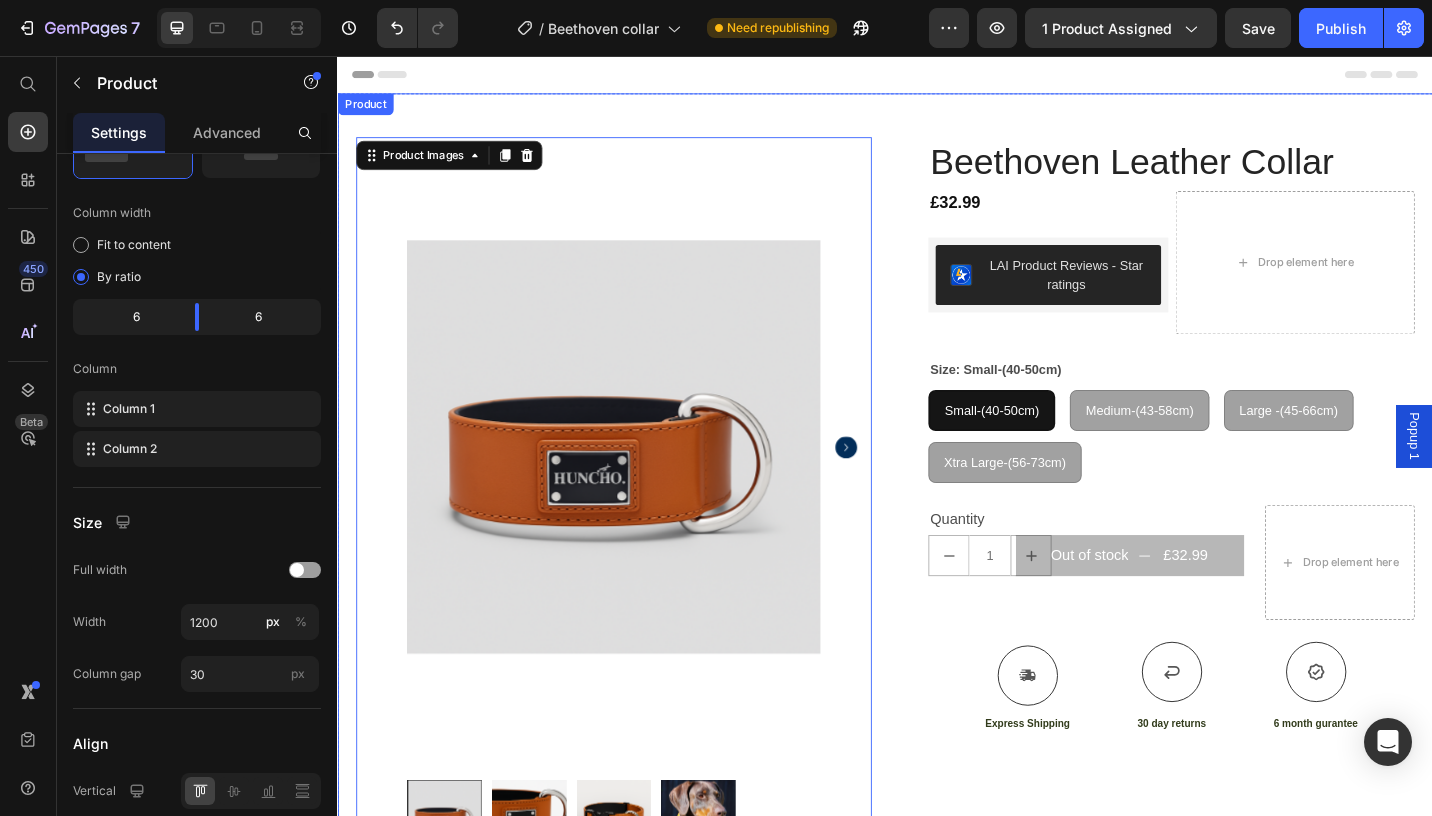 click on "Product Images   80 Row Beethoven Leather Collar Product Title £32.99 Product Price LAI Product Reviews - Star ratings LAI Product Reviews
Drop element here Row Size: Small-(40-50cm) Small-(40-50cm) Small-(40-50cm) Small-(40-50cm) Medium-(43-58cm) Medium-(43-58cm) Medium-(43-58cm) Large -(45-66cm) Large -(45-66cm) Large -(45-66cm) Xtra Large-(56-73cm) Xtra Large-(56-73cm) Xtra Large-(56-73cm) Product Variants & Swatches Quantity Text Block 1 Product Quantity Out of stock
£32.99 Add to Cart Row Row
Drop element here Row
Icon Express Shipping Text Block
Icon 30 day returns Text Block
Icon 6 month gurantee Text Block Row Row Product" at bounding box center [937, 553] 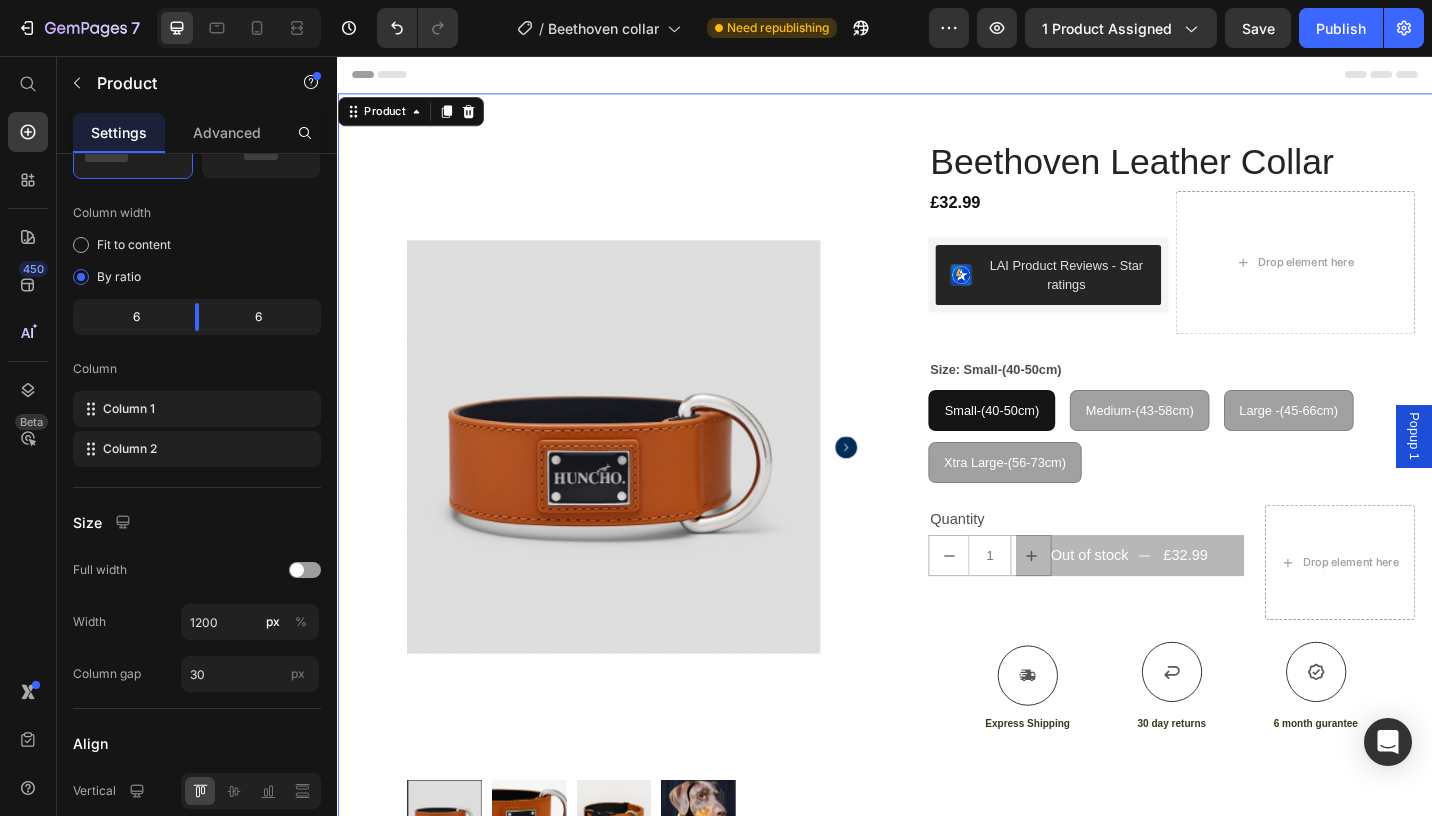 scroll, scrollTop: 0, scrollLeft: 0, axis: both 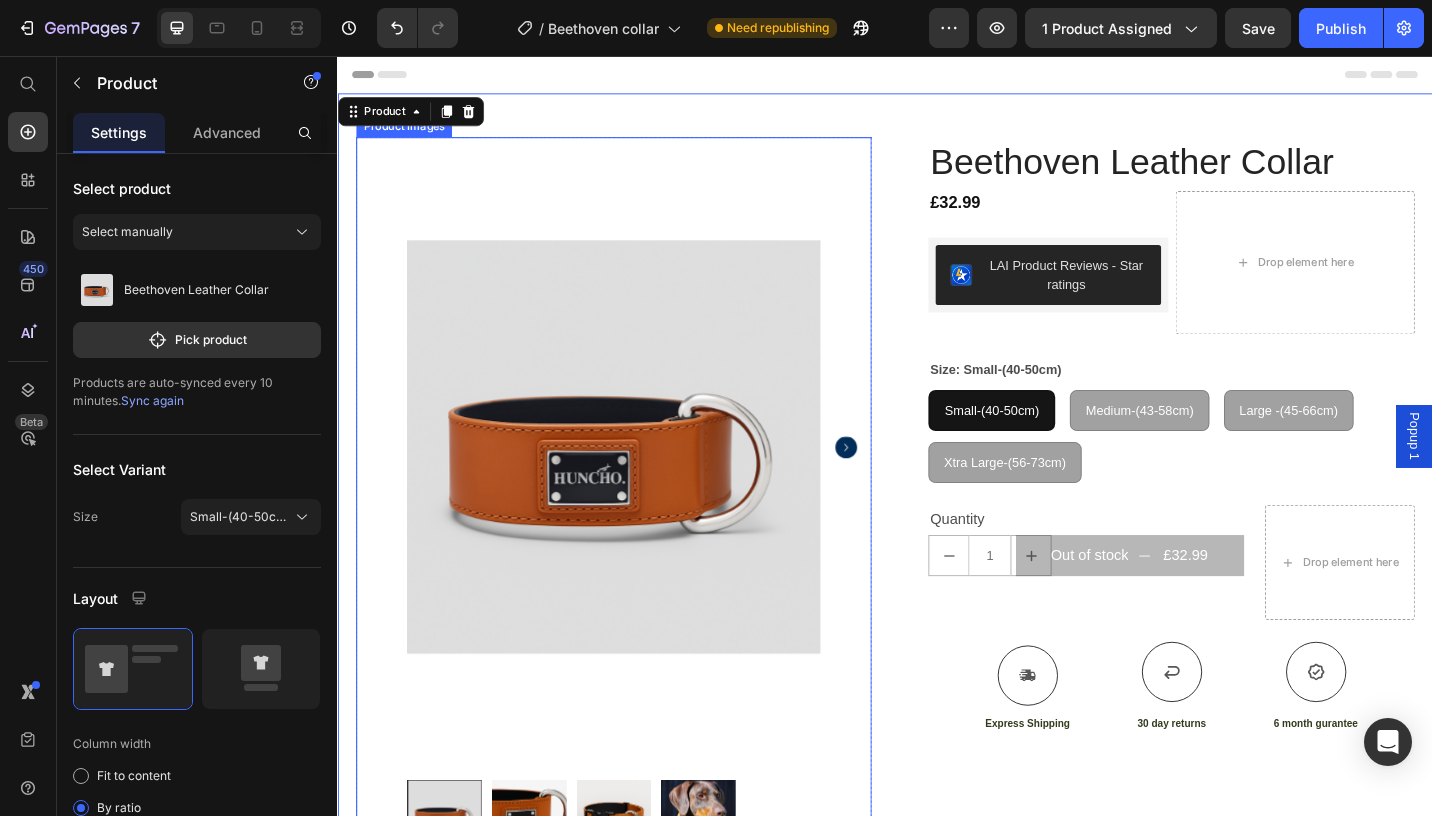 click at bounding box center (639, 485) 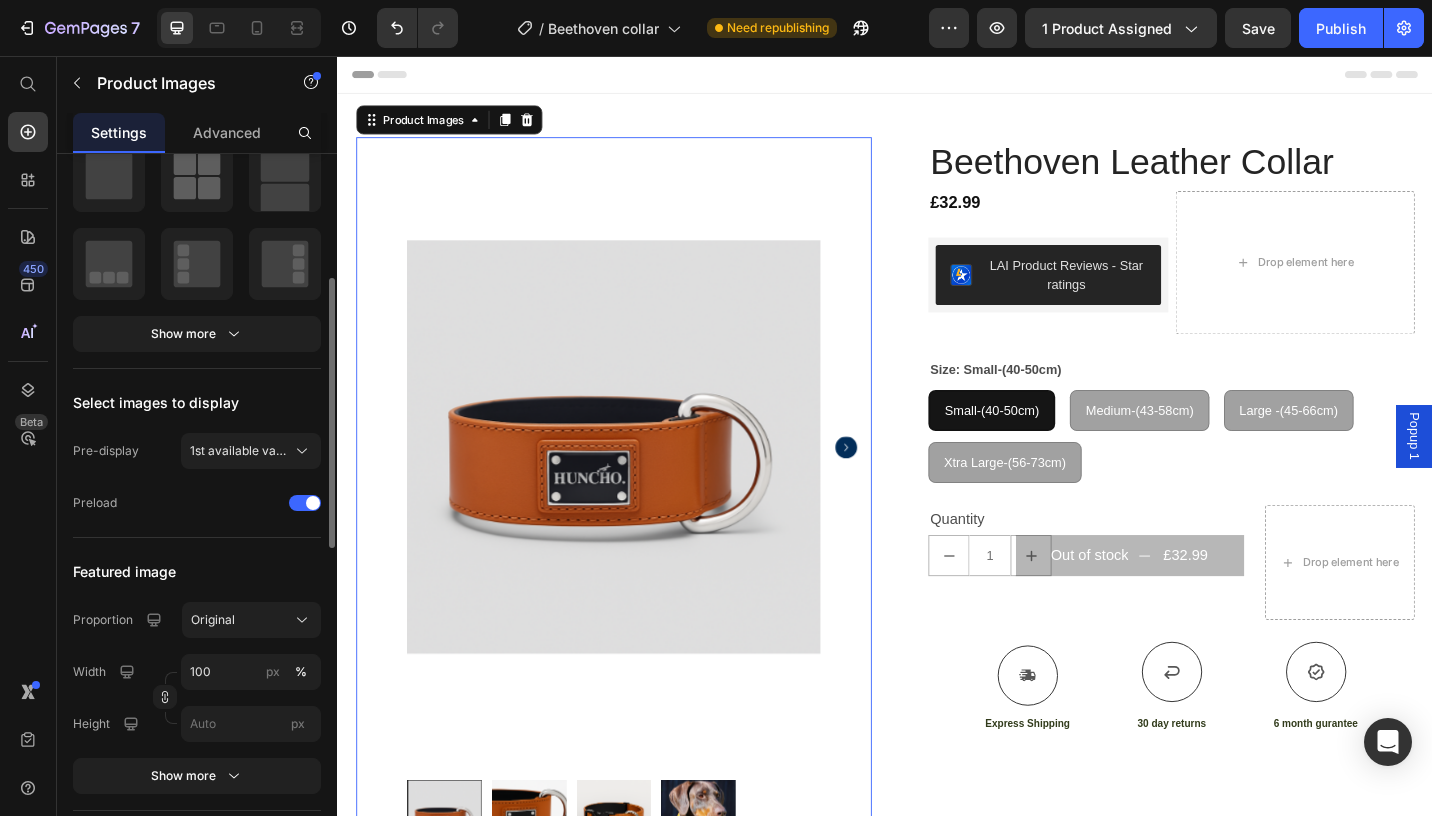 scroll, scrollTop: 454, scrollLeft: 0, axis: vertical 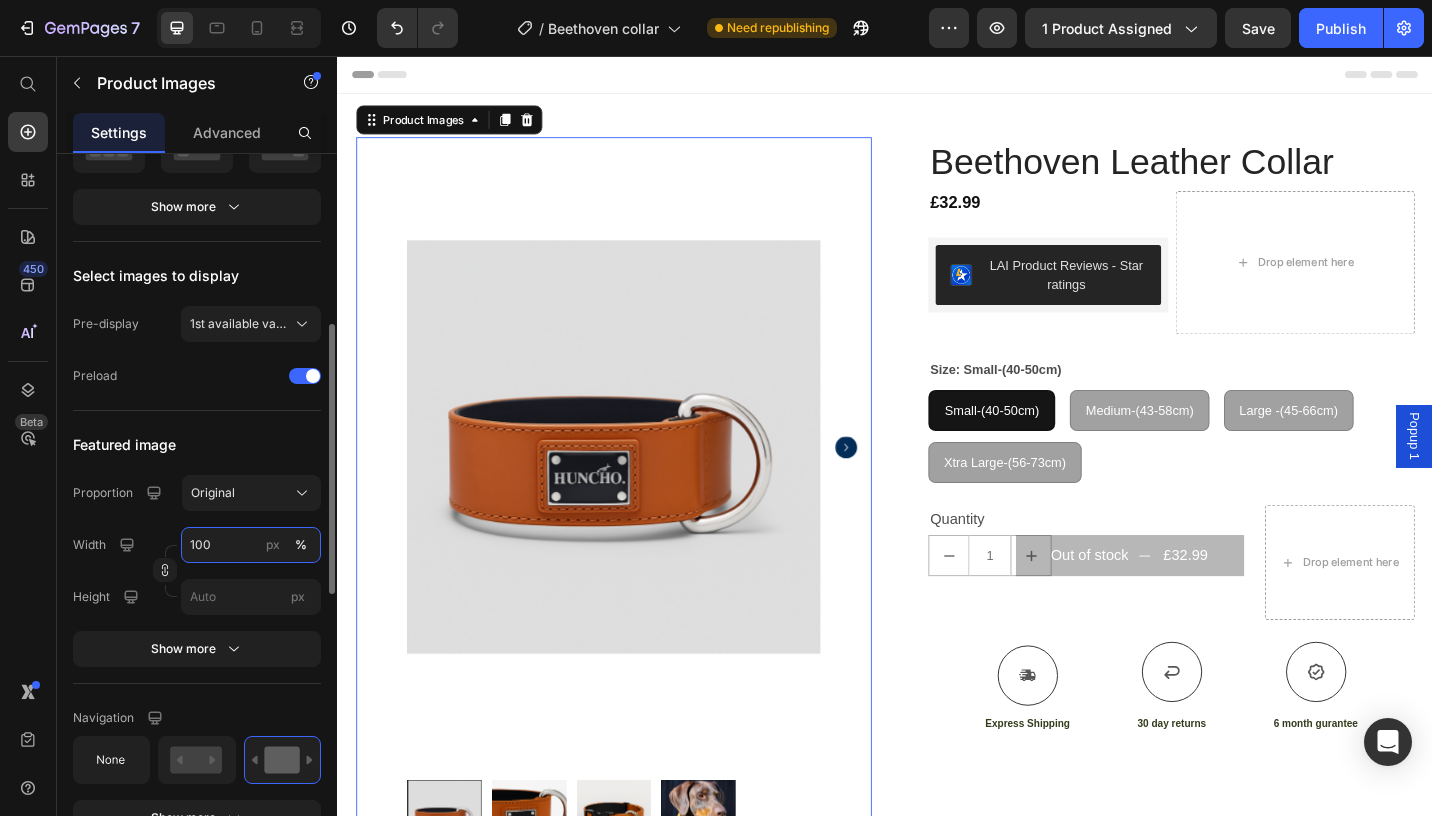click on "100" at bounding box center [251, 545] 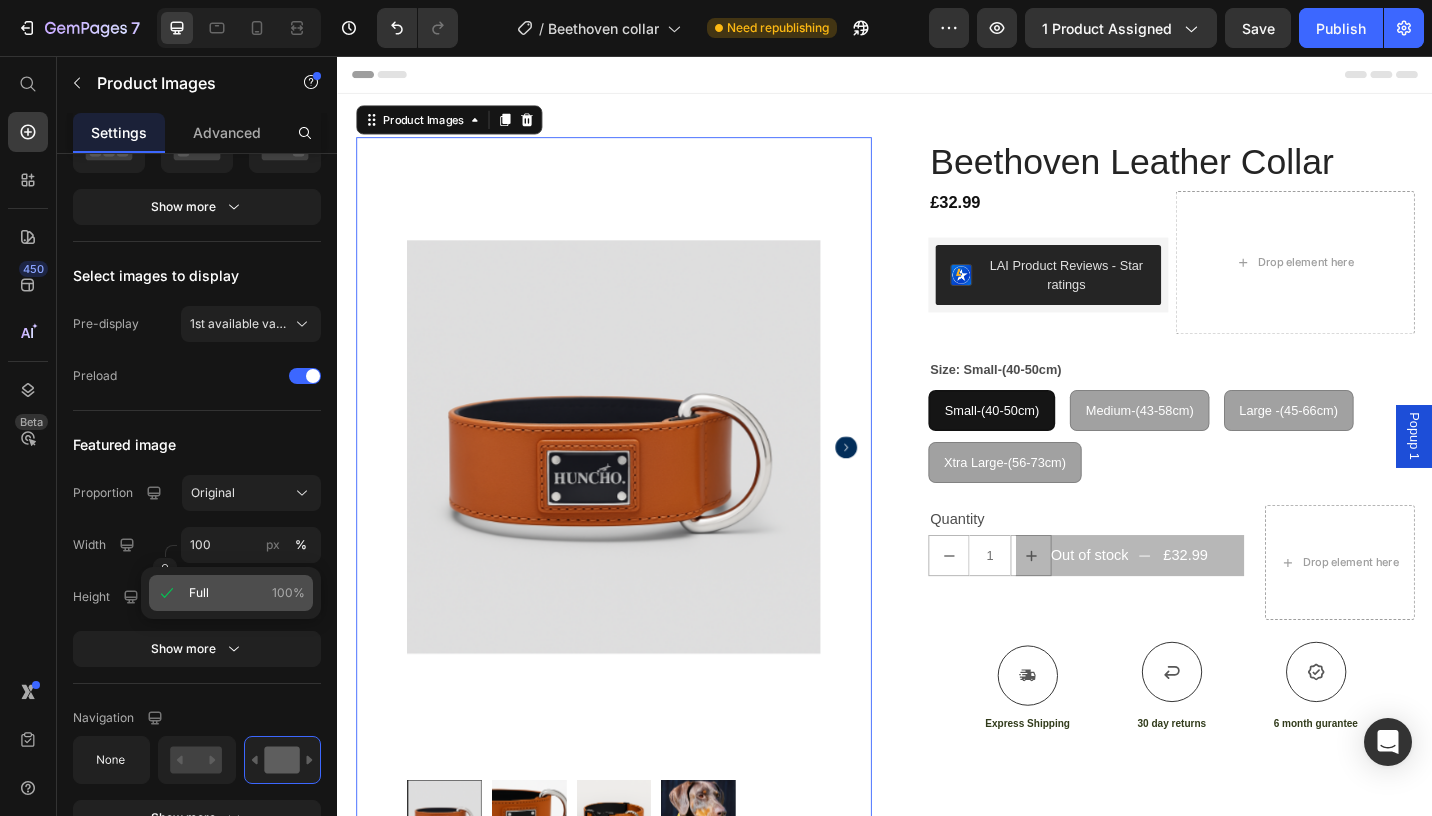 click on "Full 100%" at bounding box center (247, 593) 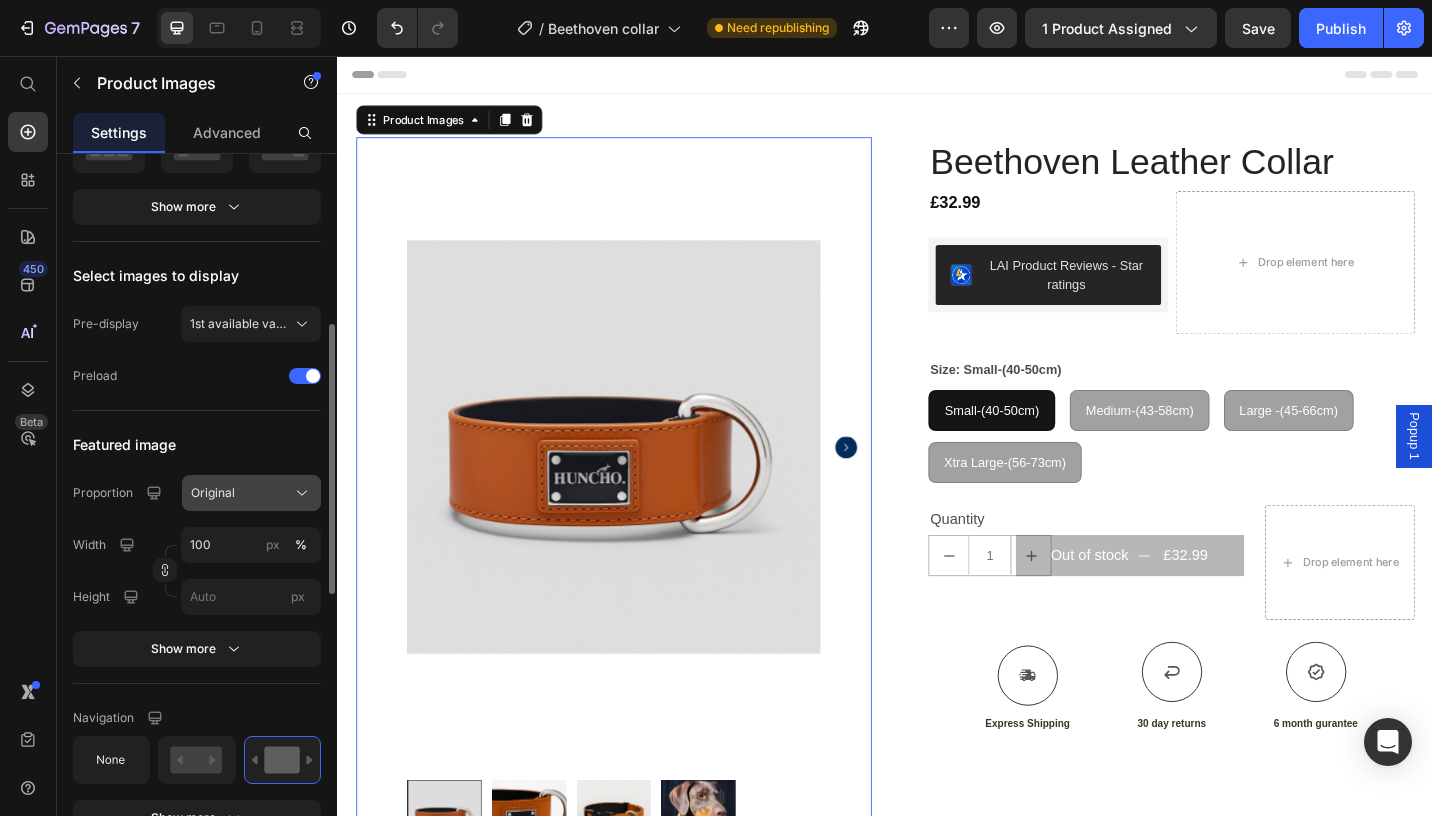 click on "Original" 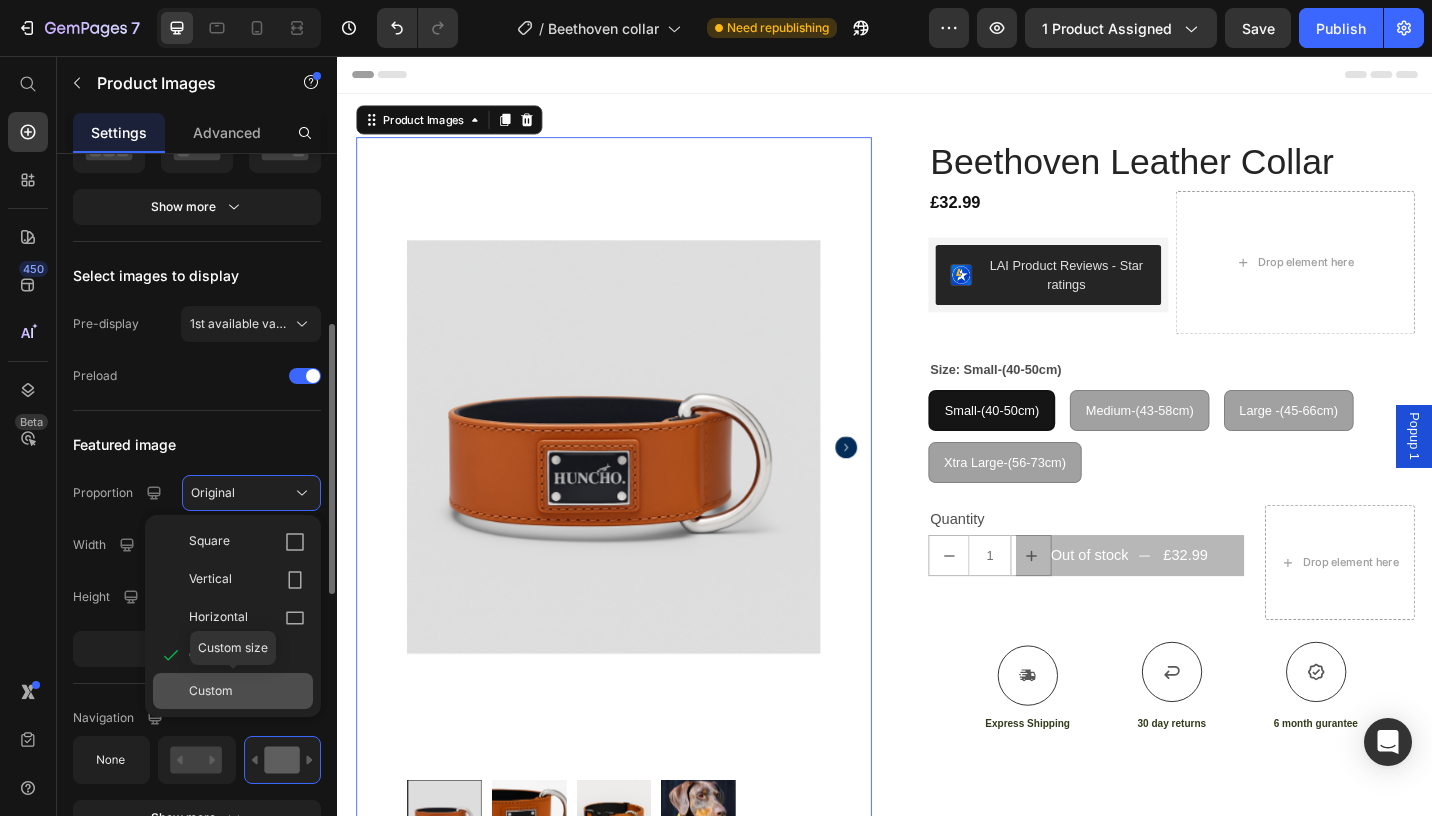 click on "Custom" at bounding box center (211, 691) 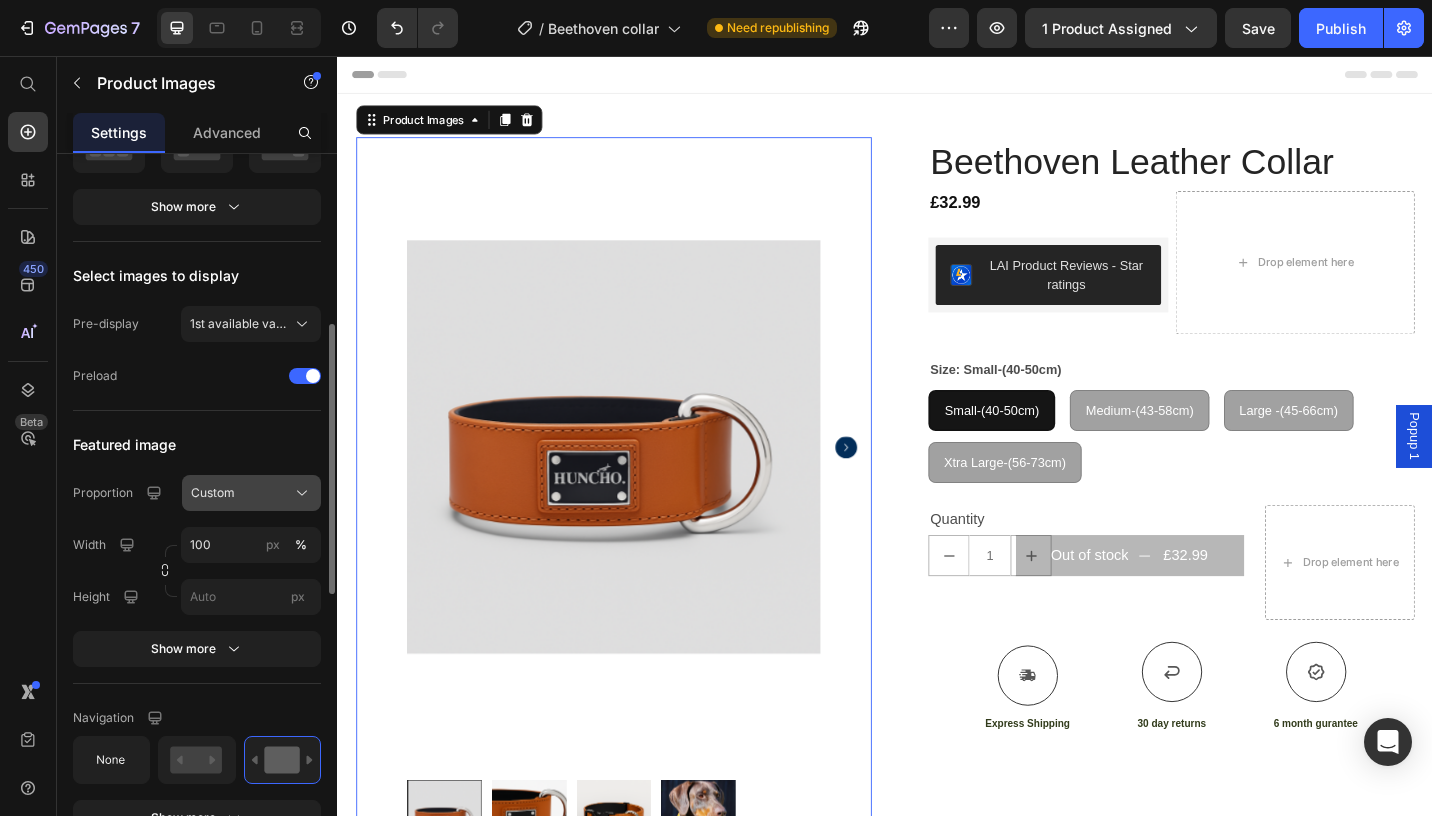click on "Custom" 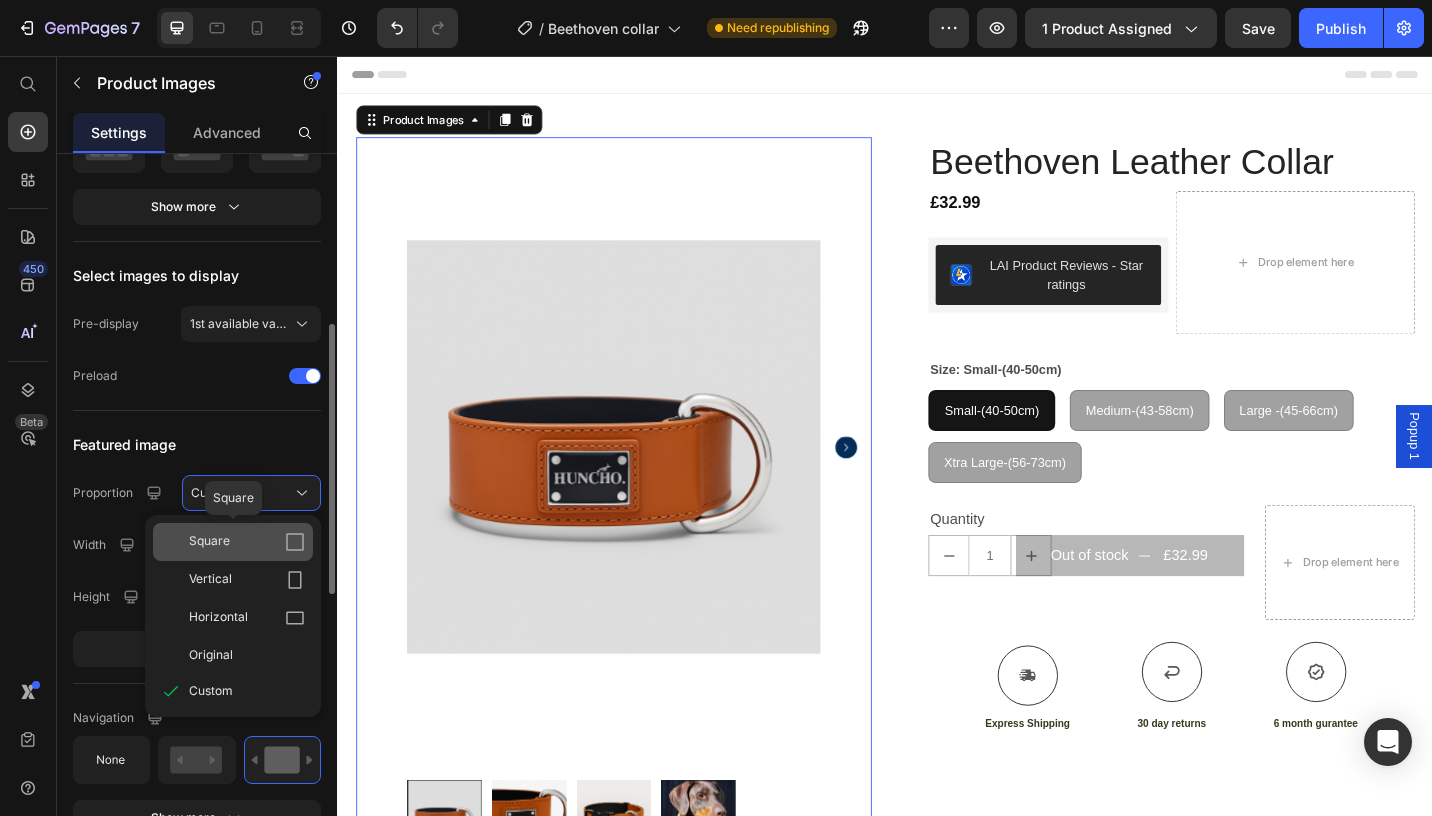 click on "Square" at bounding box center [247, 542] 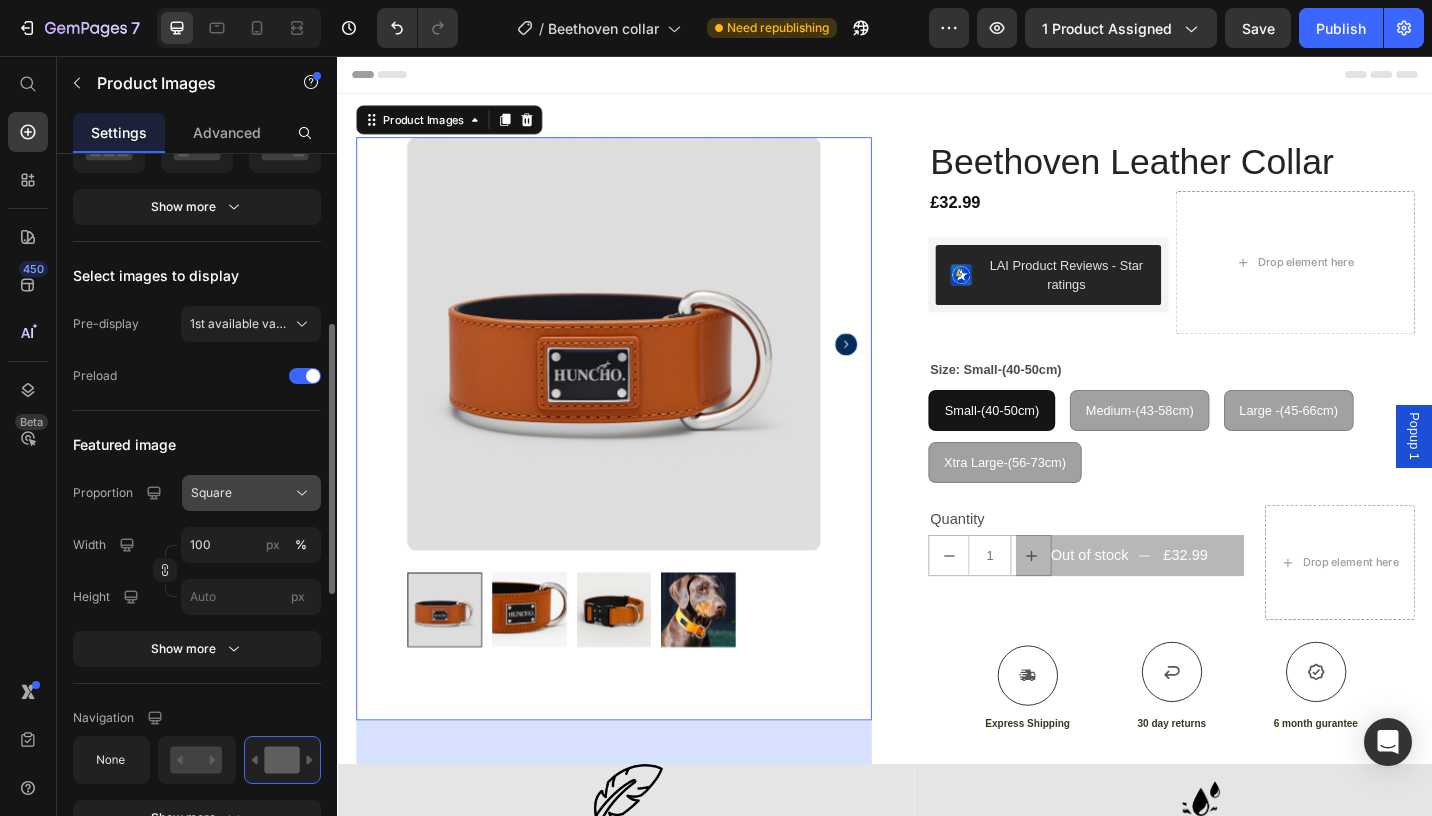 click on "Square" at bounding box center [251, 493] 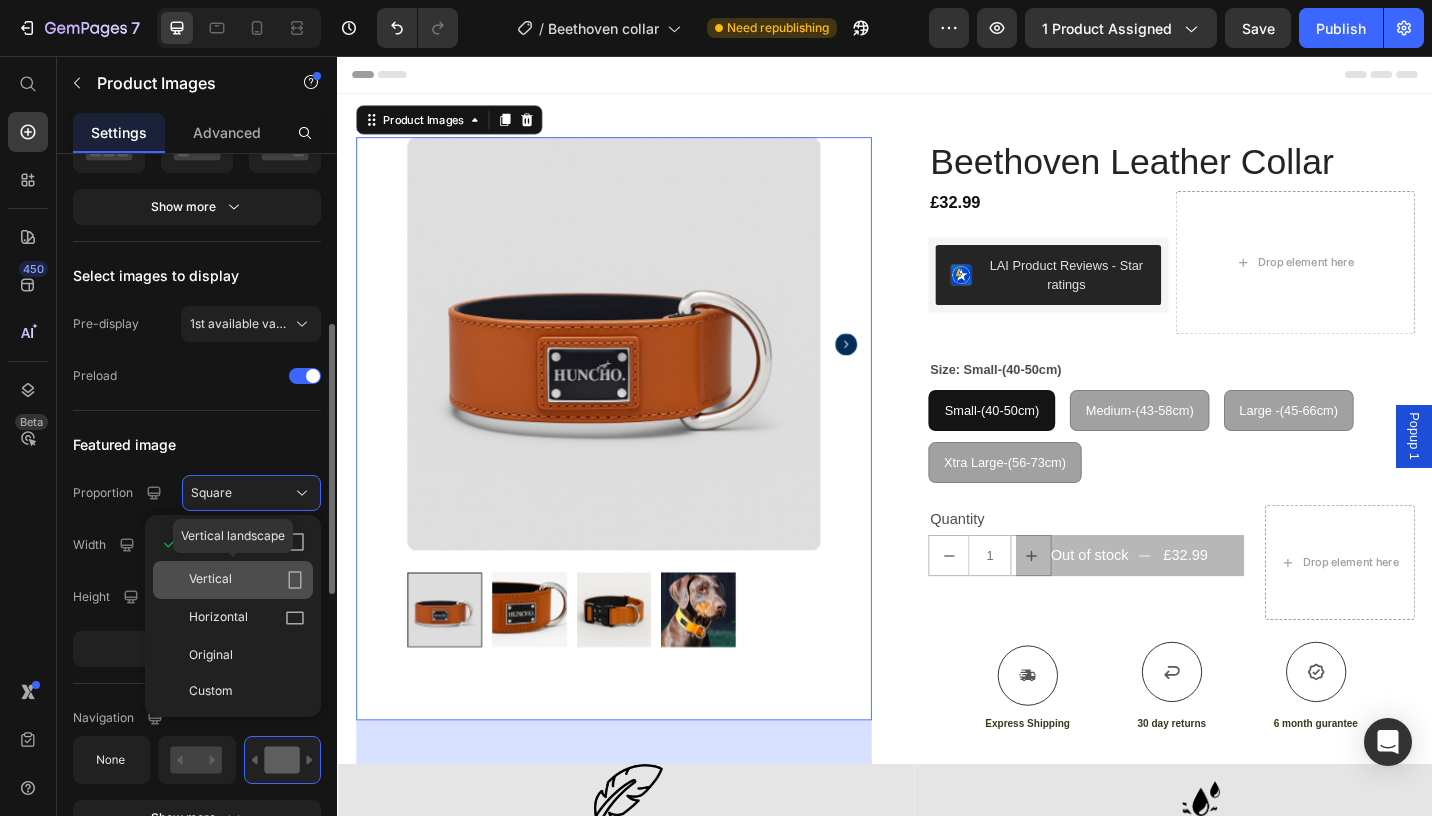 click on "Vertical" at bounding box center (247, 580) 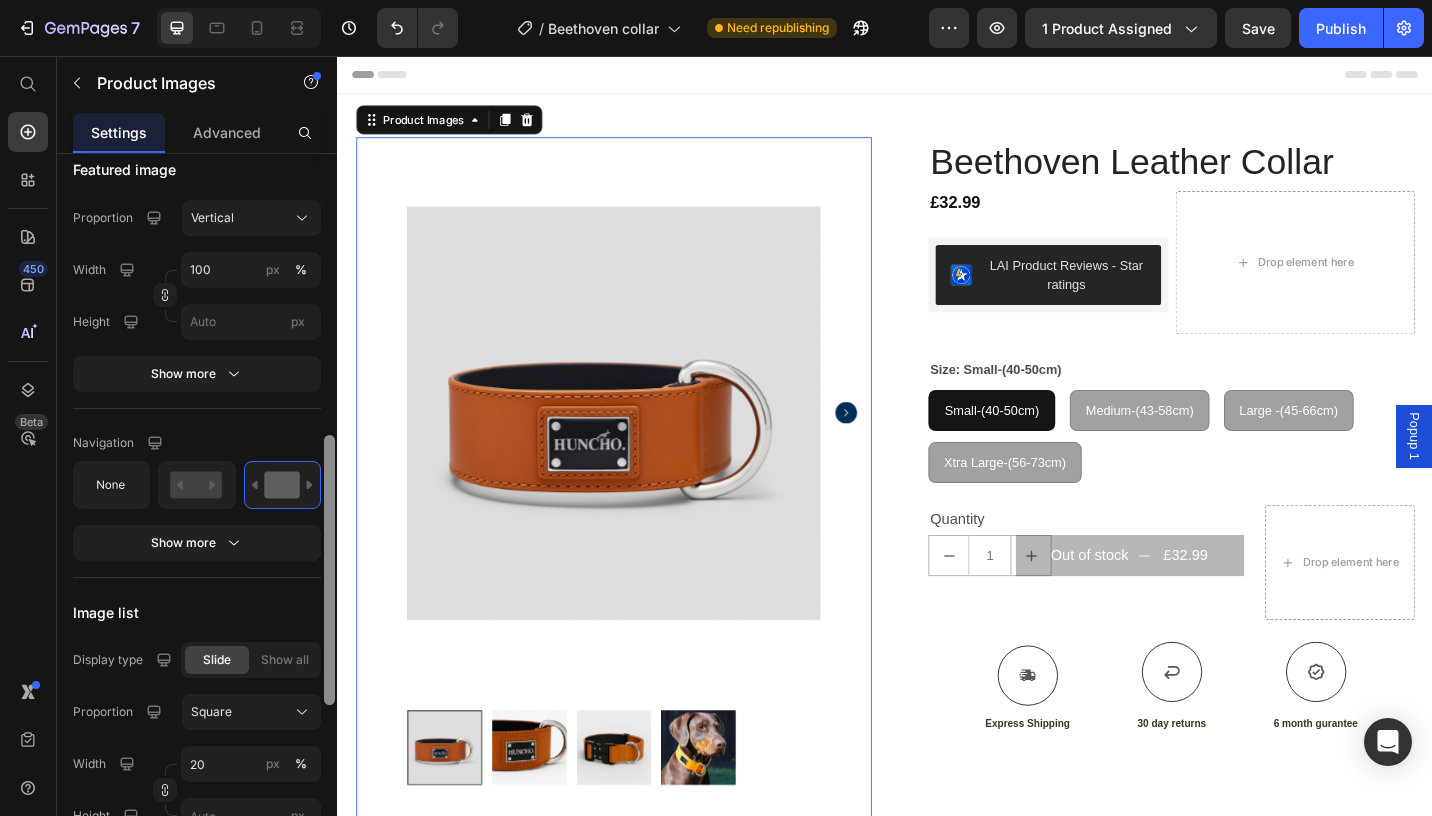 scroll, scrollTop: 740, scrollLeft: 0, axis: vertical 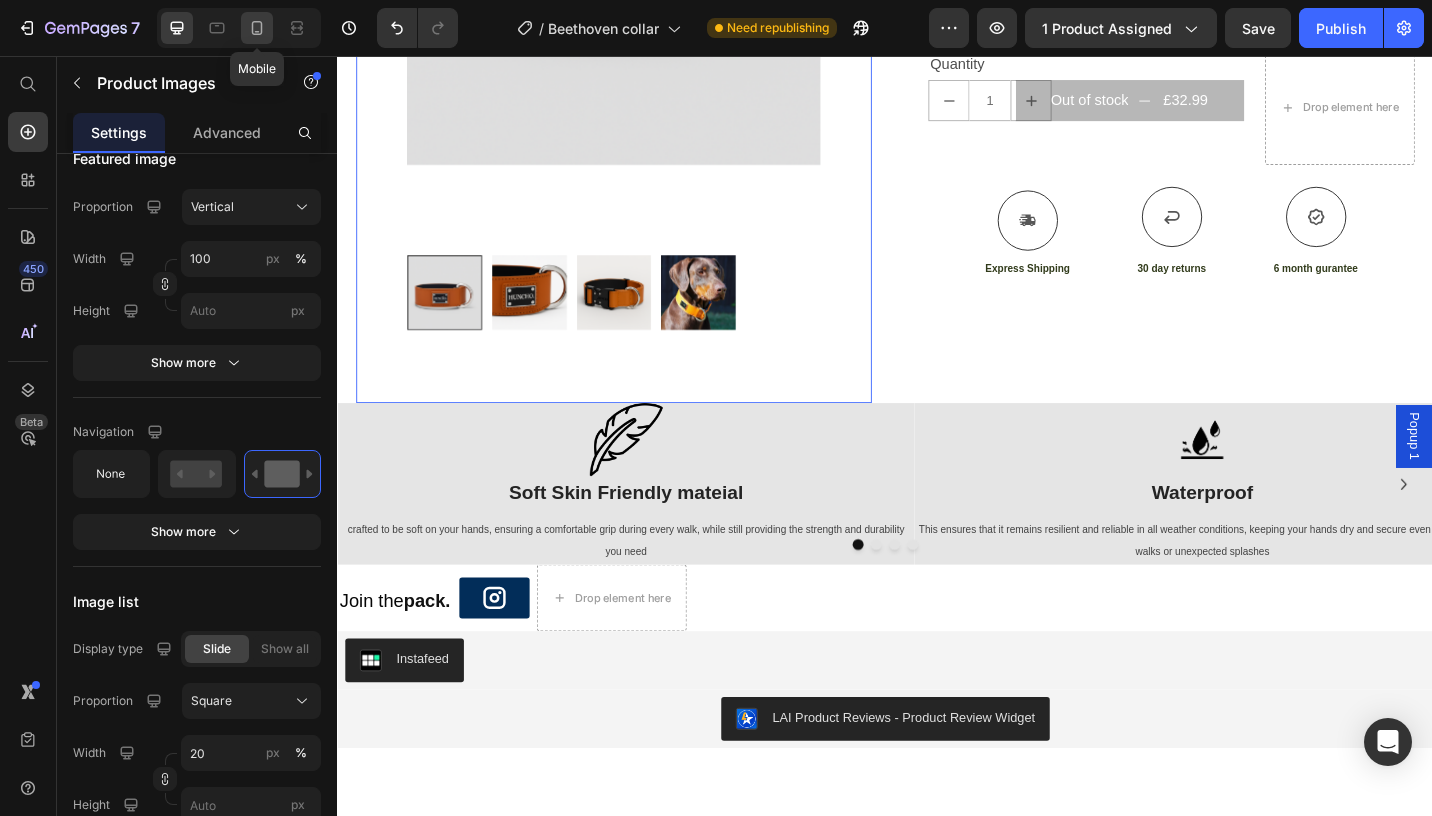 click 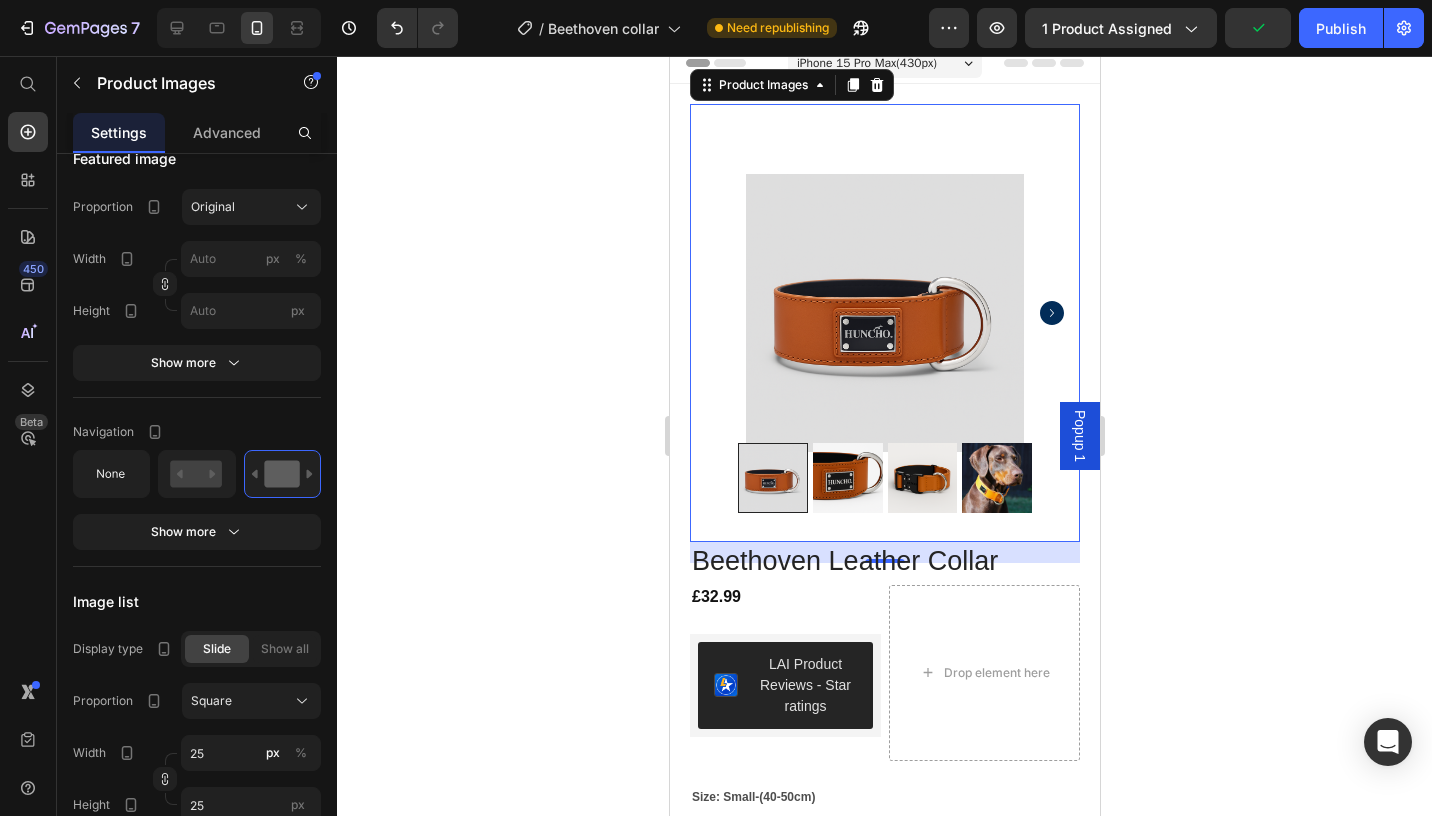 scroll, scrollTop: 0, scrollLeft: 0, axis: both 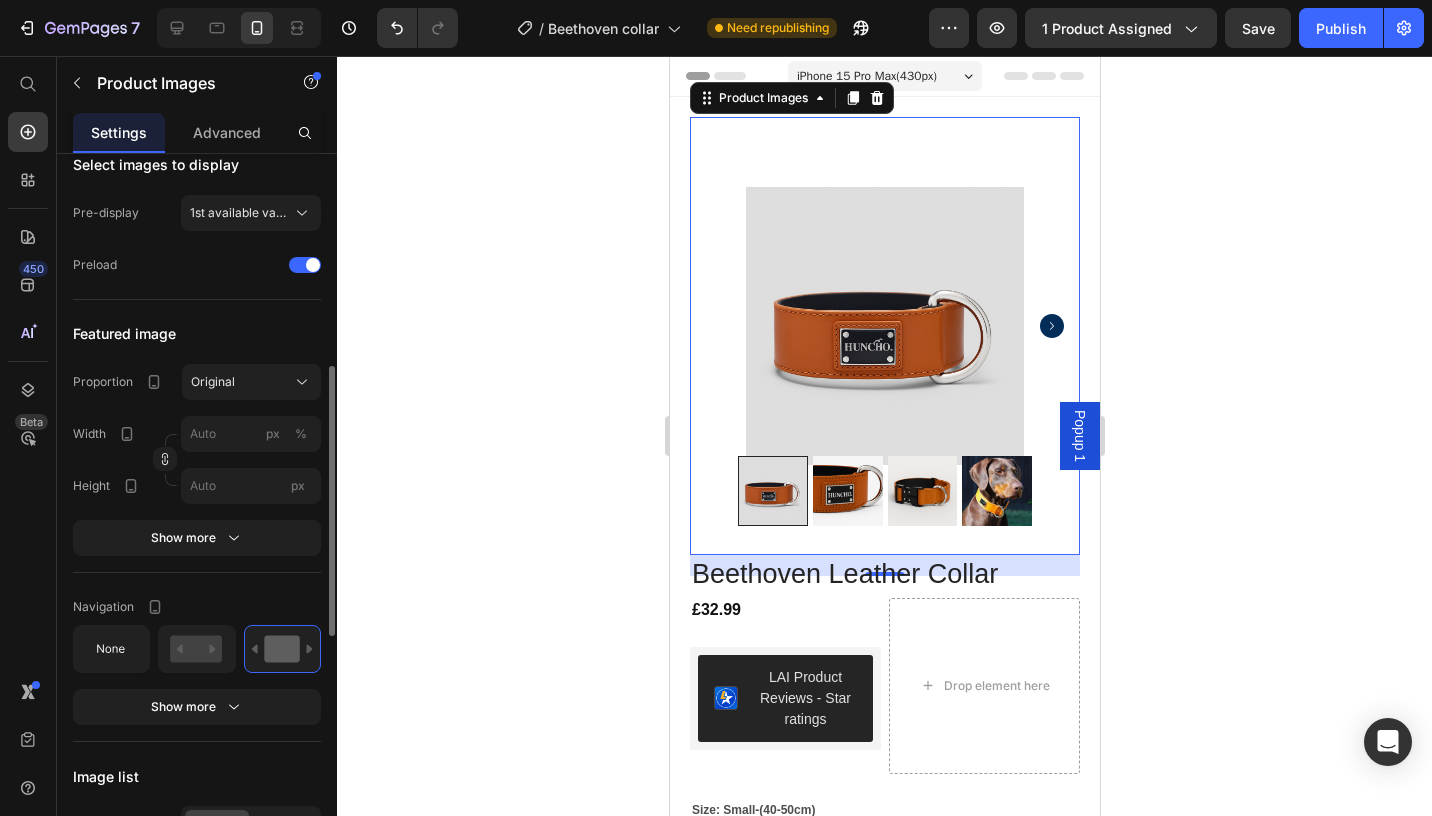 click on "Proportion Original Width px % Height px" at bounding box center [197, 434] 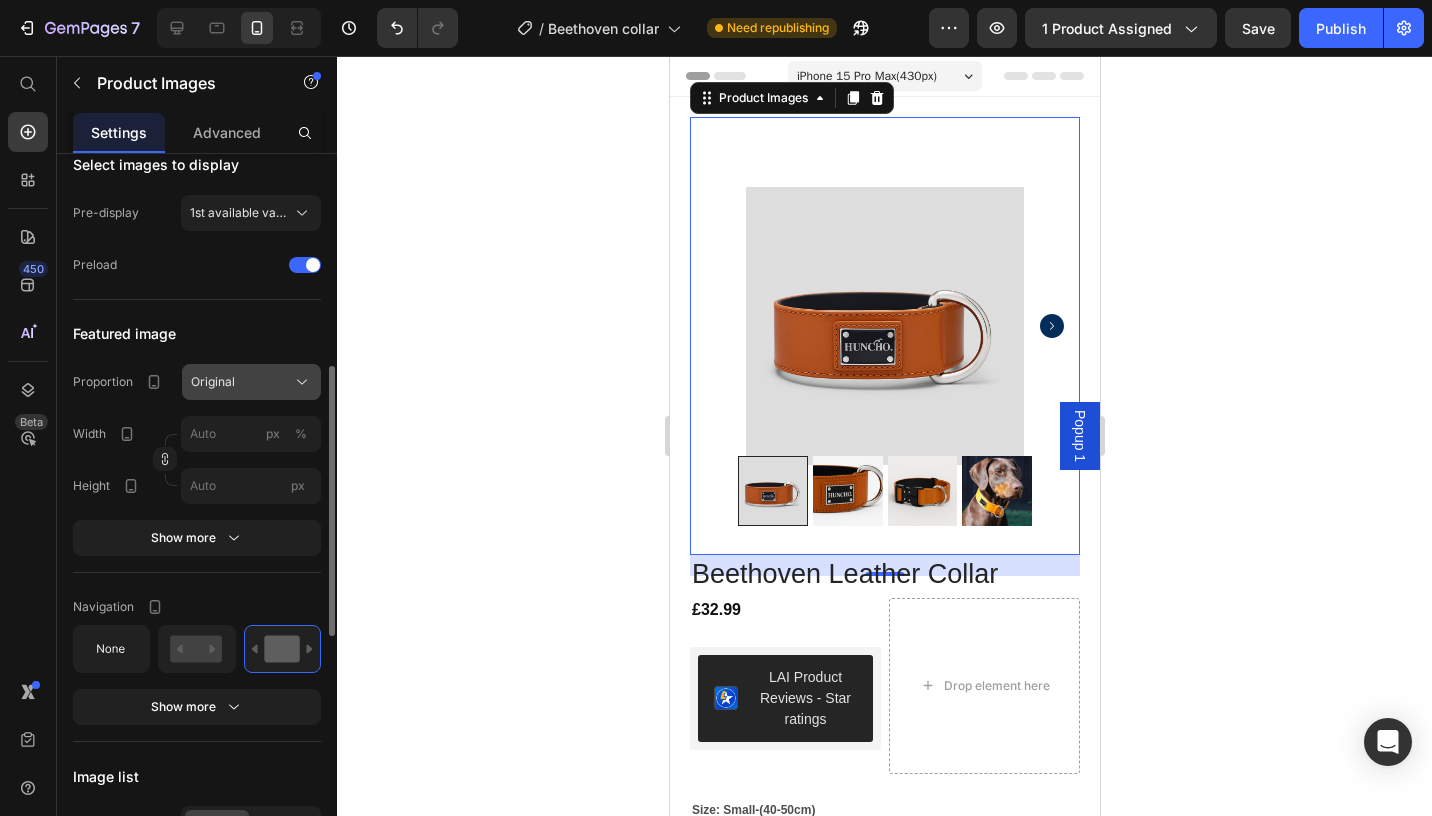 click on "Original" 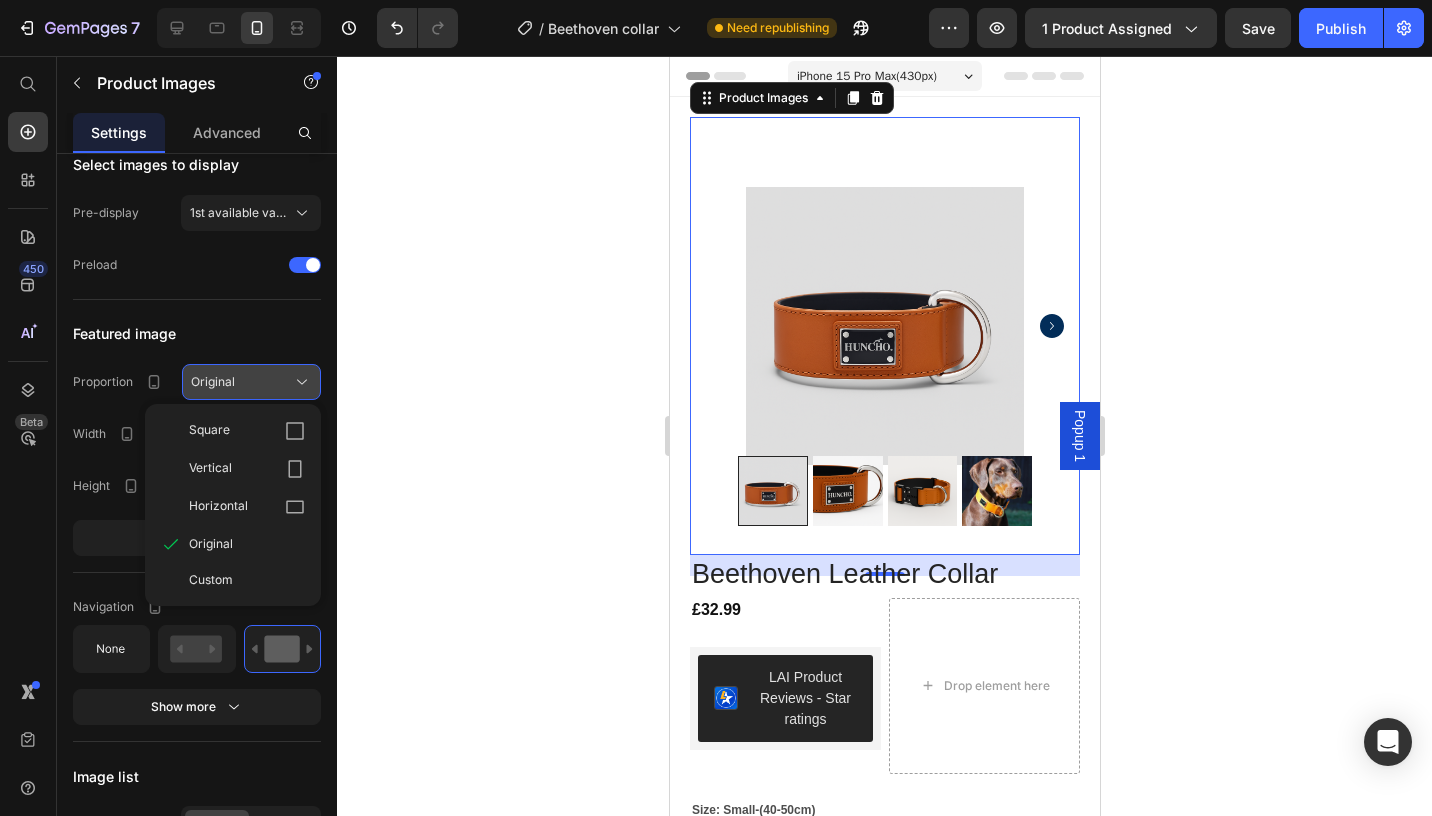 click on "Original" 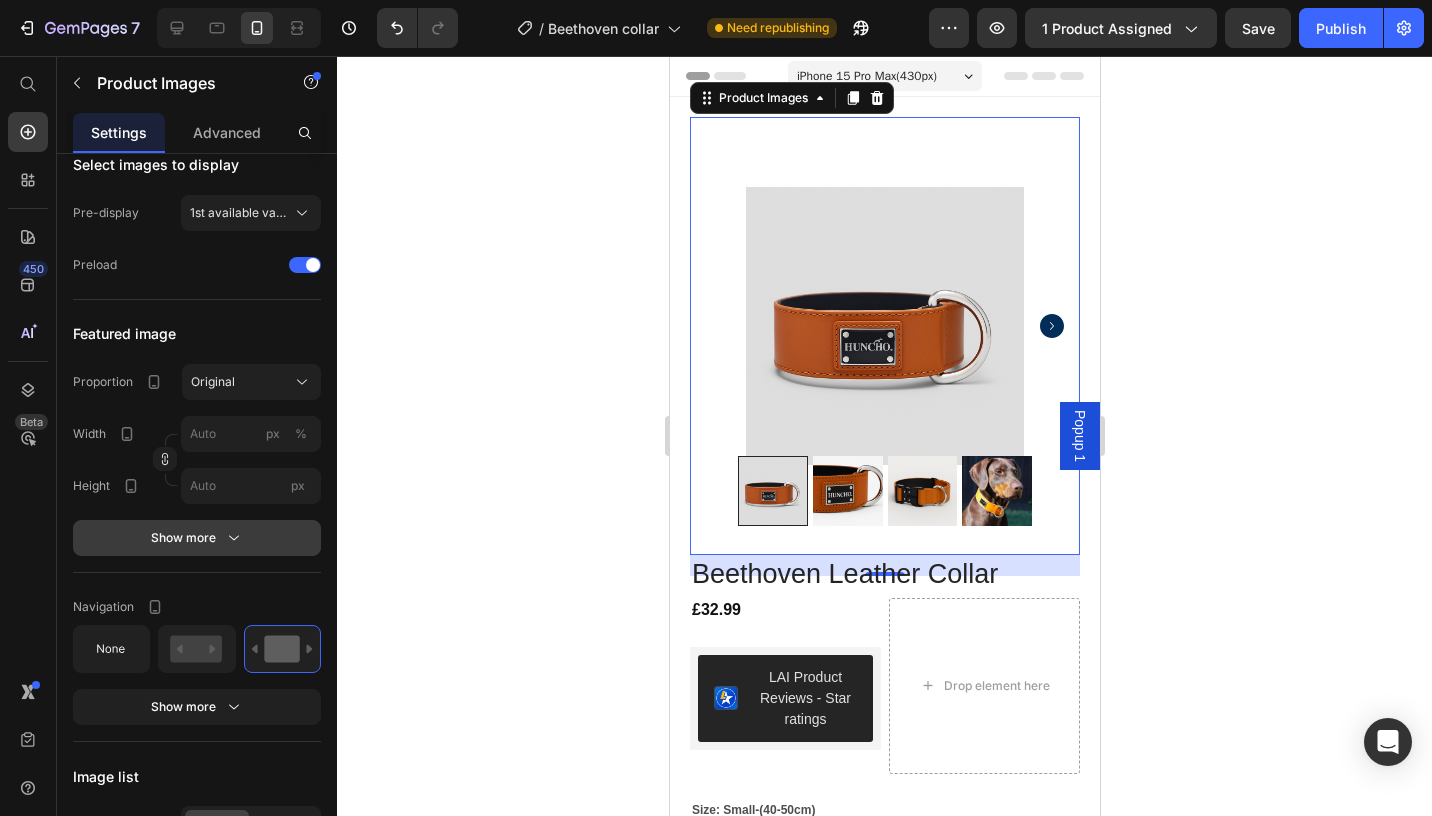 click on "Show more" at bounding box center [197, 538] 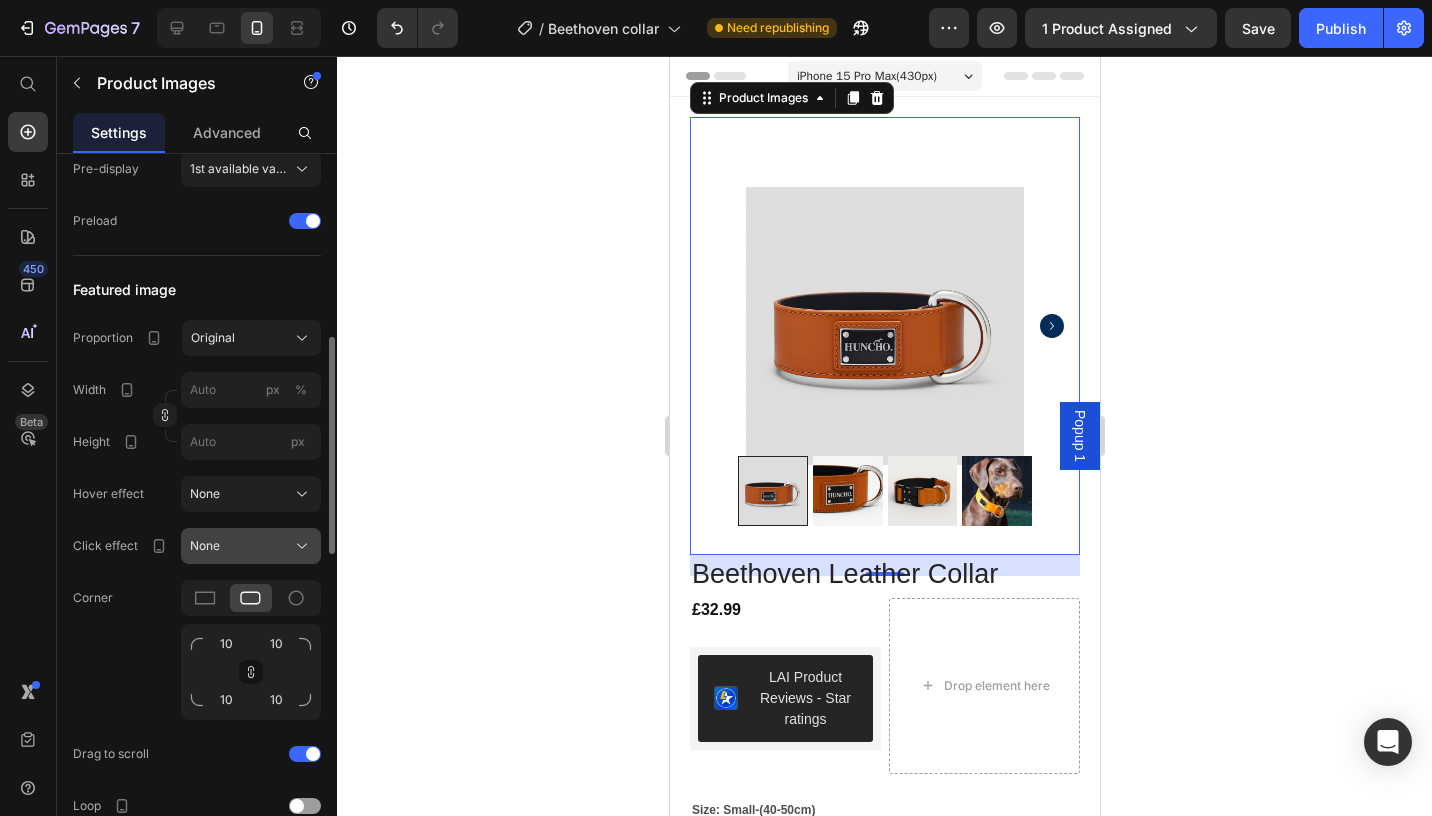 scroll, scrollTop: 682, scrollLeft: 0, axis: vertical 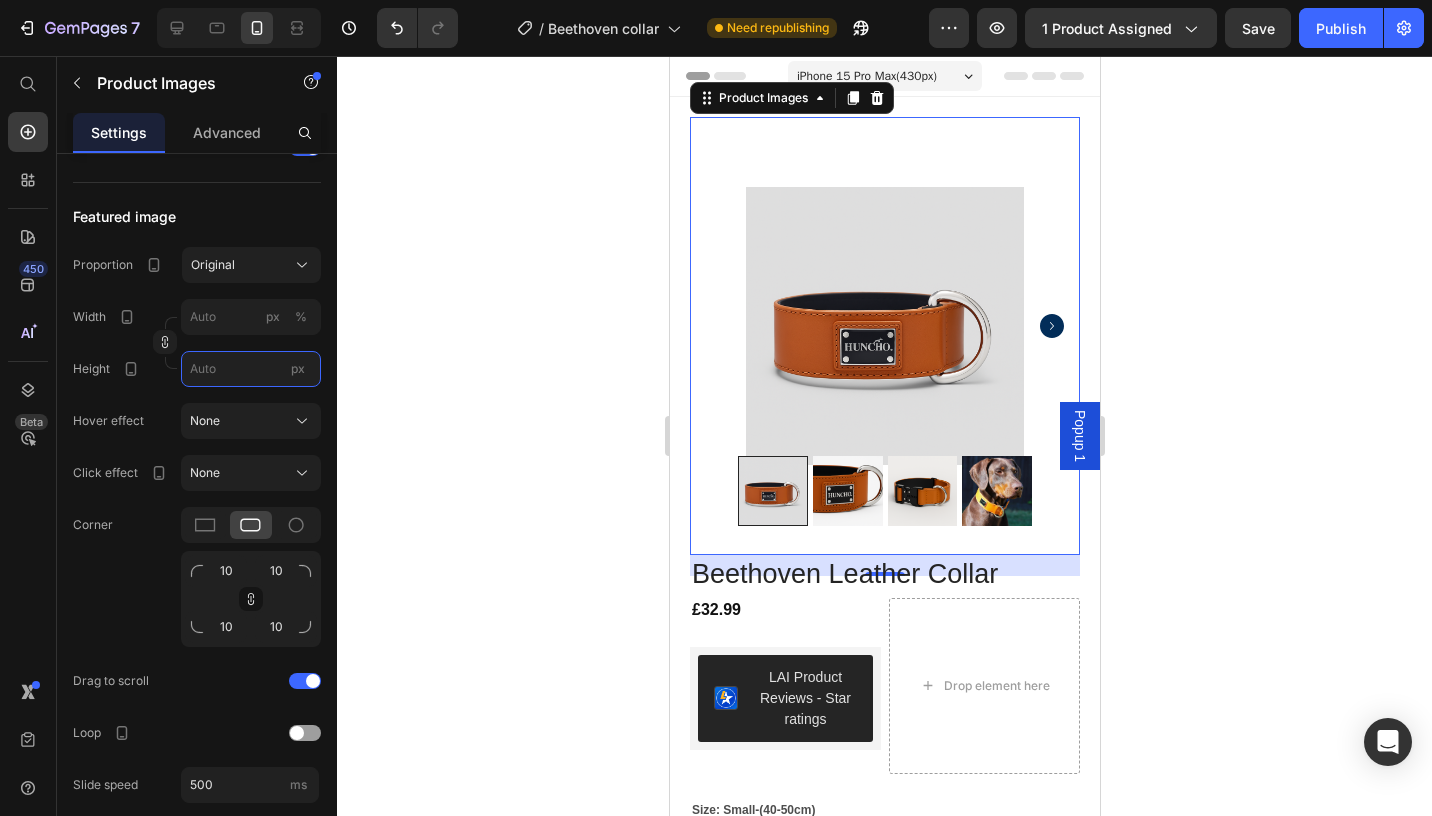 click on "px" at bounding box center (251, 369) 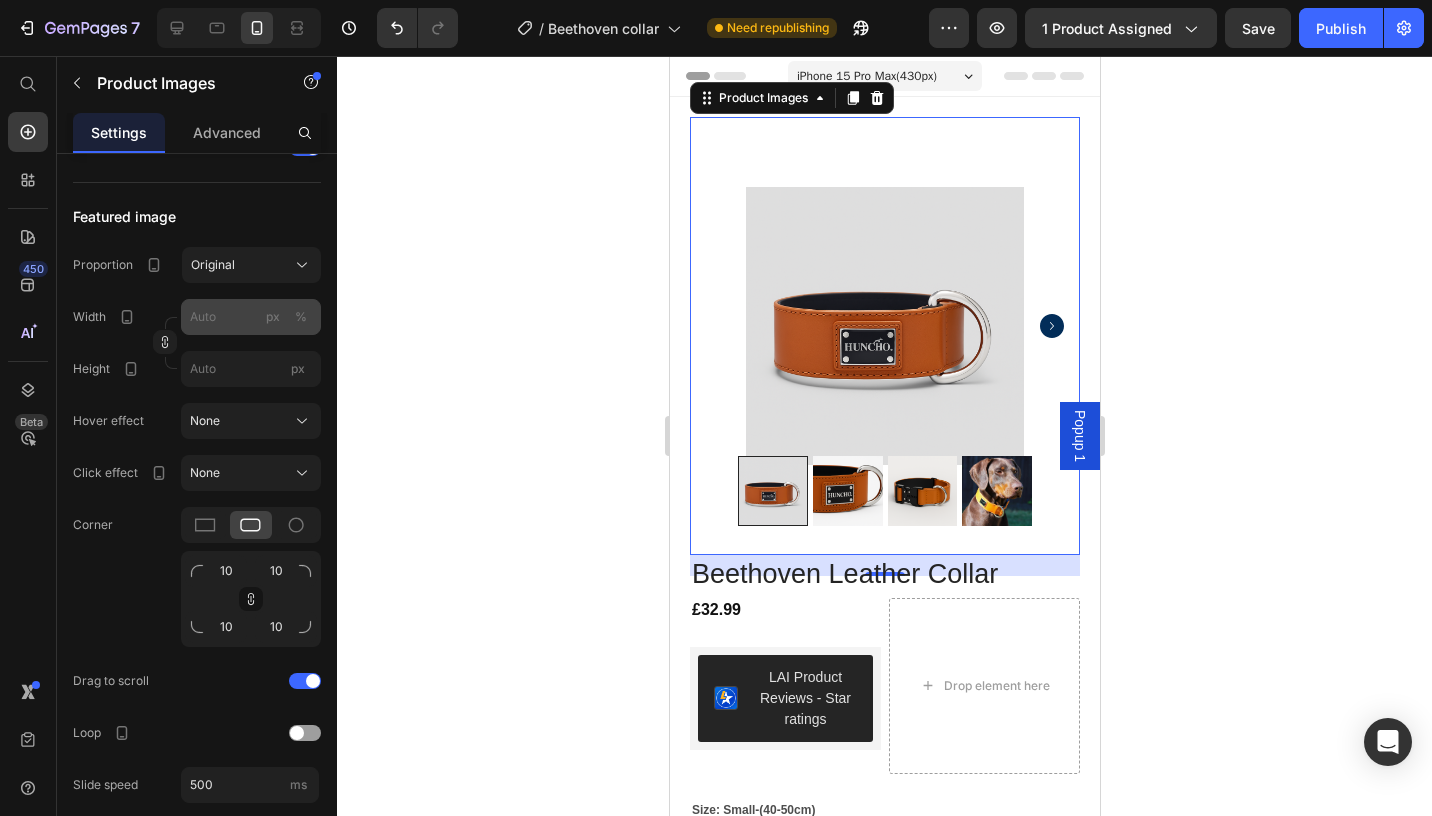 click on "px" 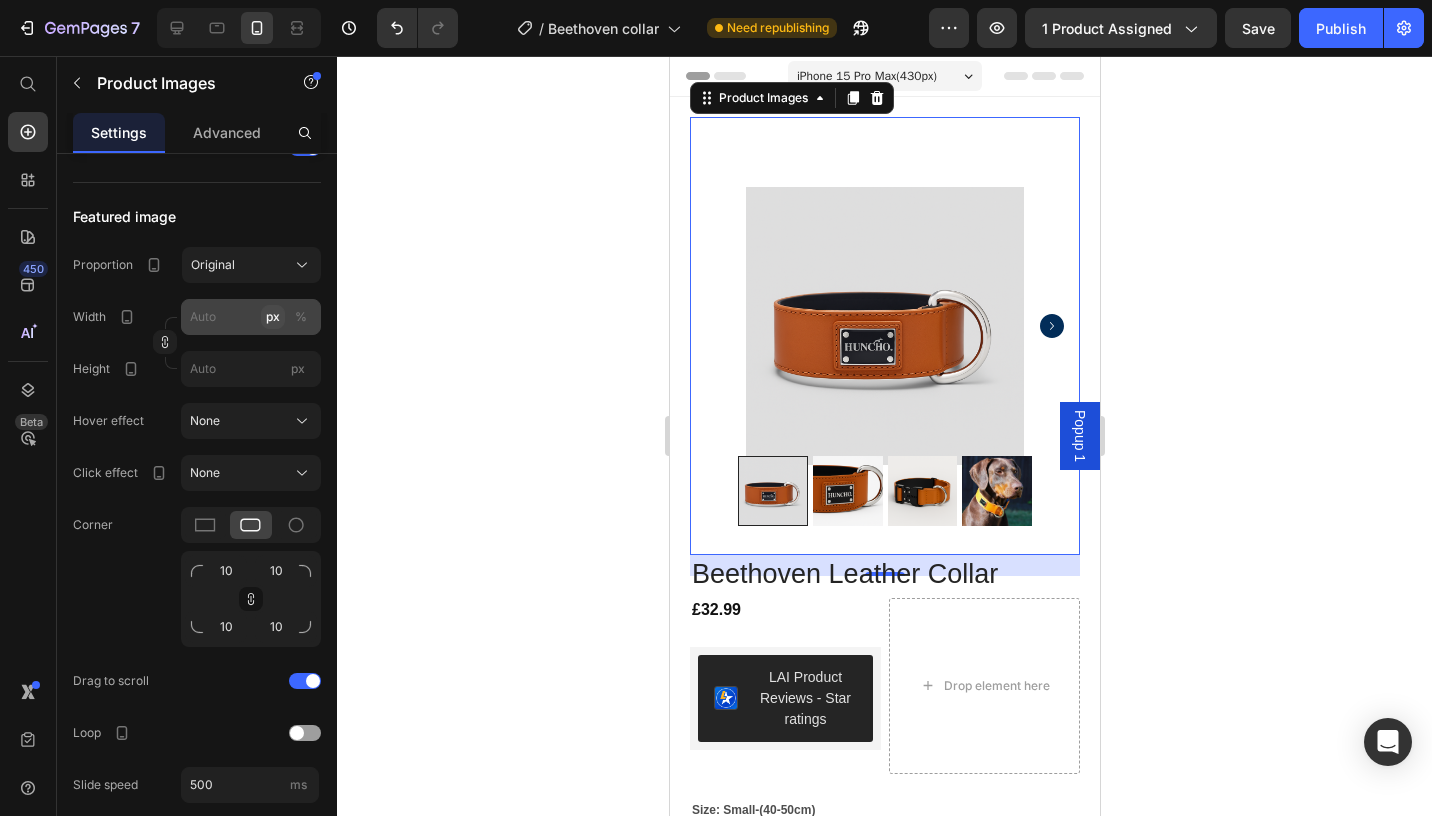 click on "px" 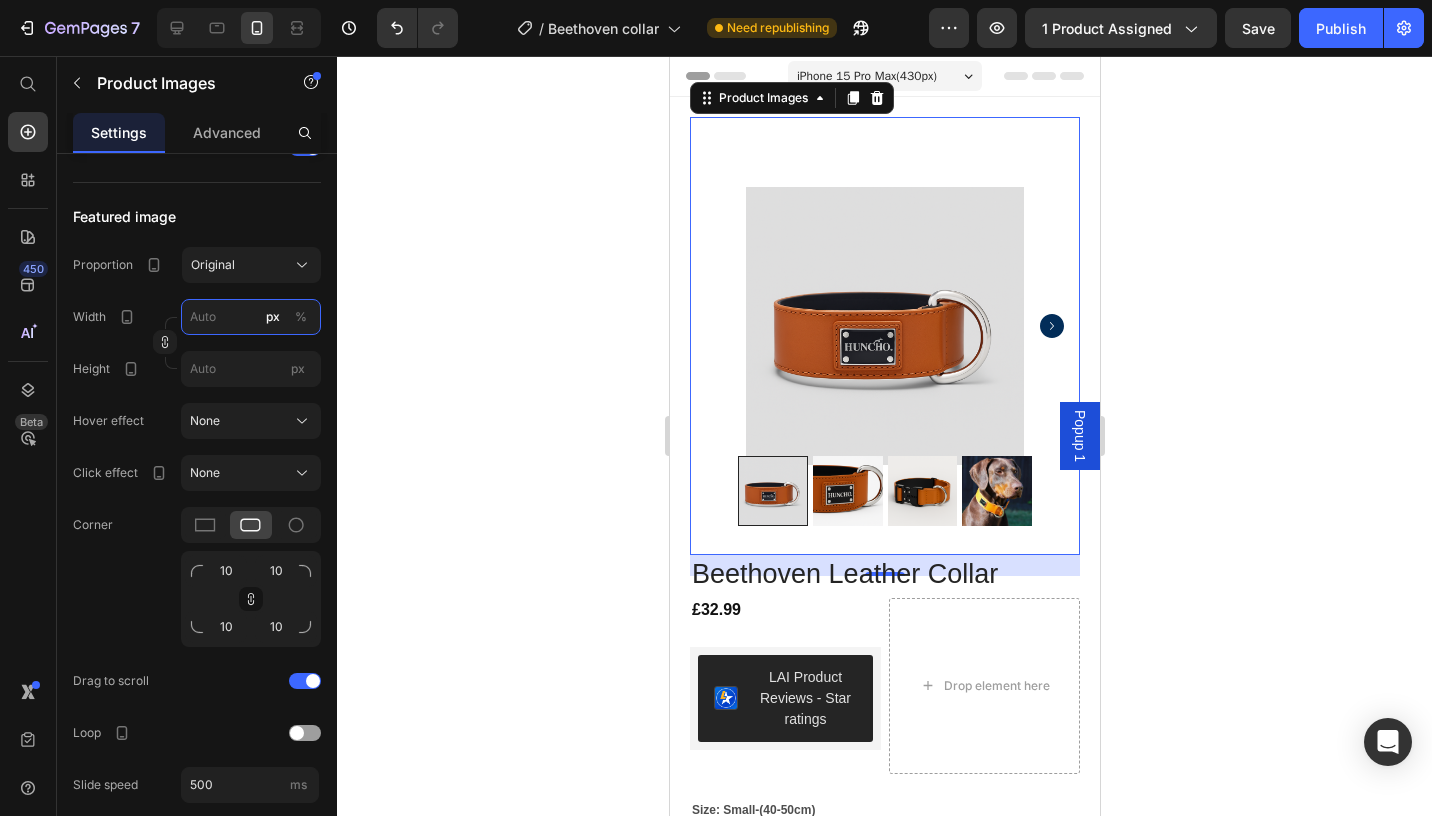click on "px %" at bounding box center [251, 317] 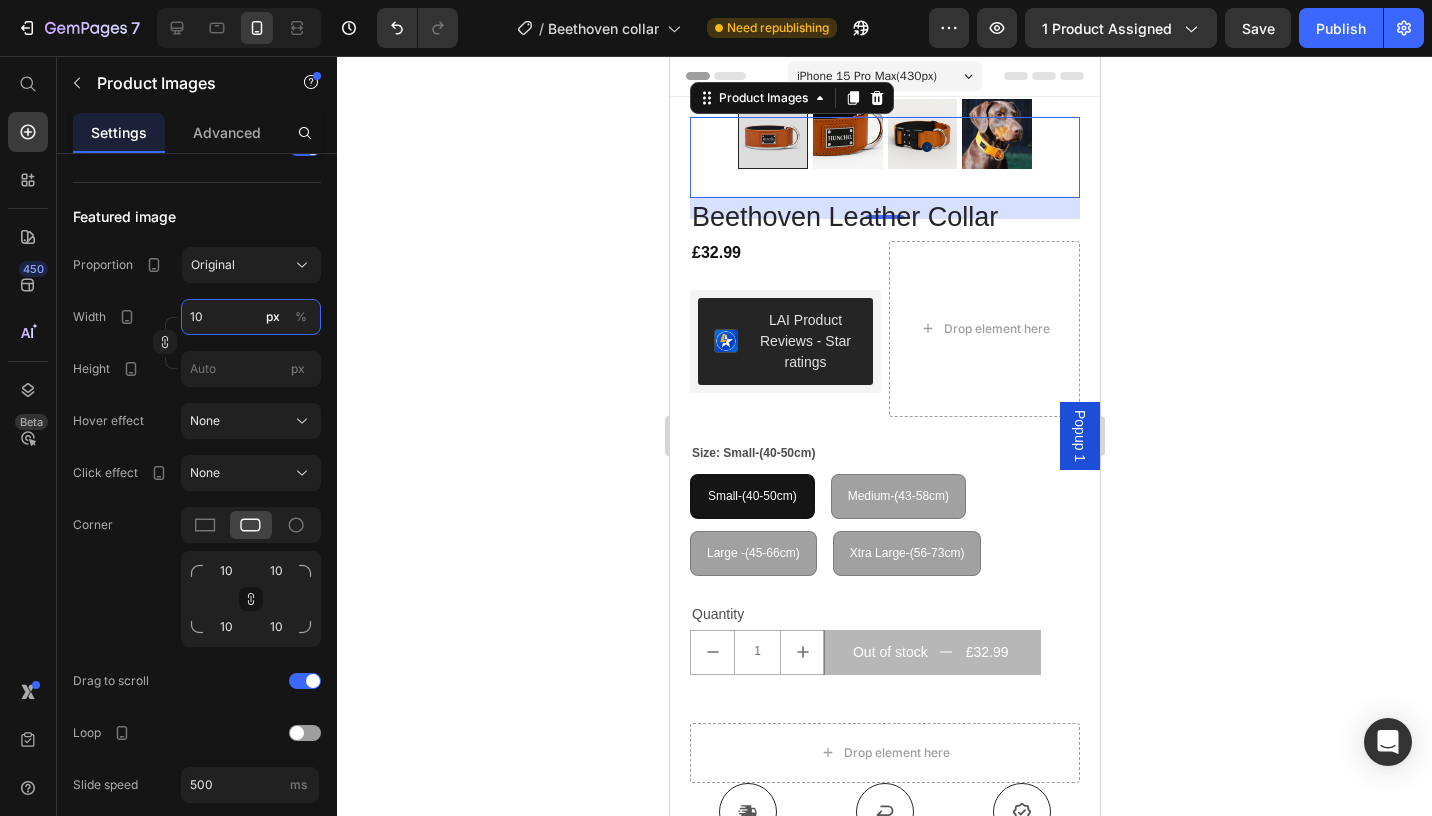type on "1" 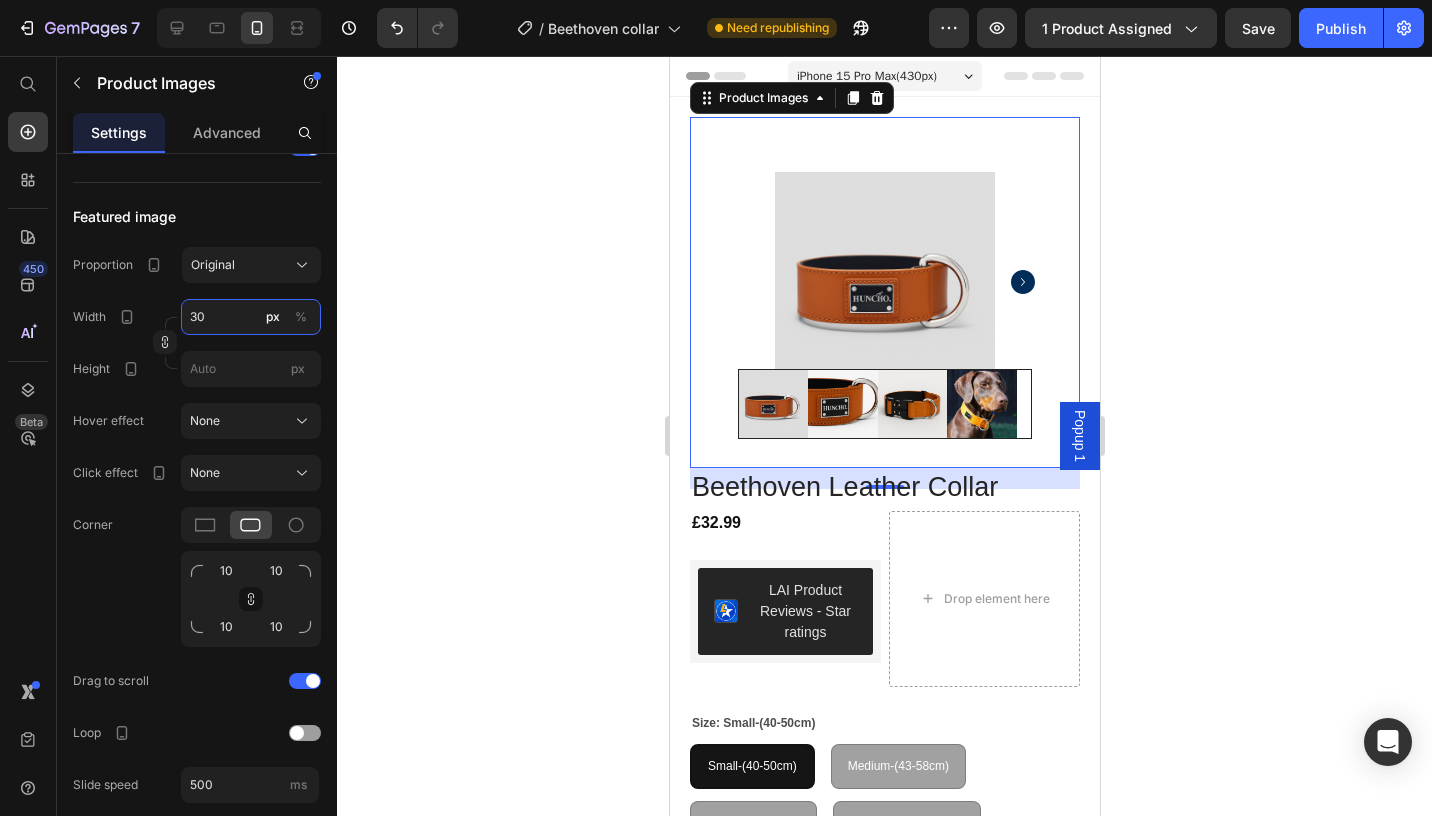 type on "3" 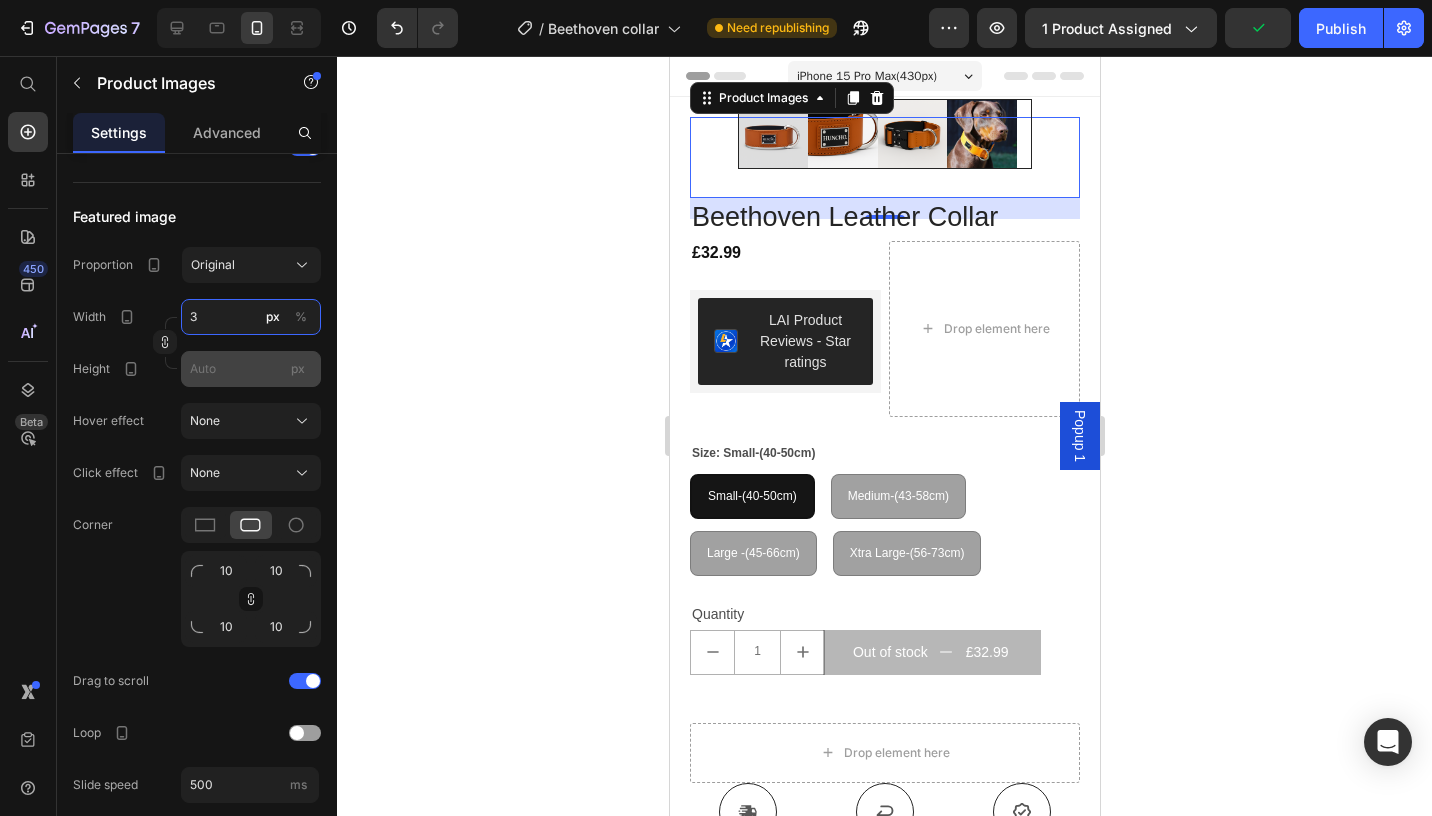type on "3" 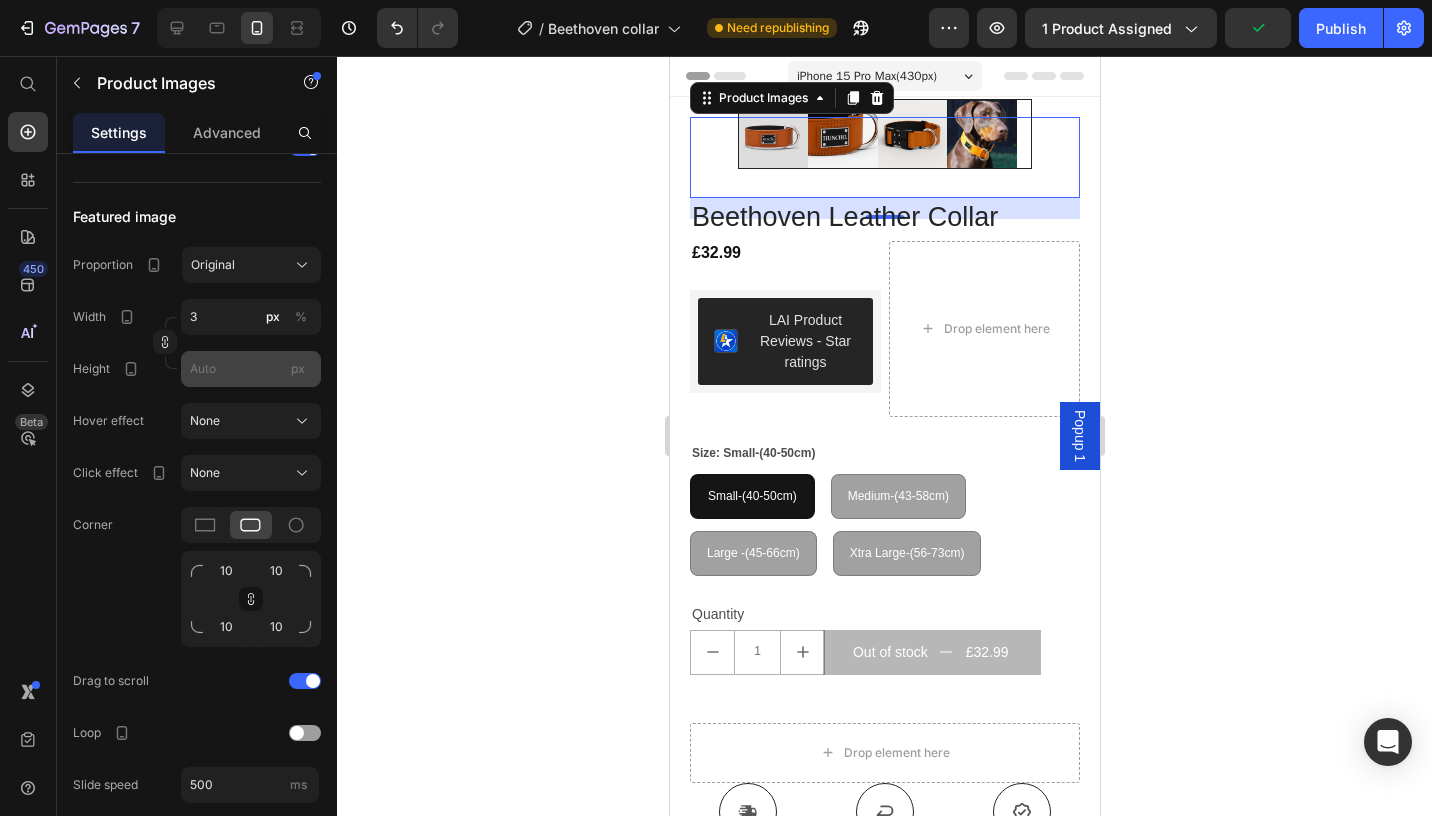 click on "px" at bounding box center (298, 369) 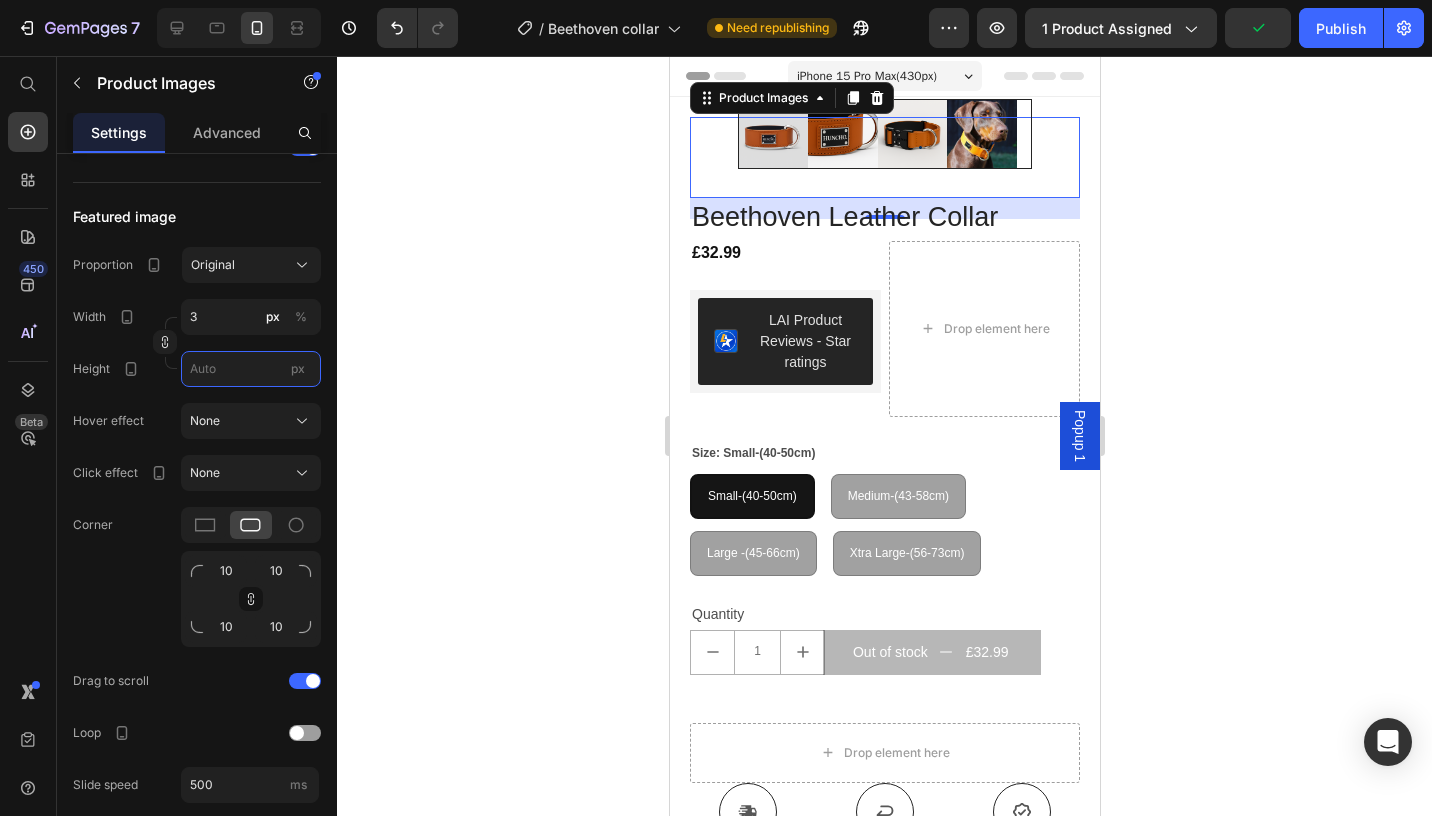 click on "px" at bounding box center (251, 369) 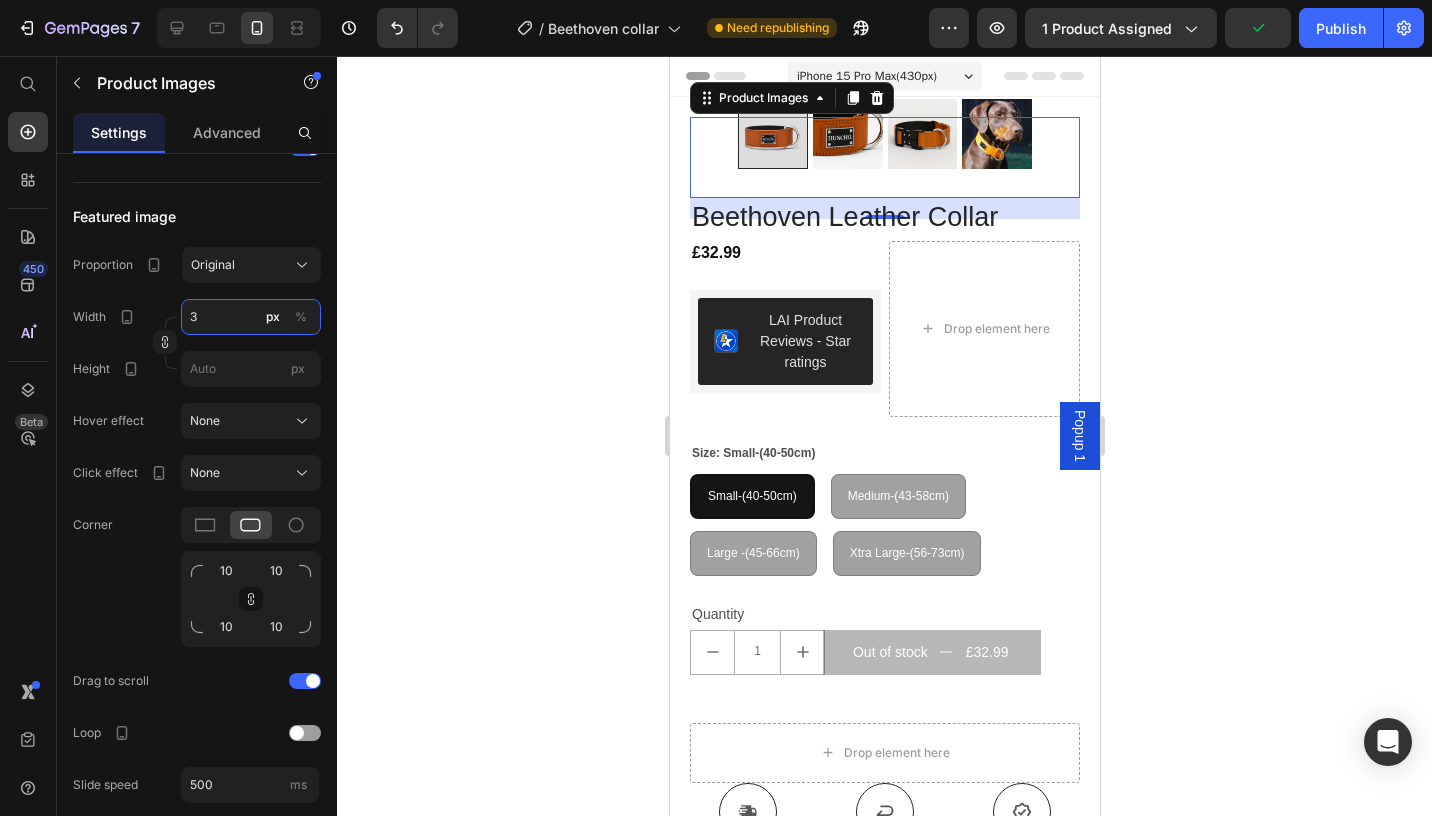 click on "3" at bounding box center [251, 317] 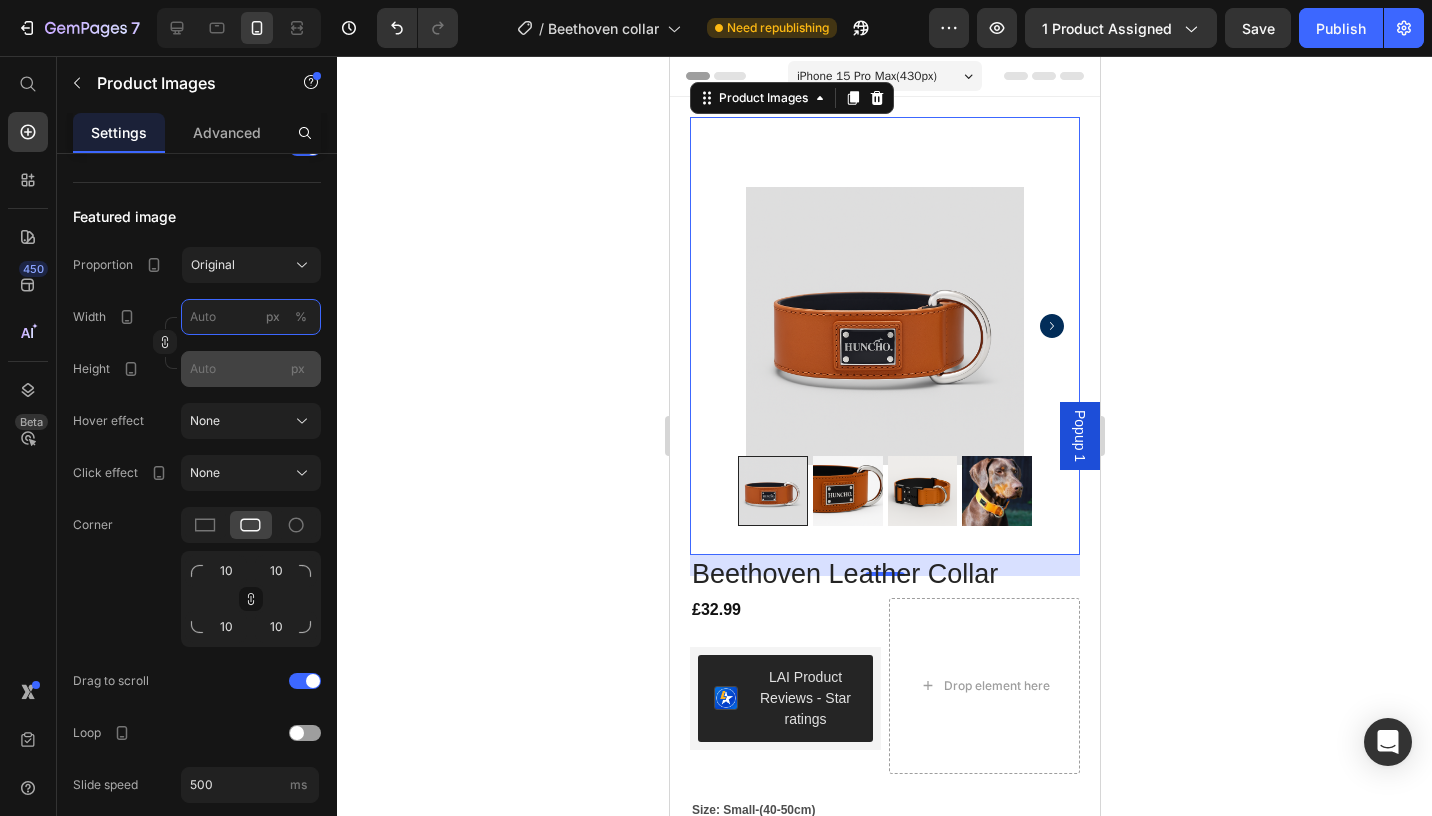 type 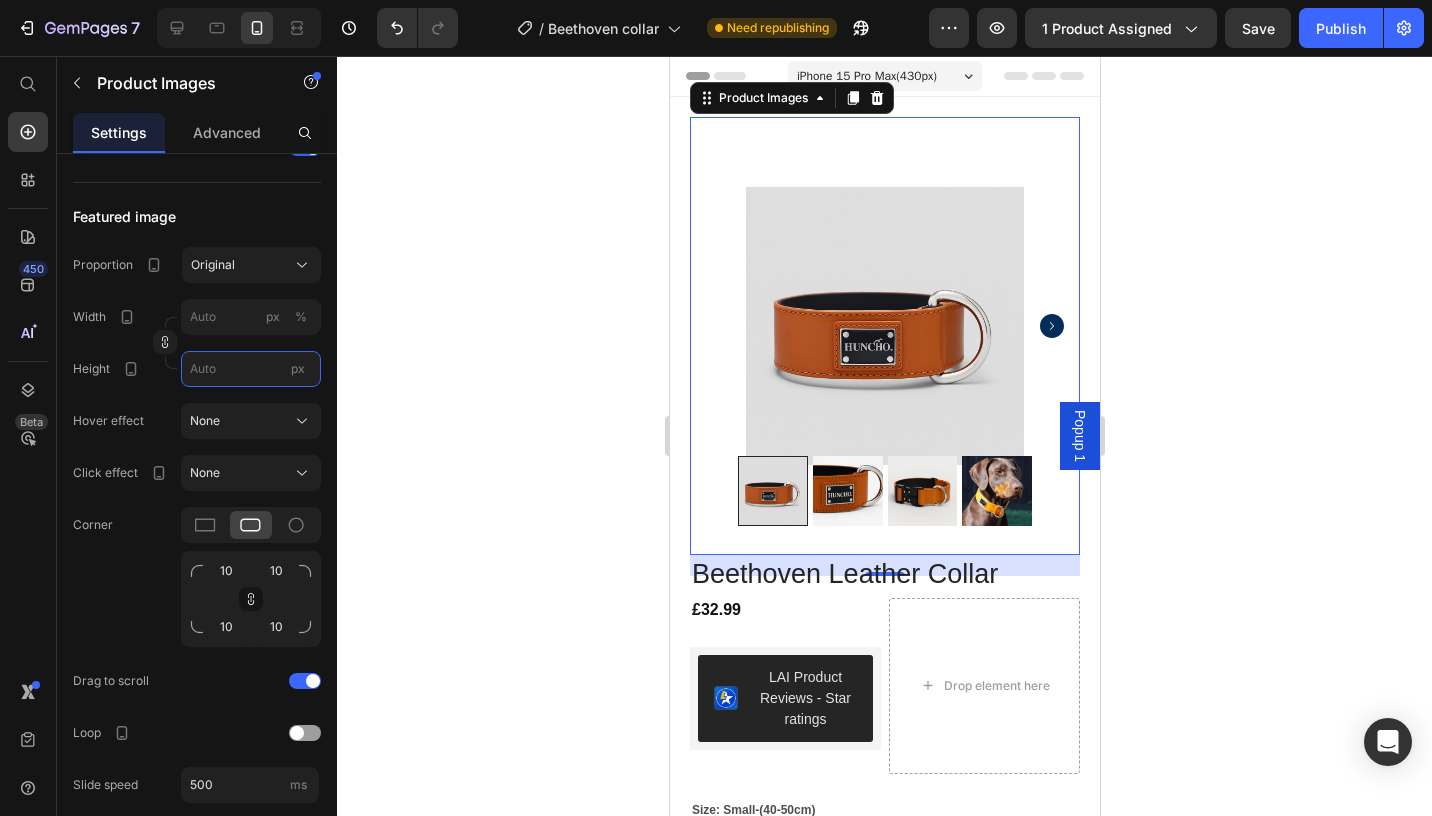 click on "px" at bounding box center [251, 369] 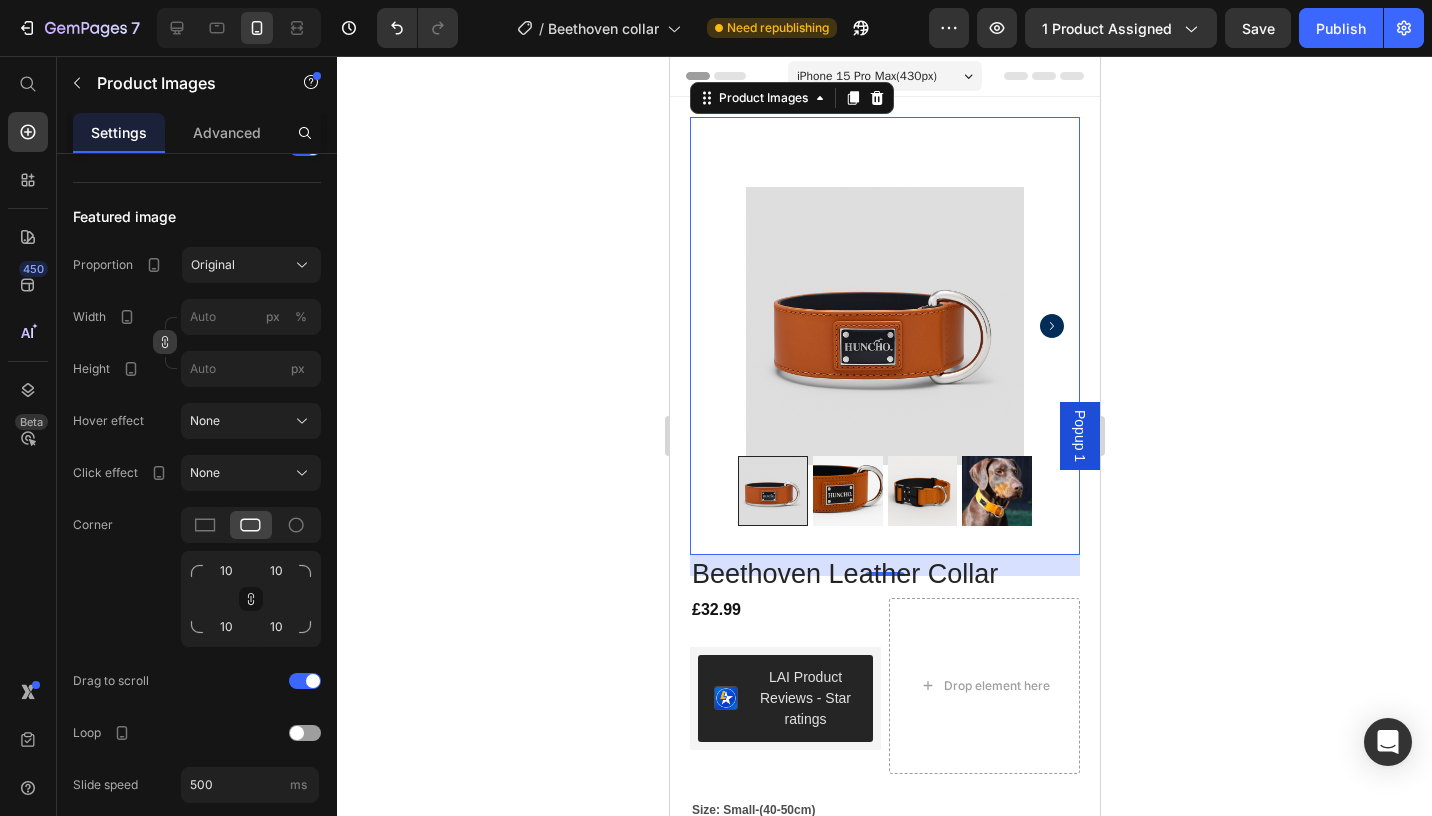click 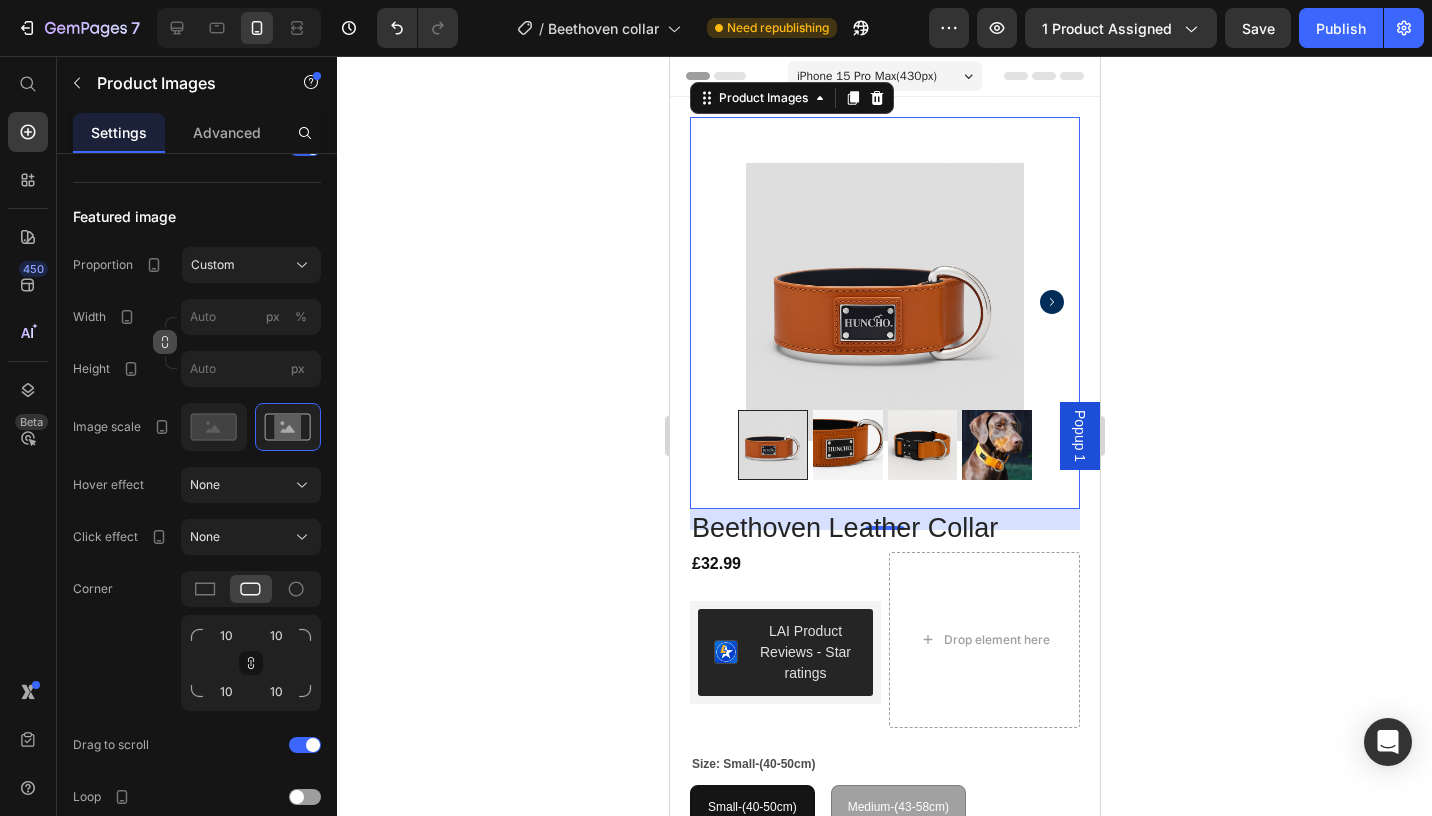 click 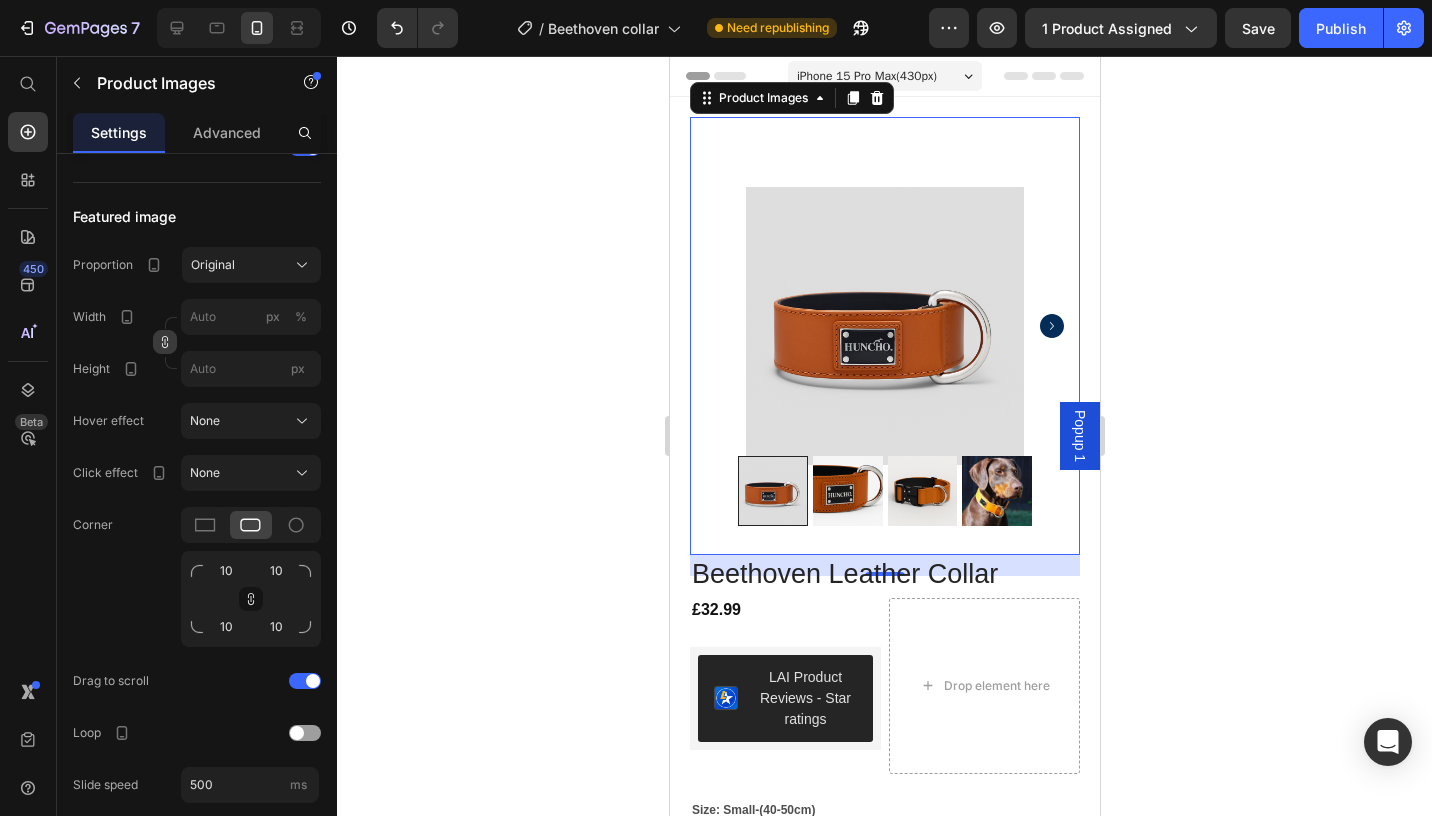 click 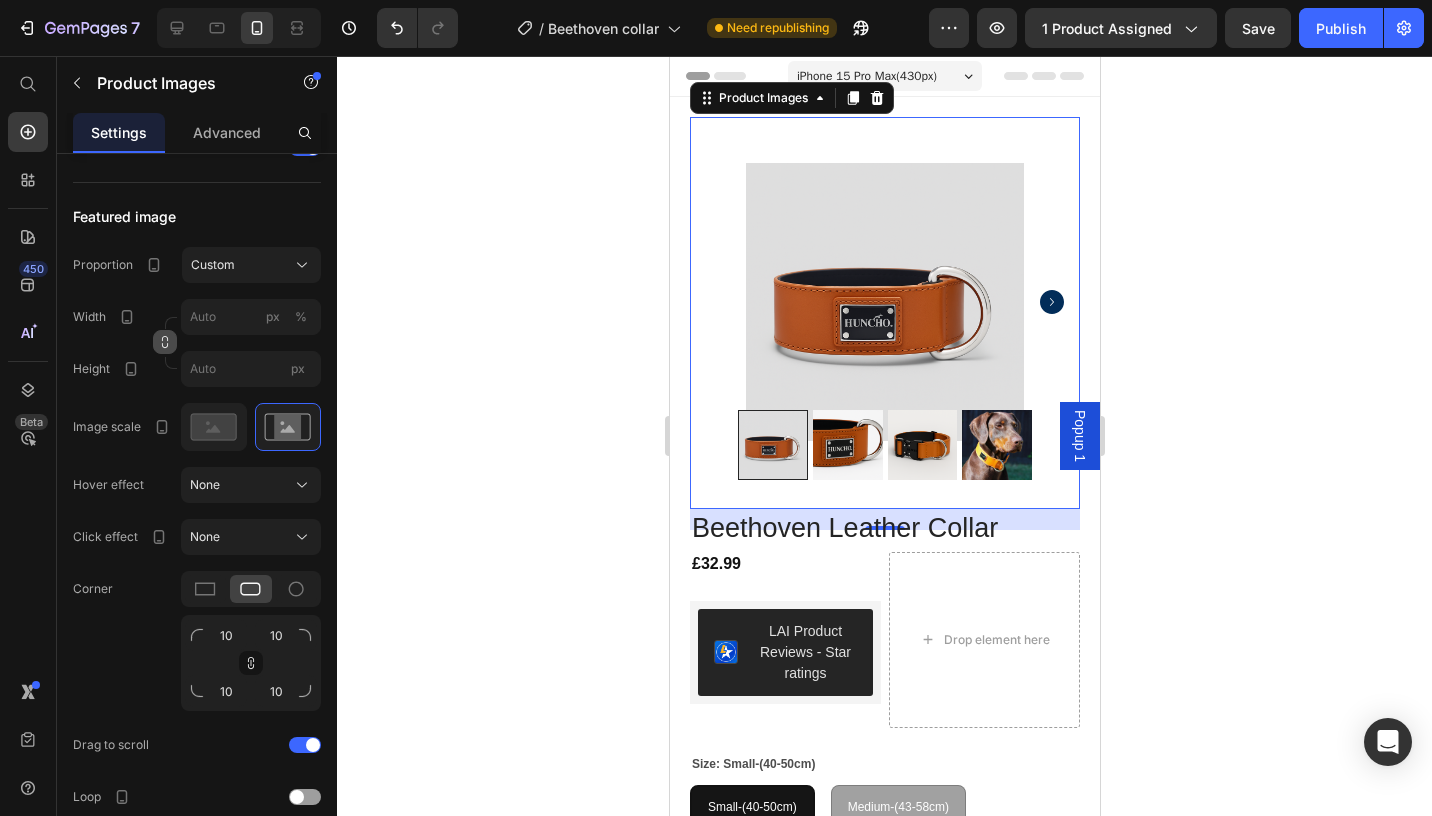 click 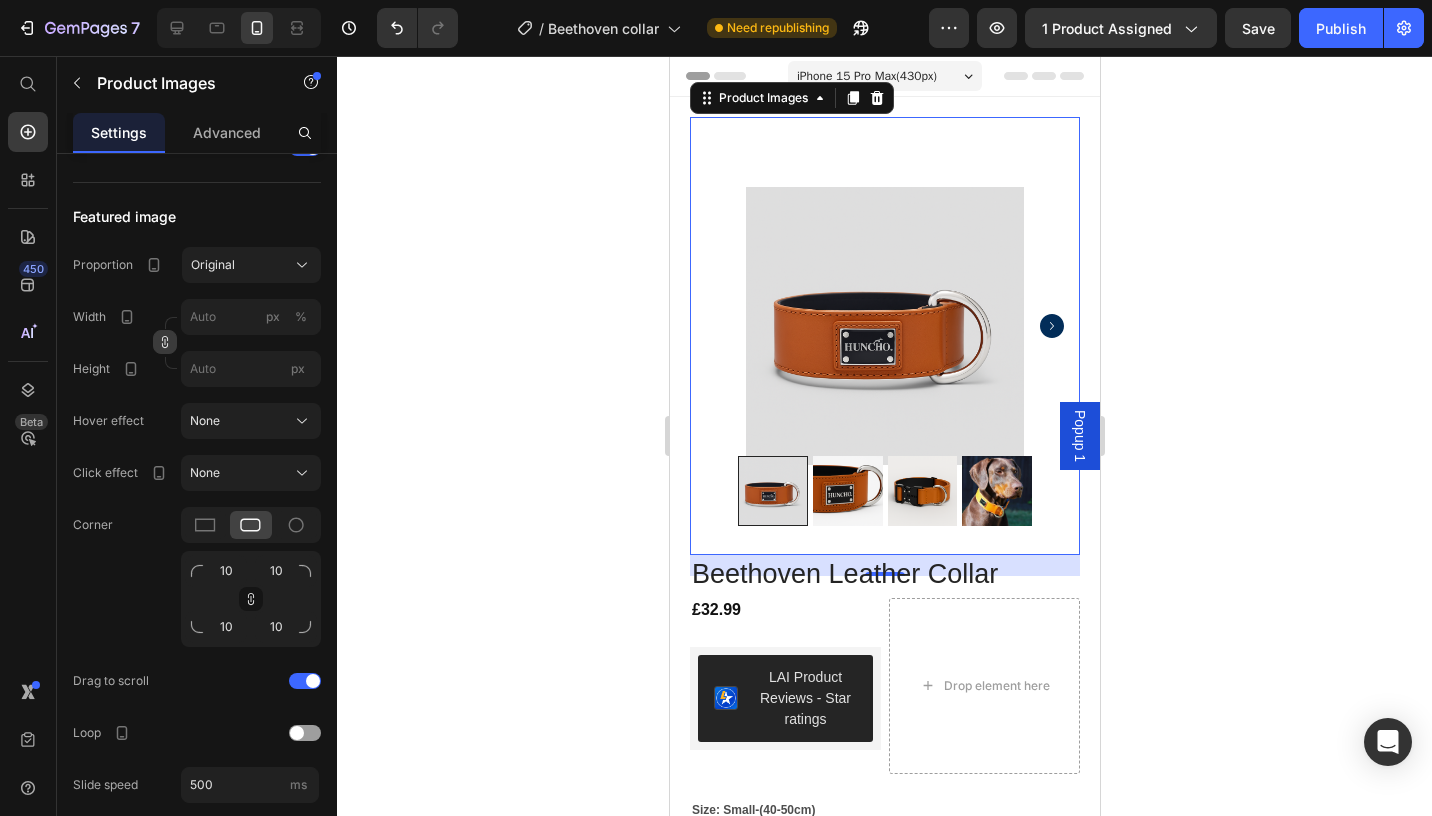 click 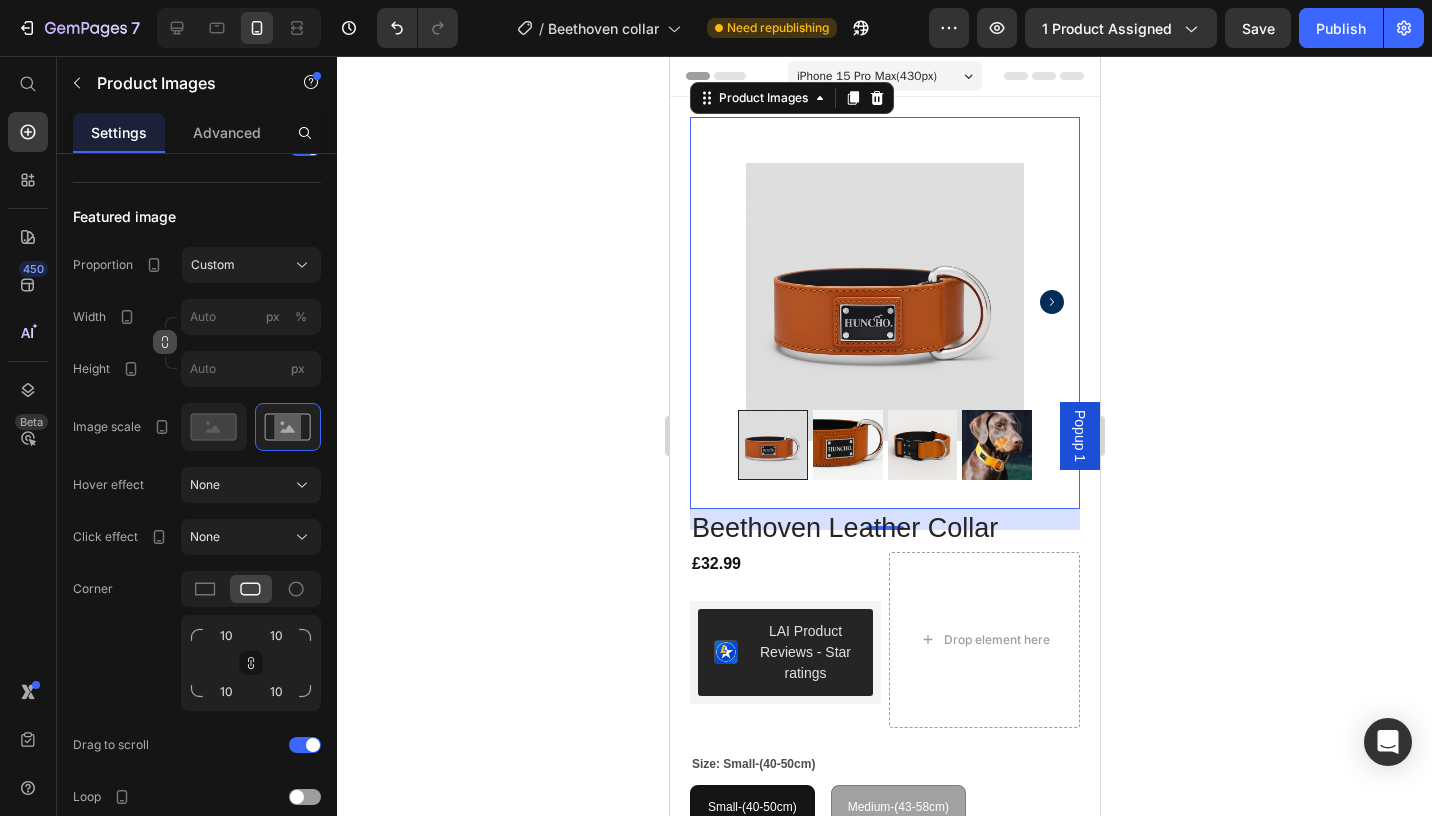 click 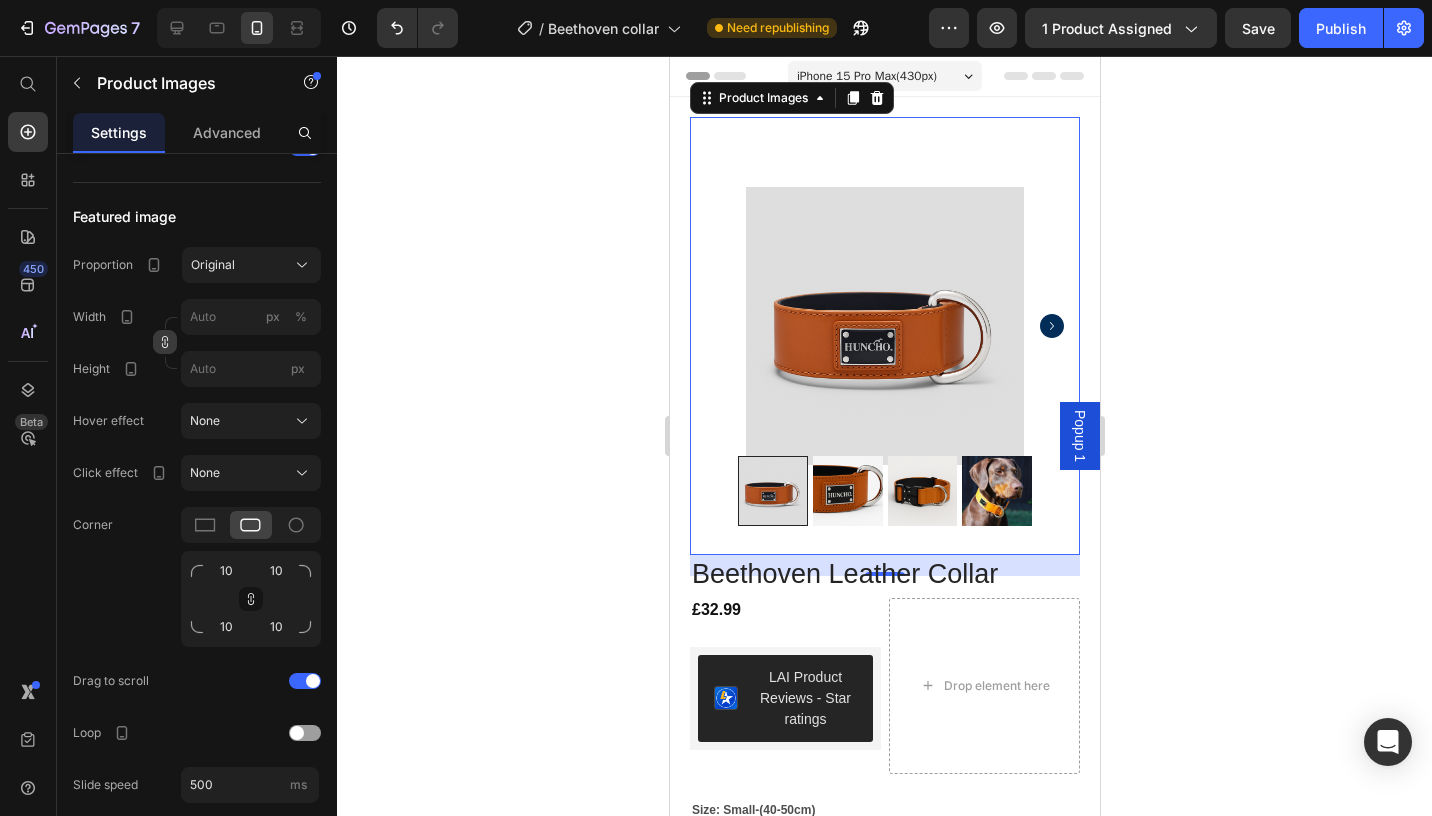 click 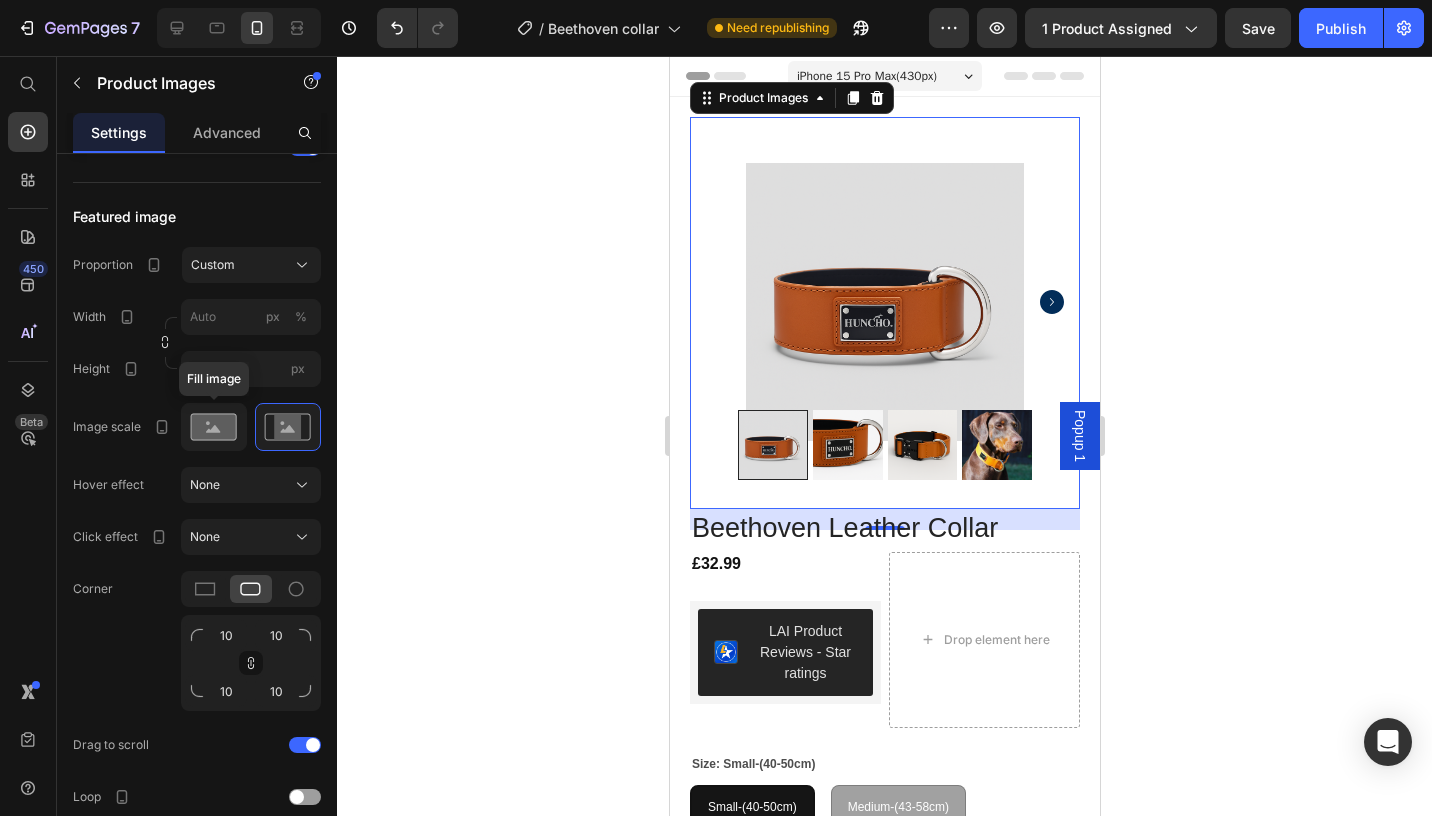 click 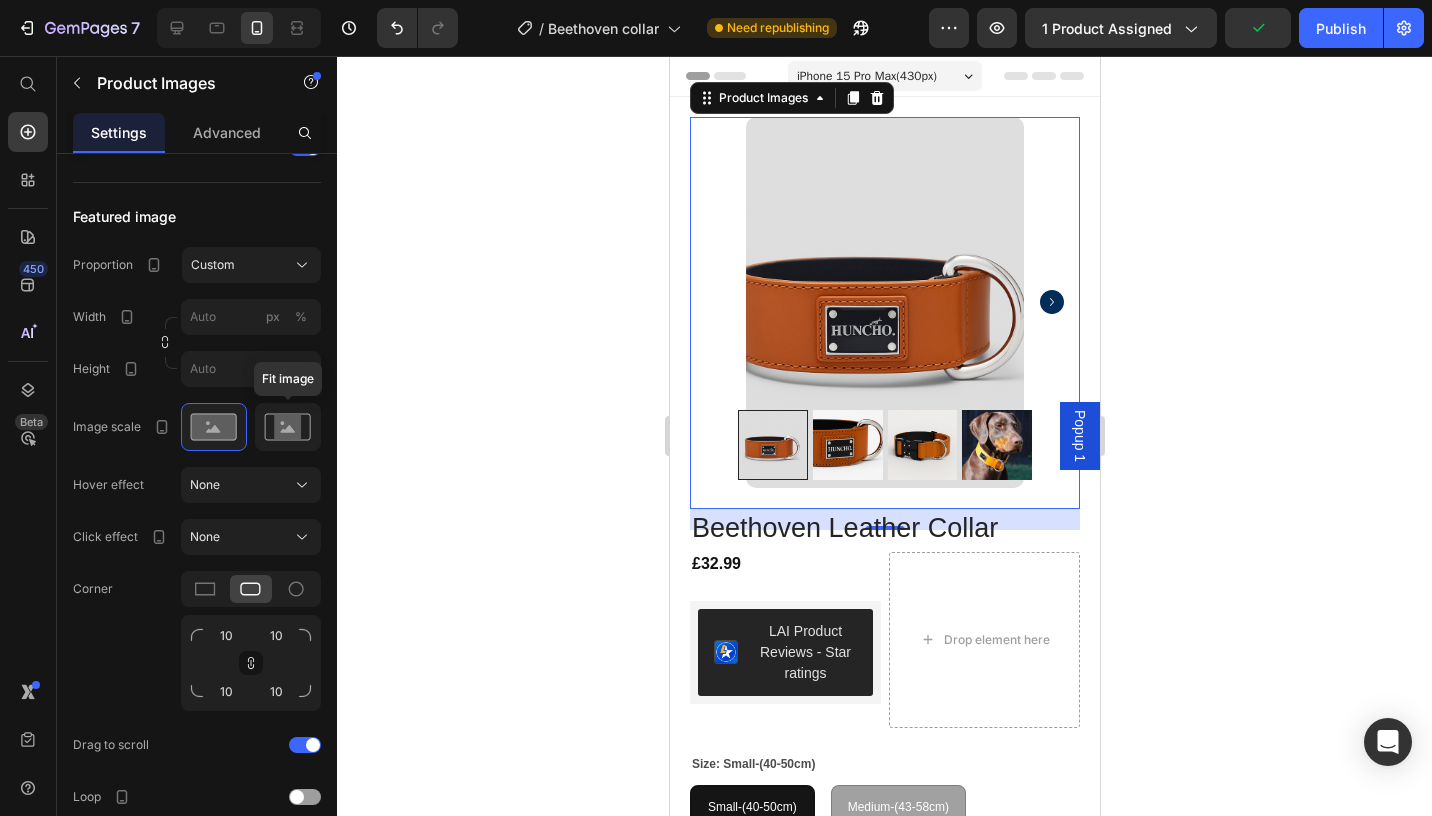 click 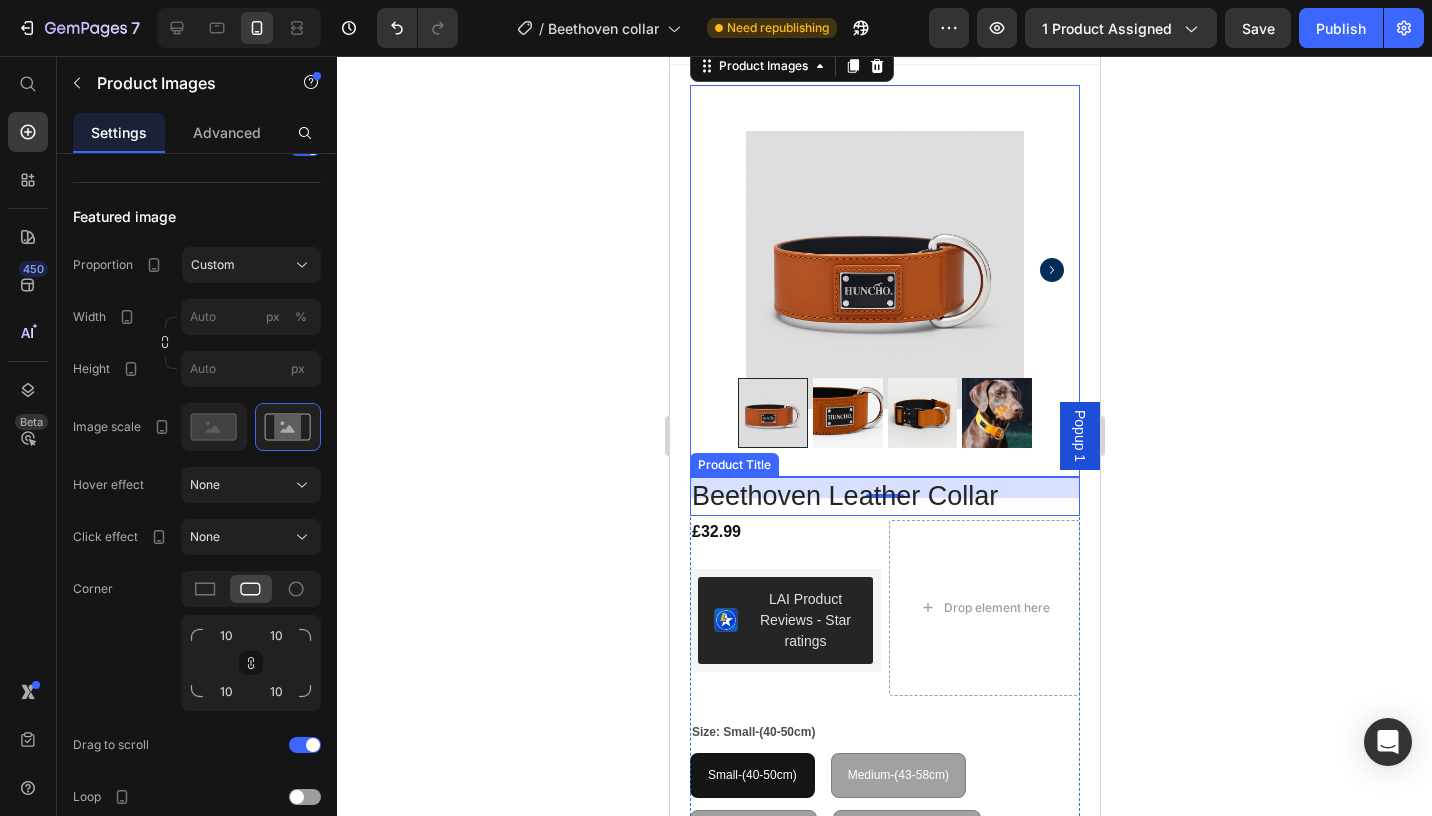scroll, scrollTop: 34, scrollLeft: 0, axis: vertical 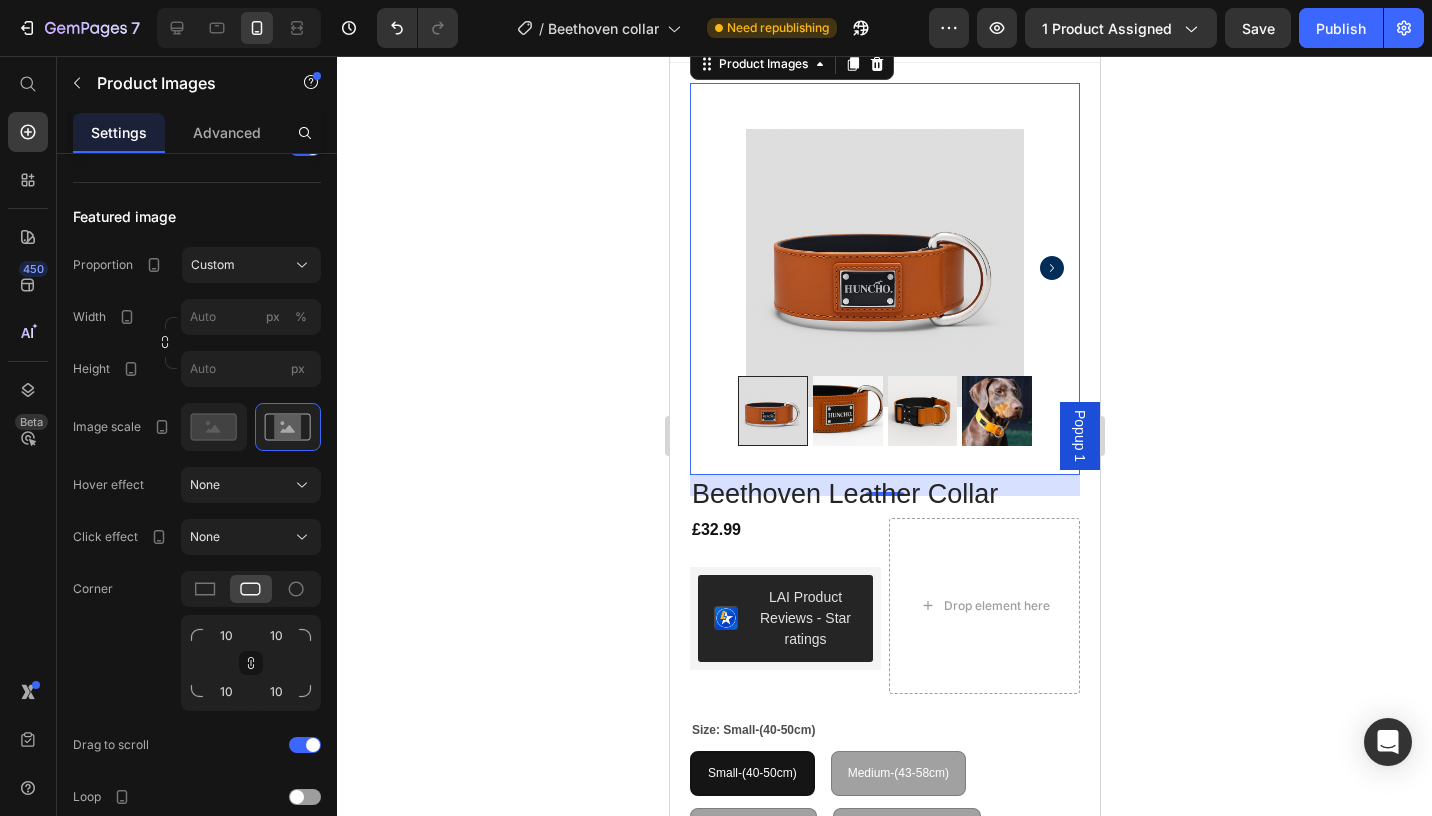click 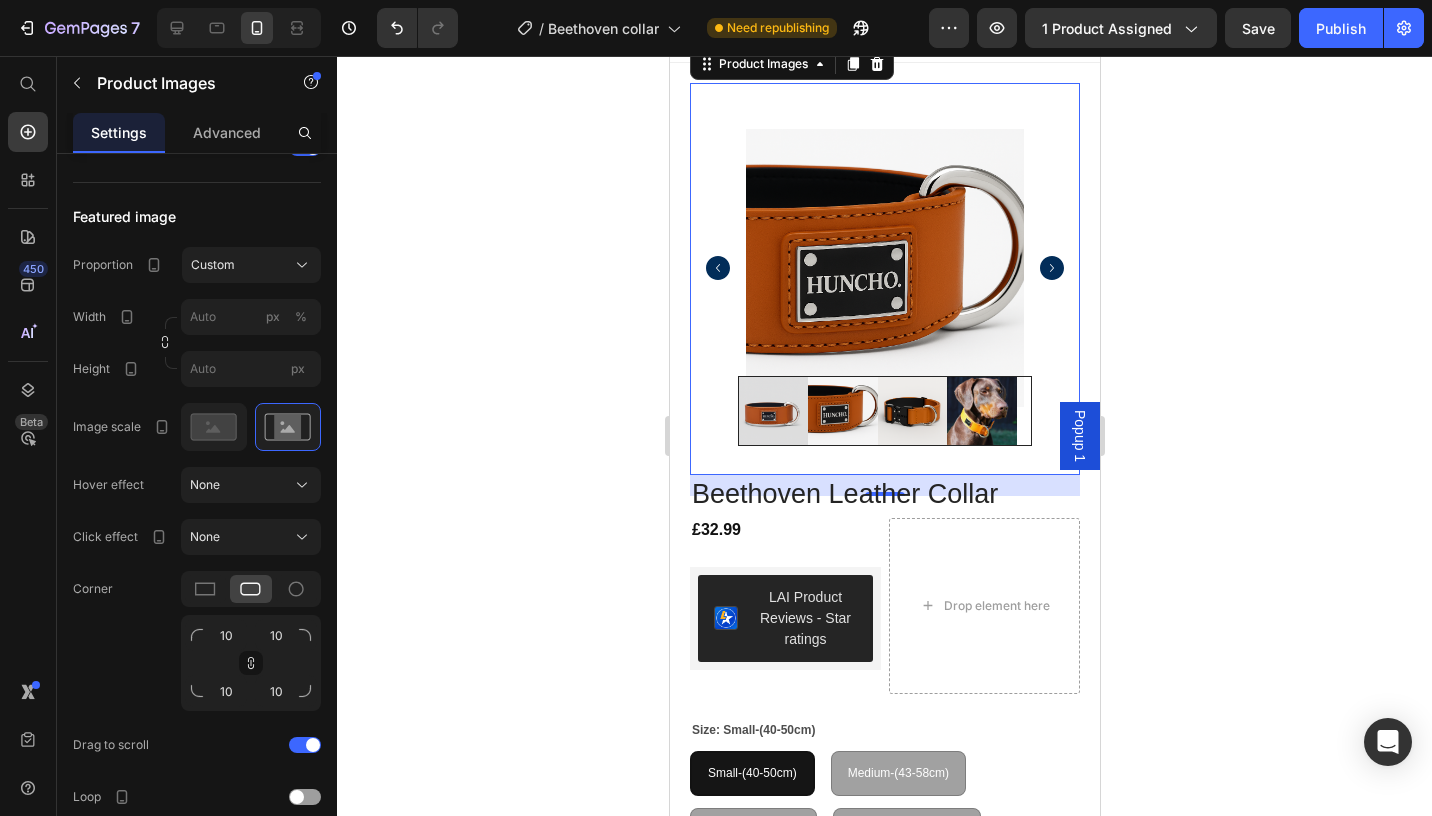 click 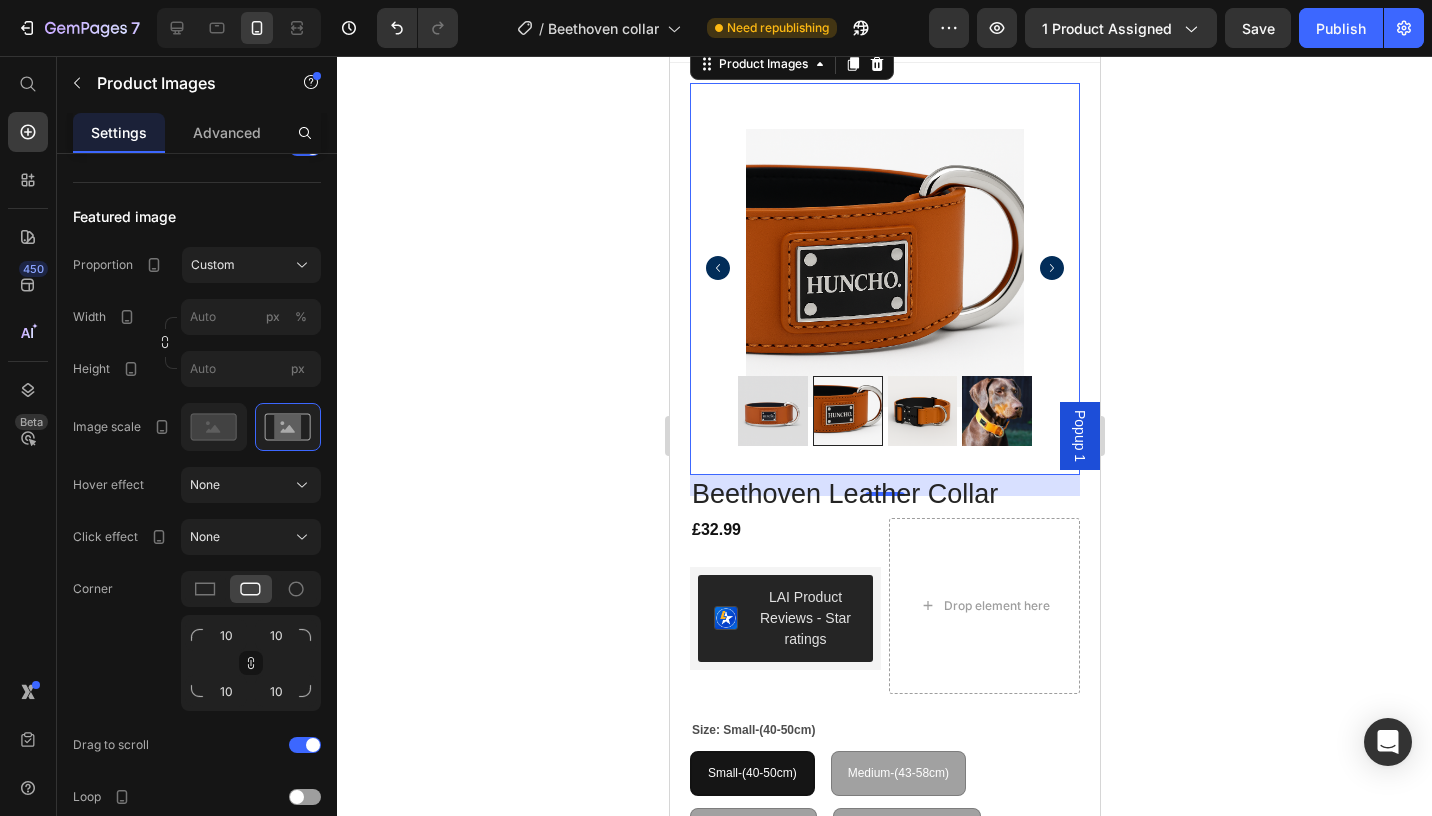 click 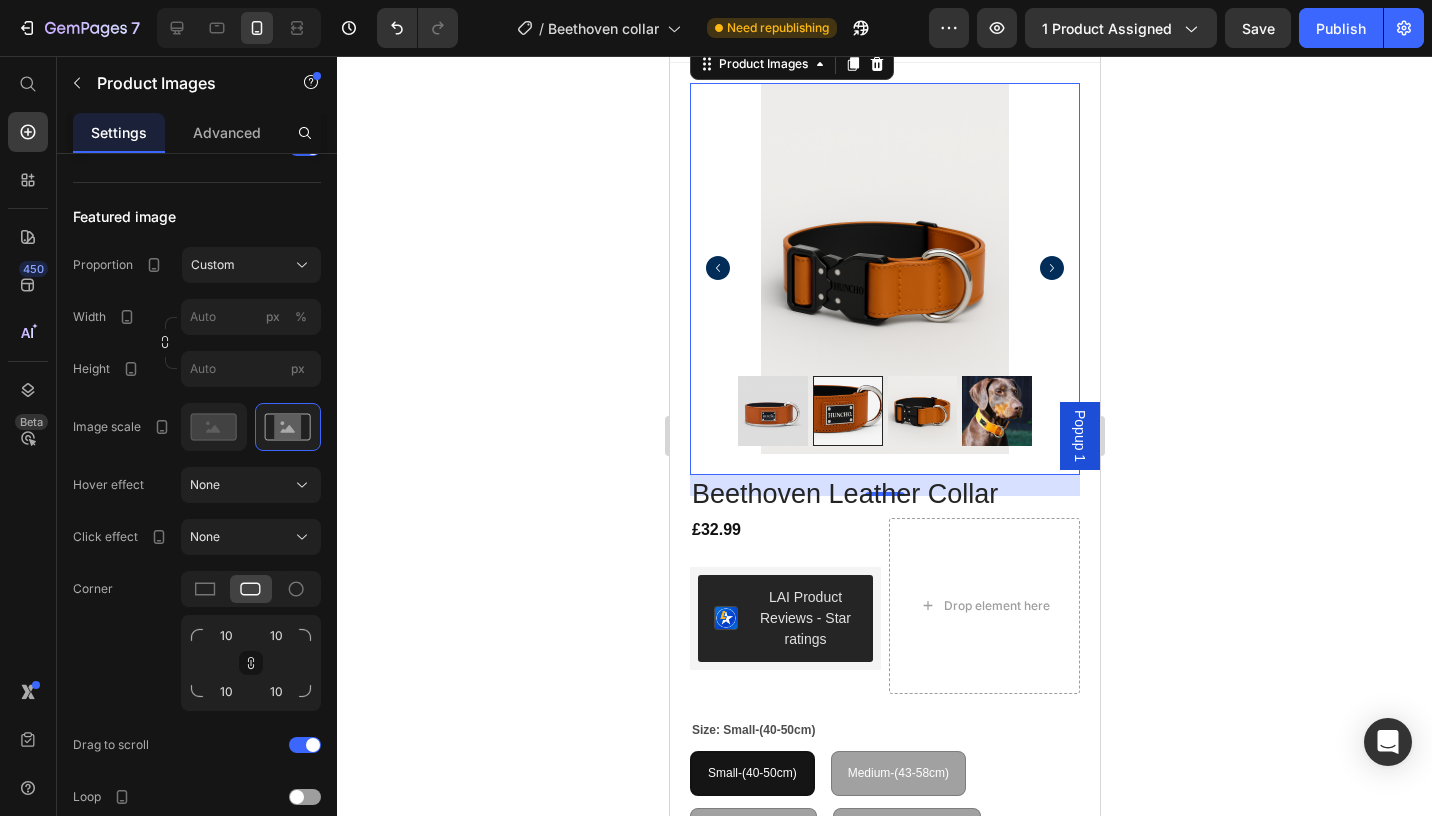click 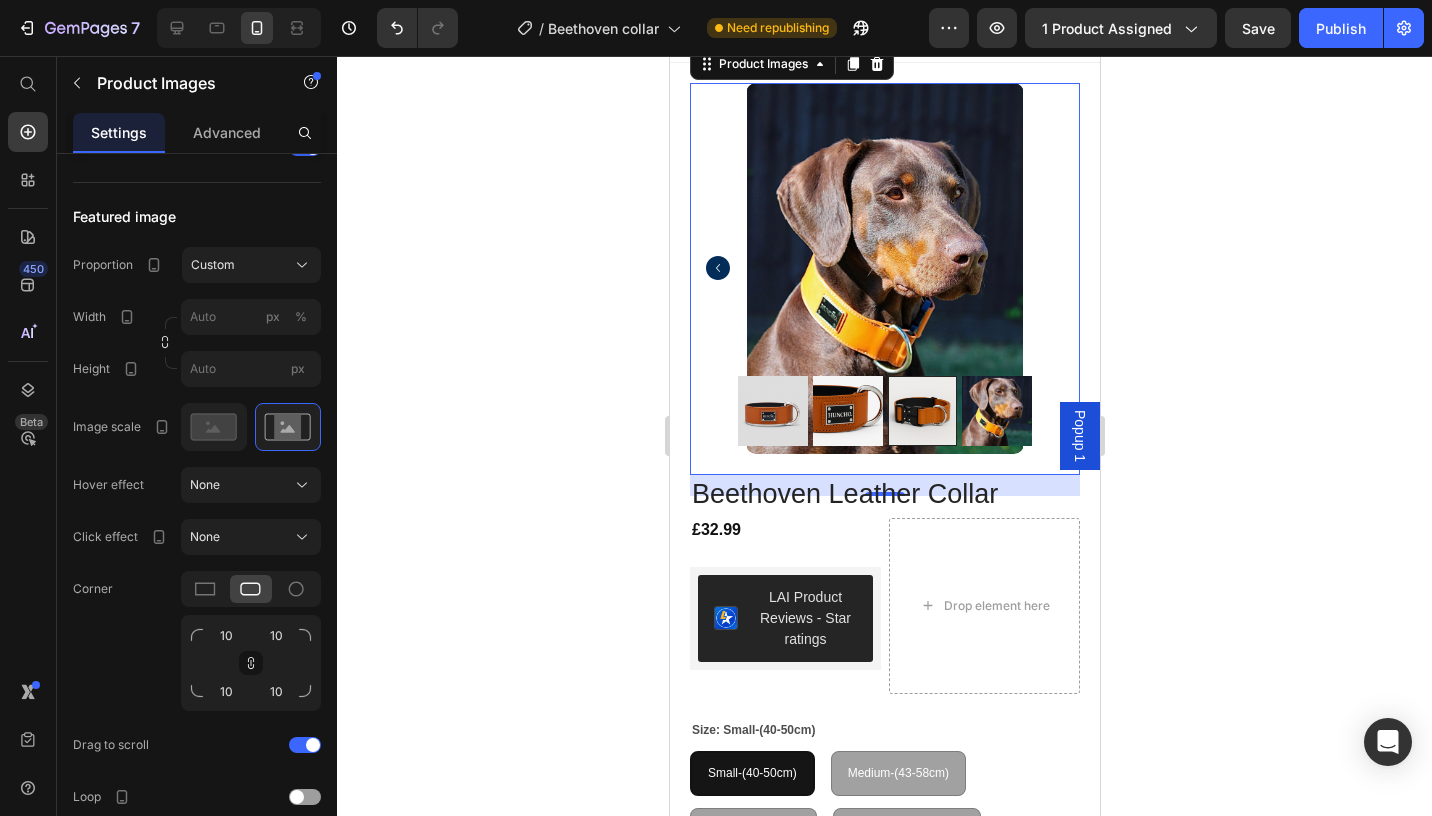 click at bounding box center (884, 268) 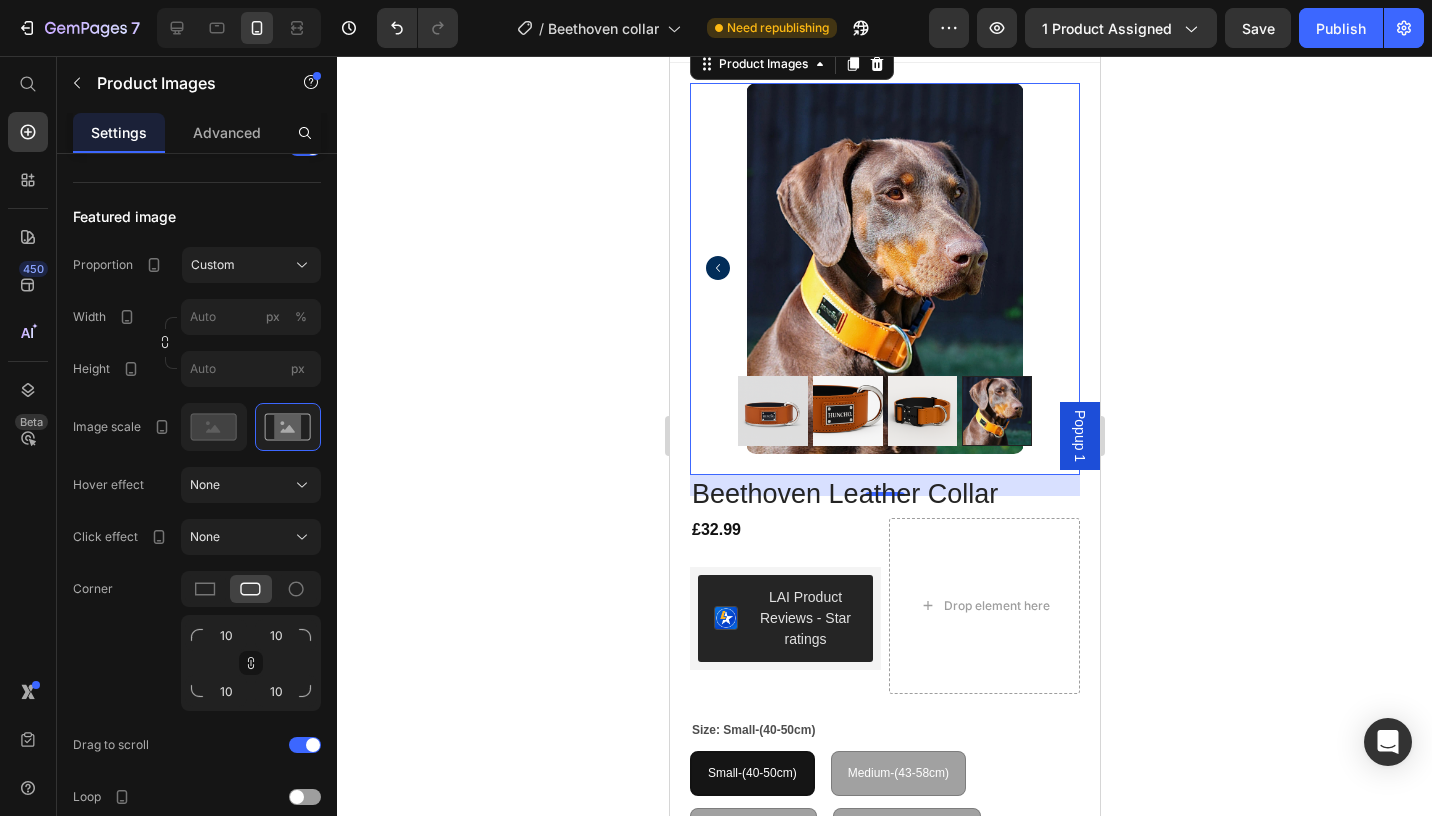 click 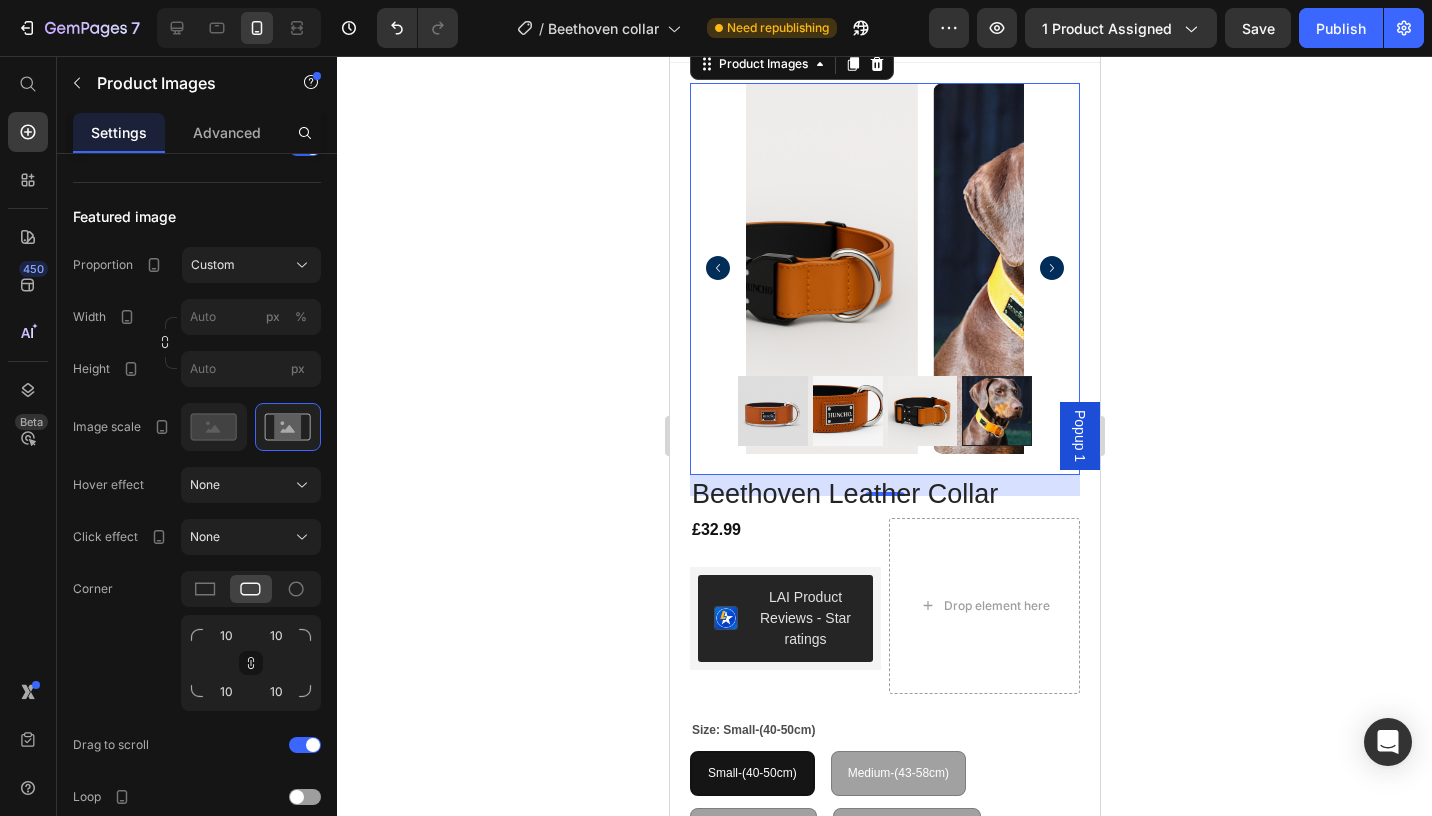 click 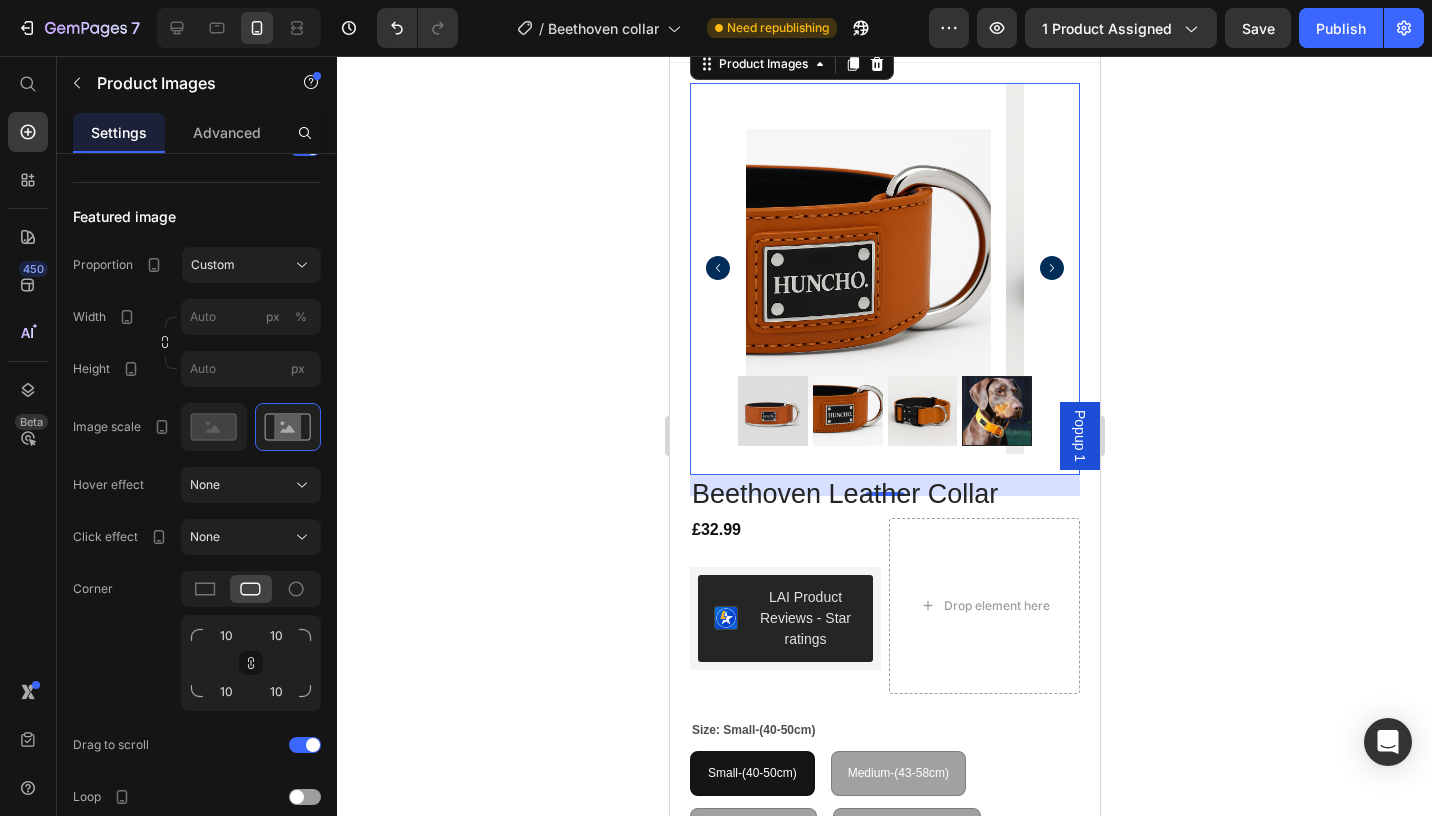 click 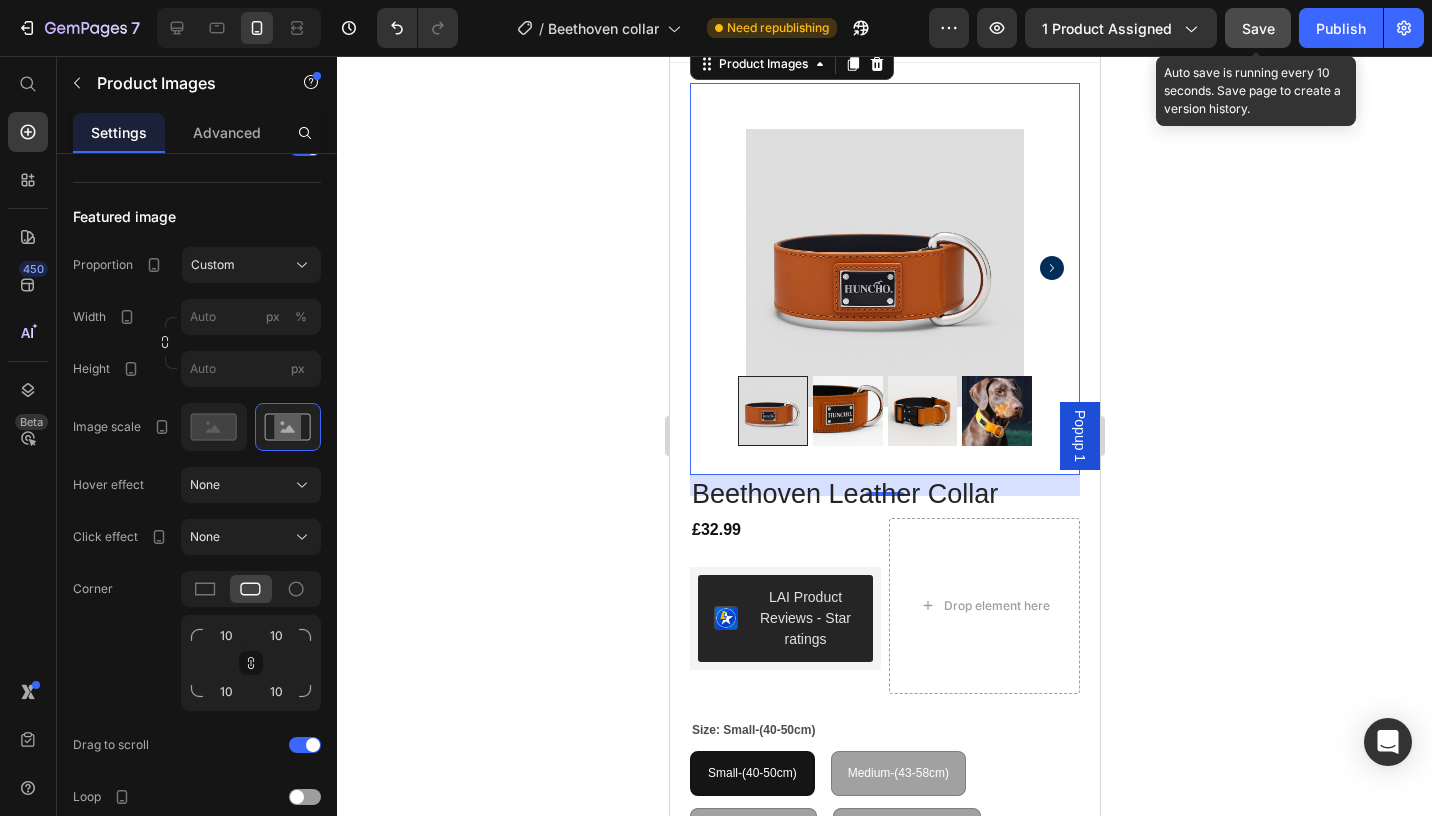 click on "Save" 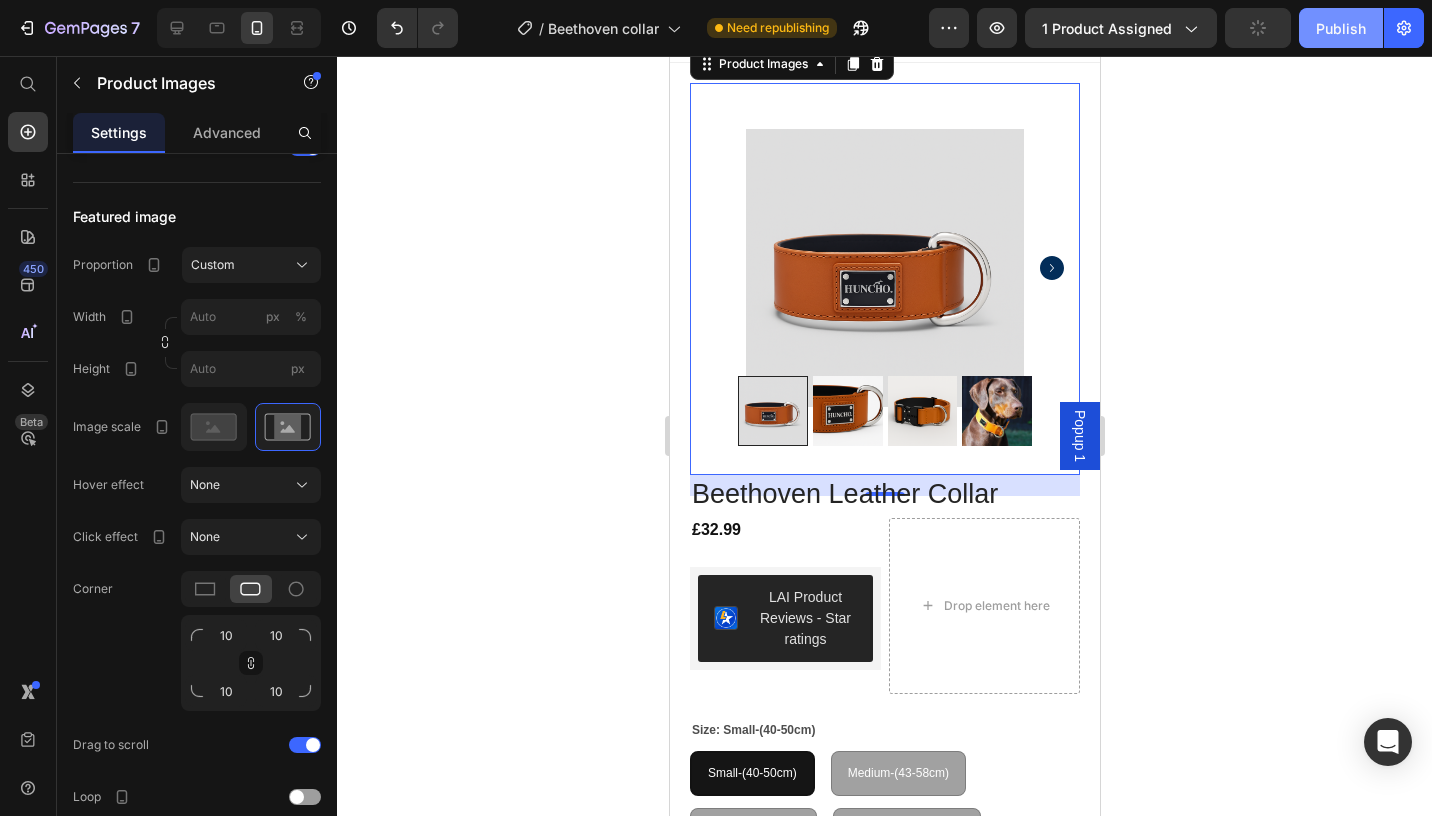 click on "Publish" 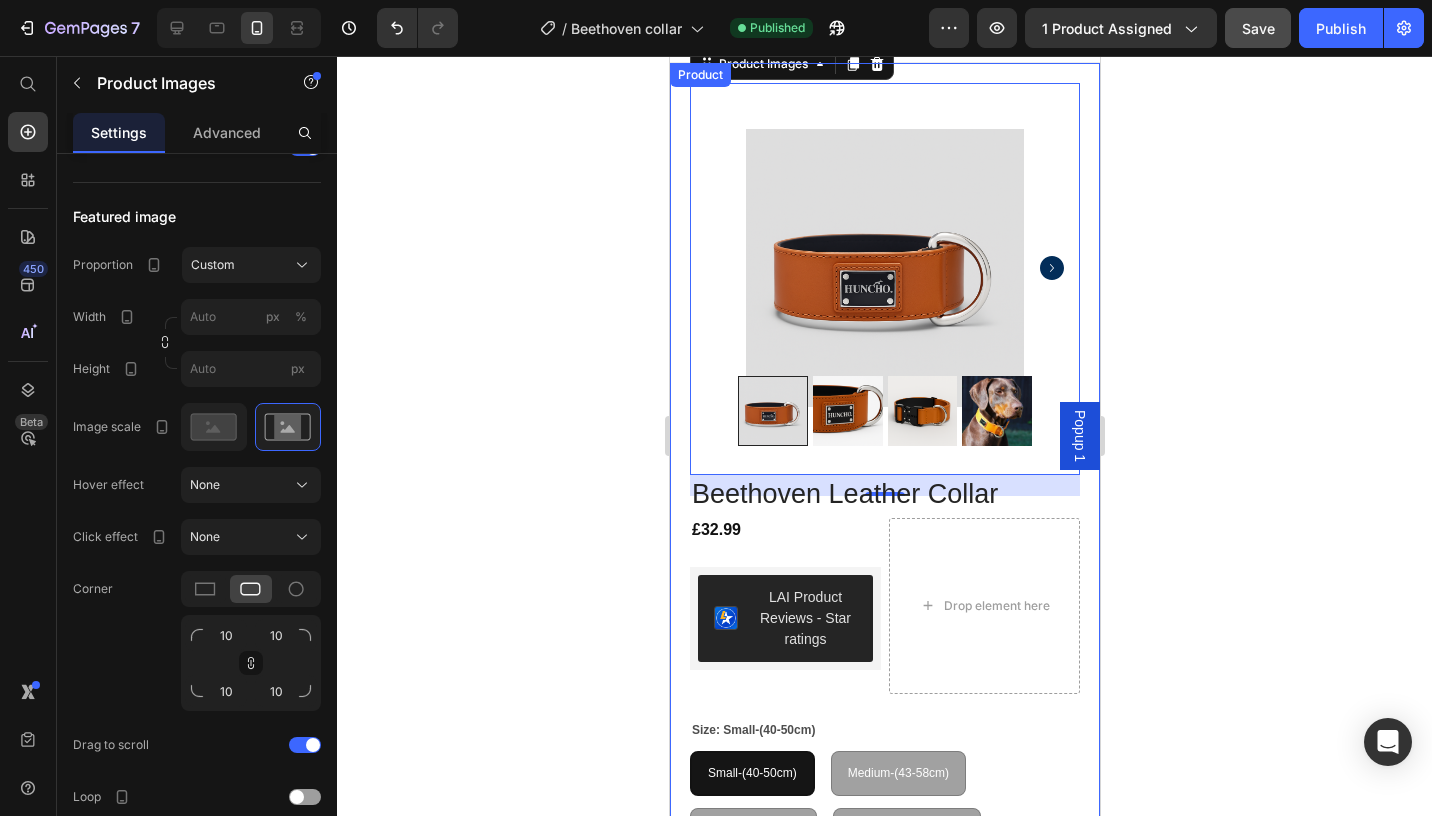 click on "7  Version history  /  Beethoven collar Published Preview 1 product assigned  Save   Publish" 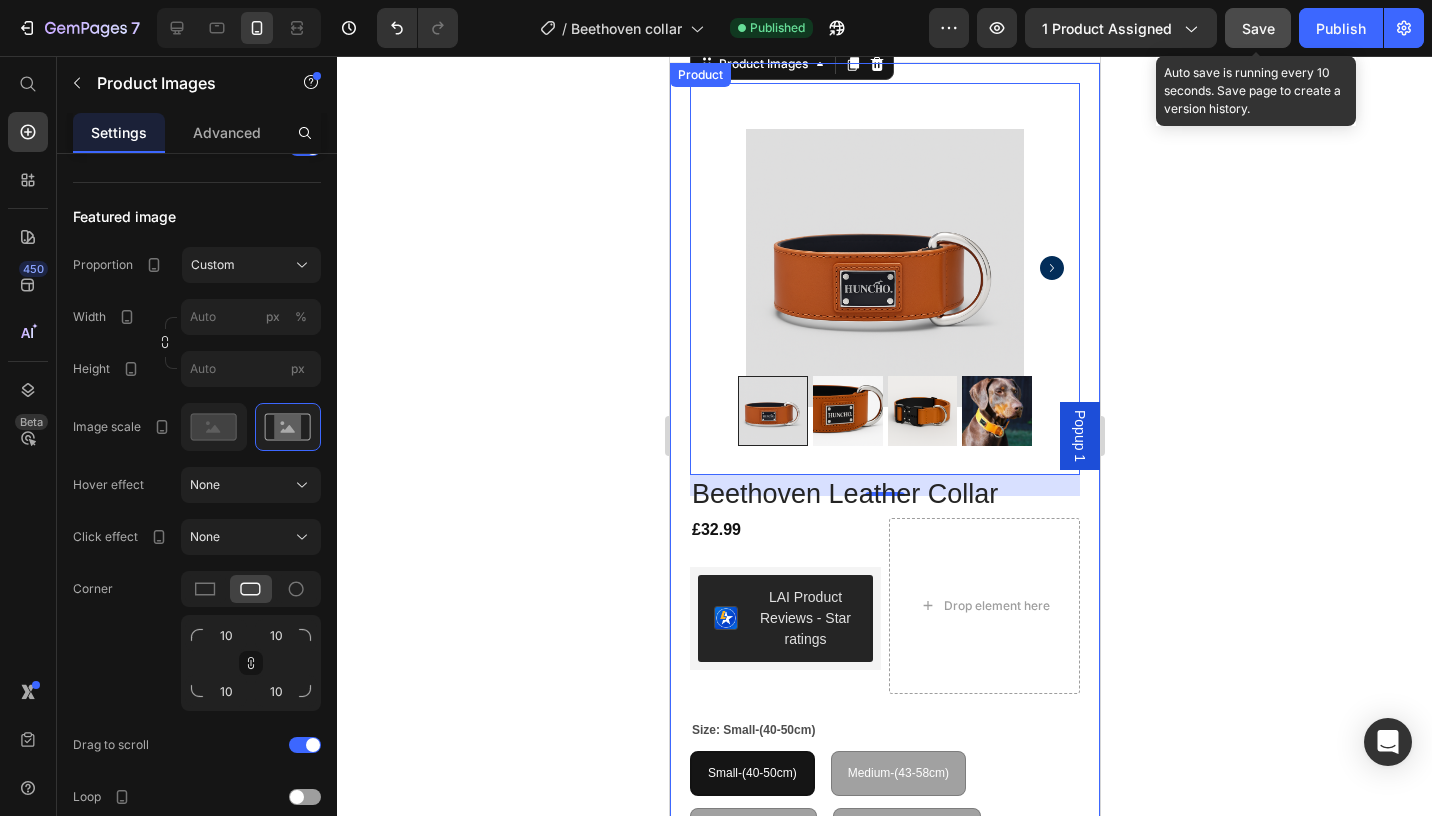 click on "Save" 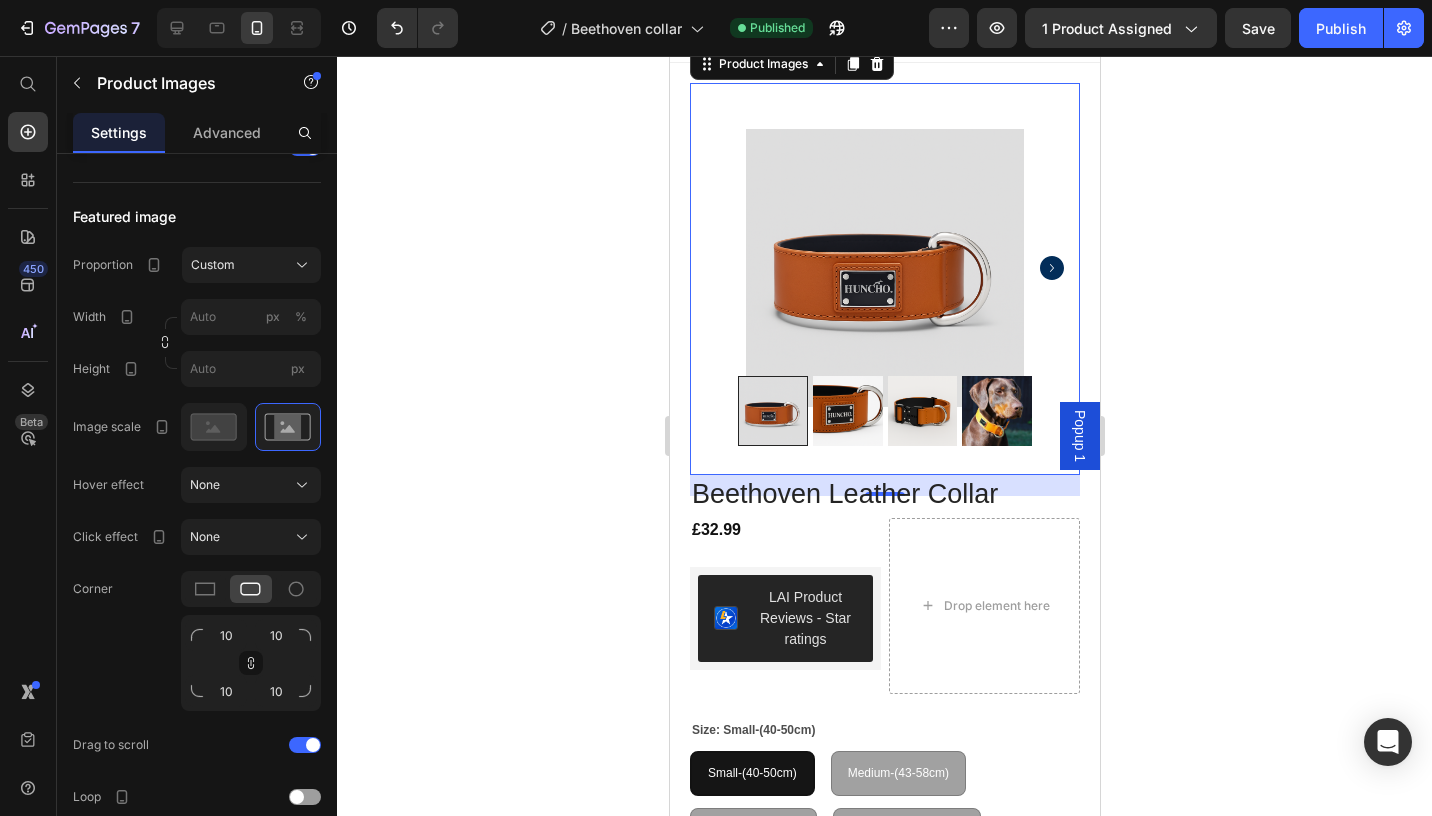 scroll, scrollTop: 0, scrollLeft: 0, axis: both 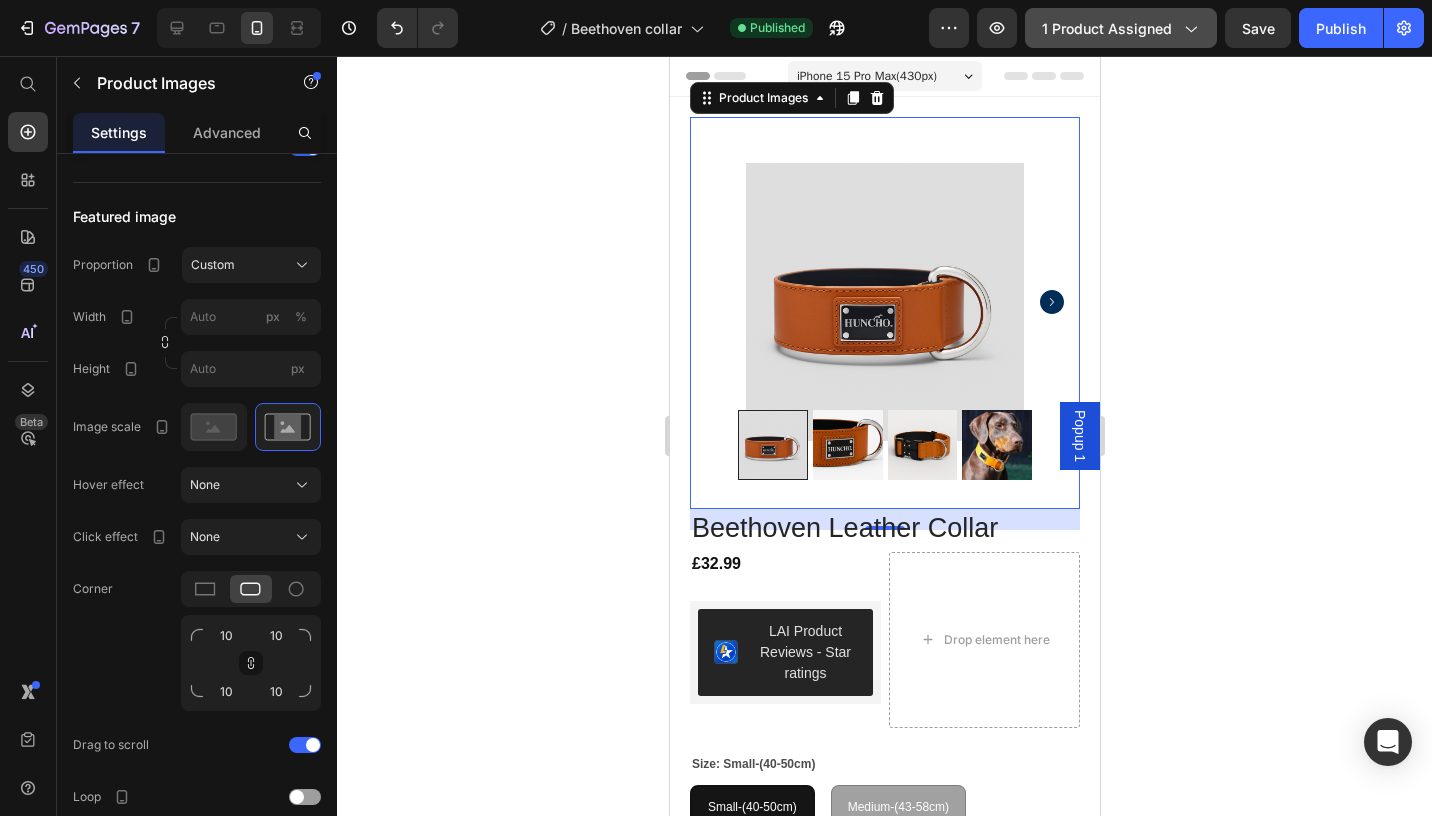 click on "1 product assigned" 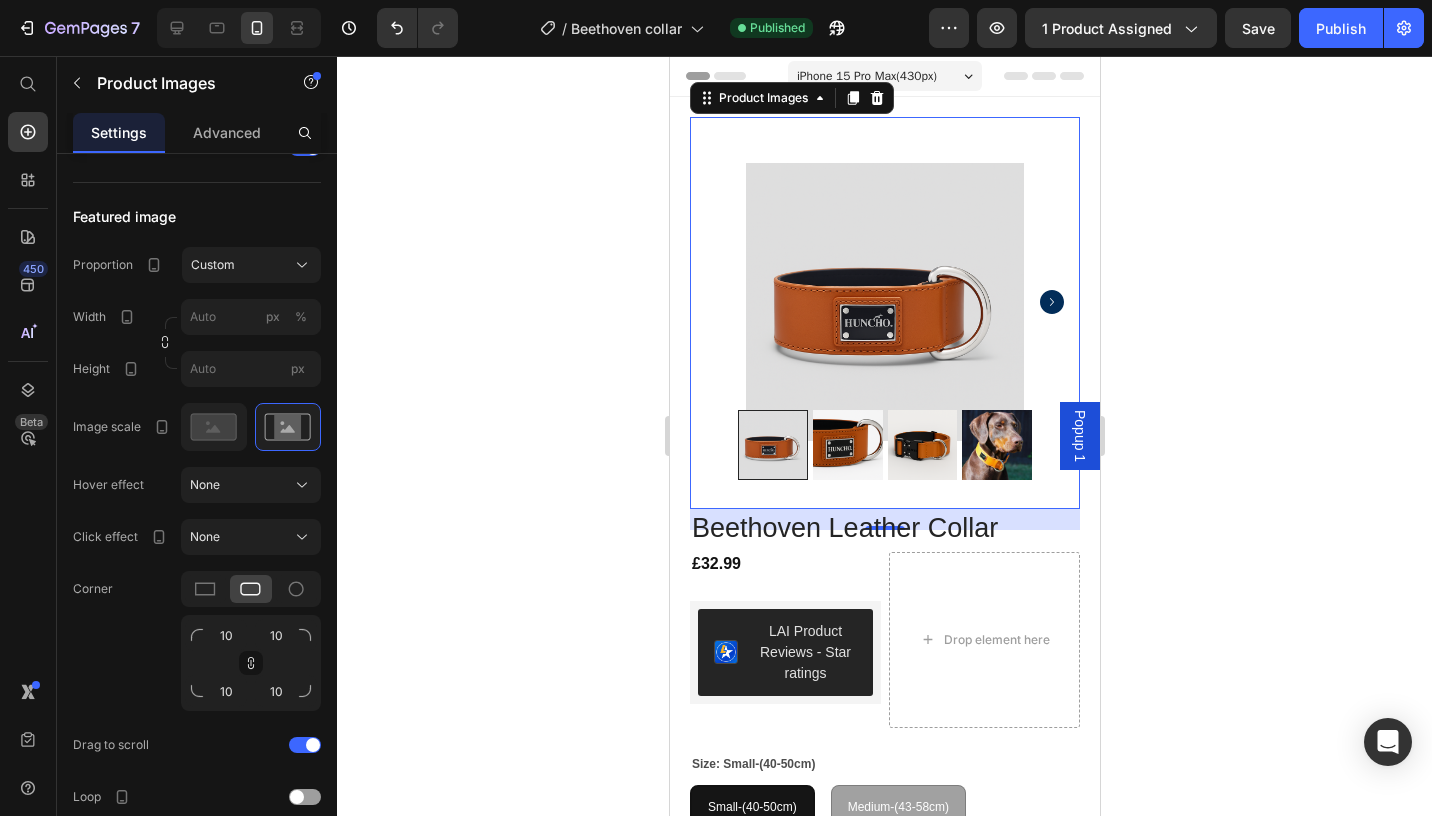 click 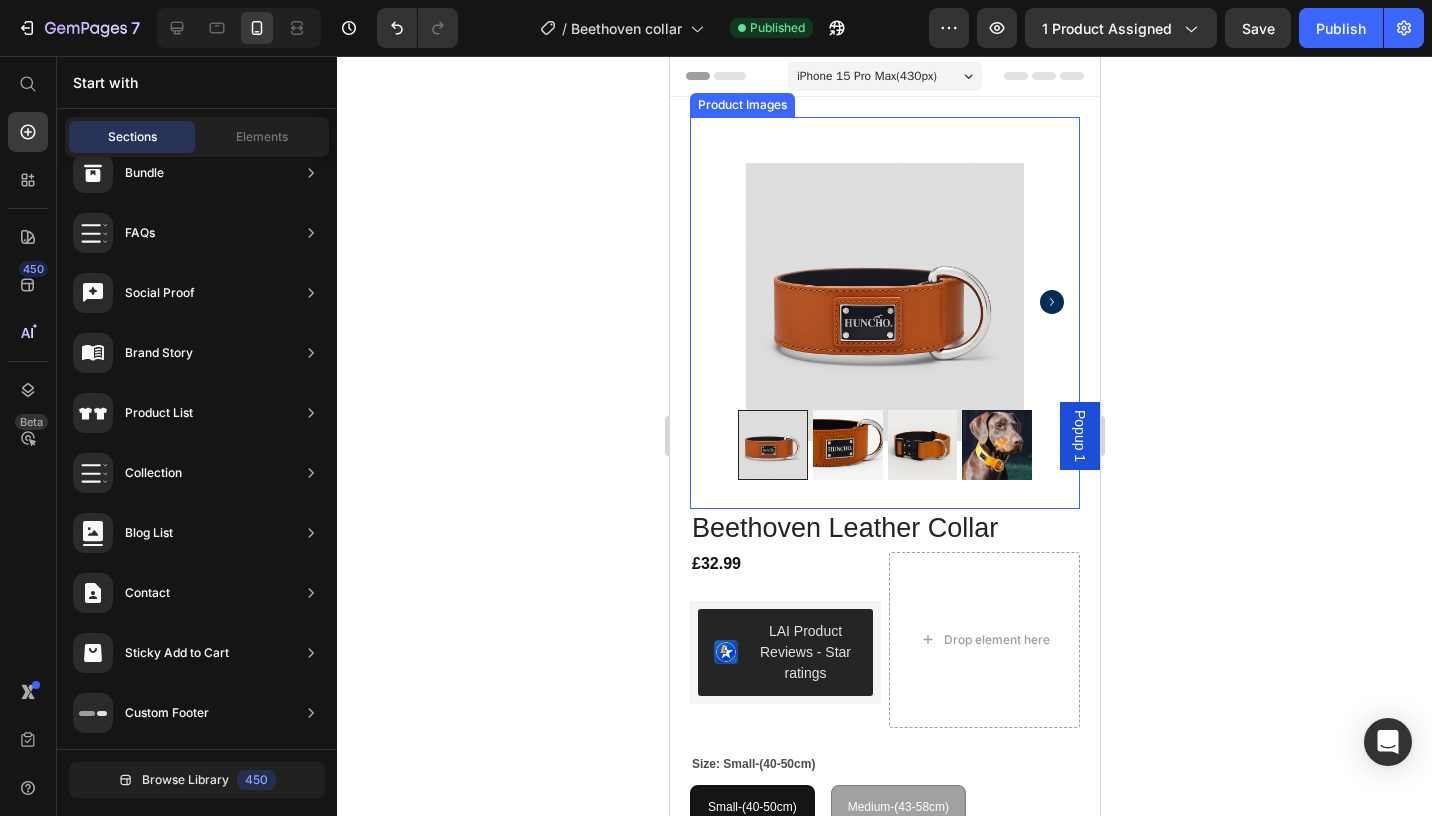 click at bounding box center (884, 302) 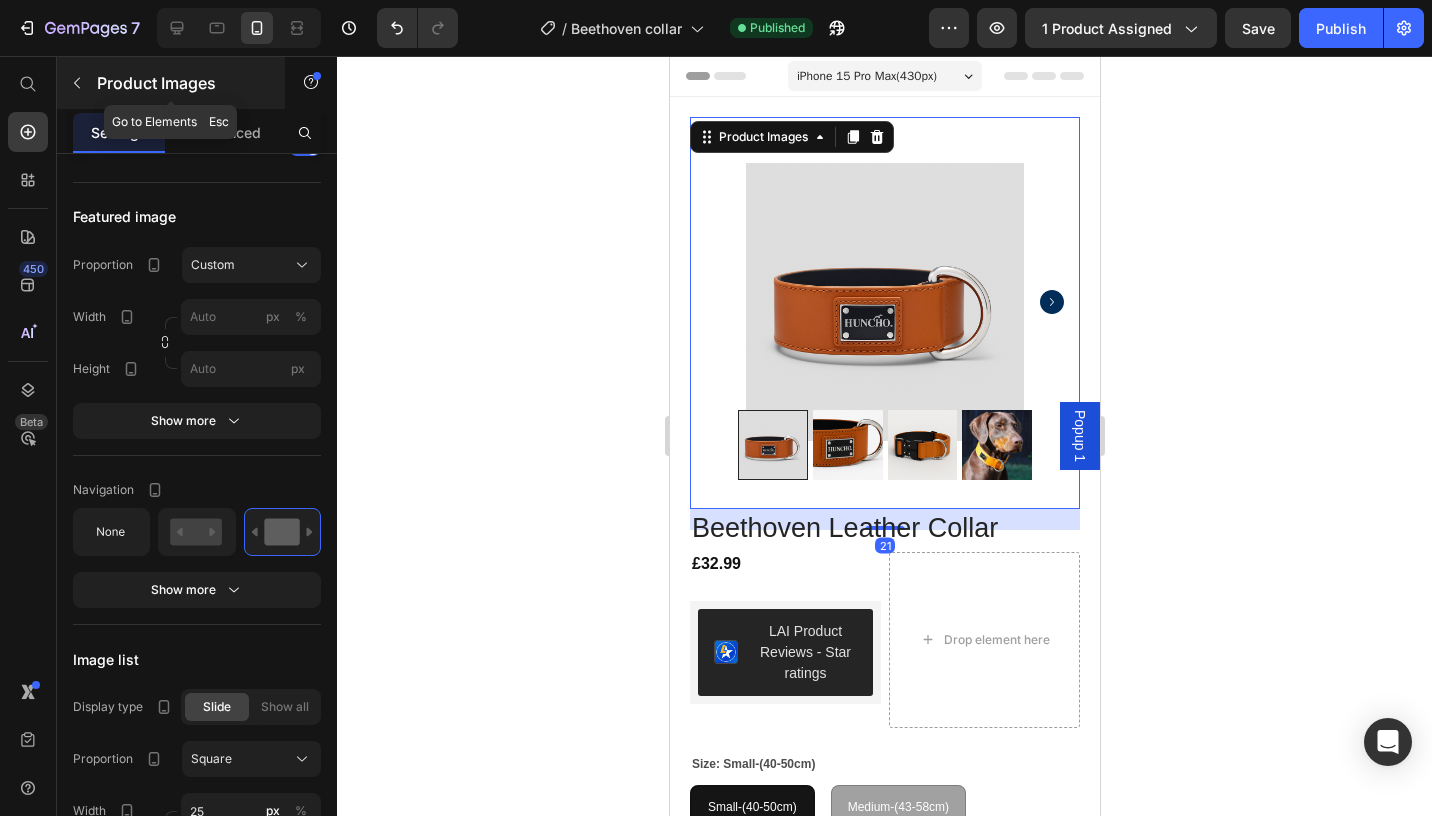 click at bounding box center (77, 83) 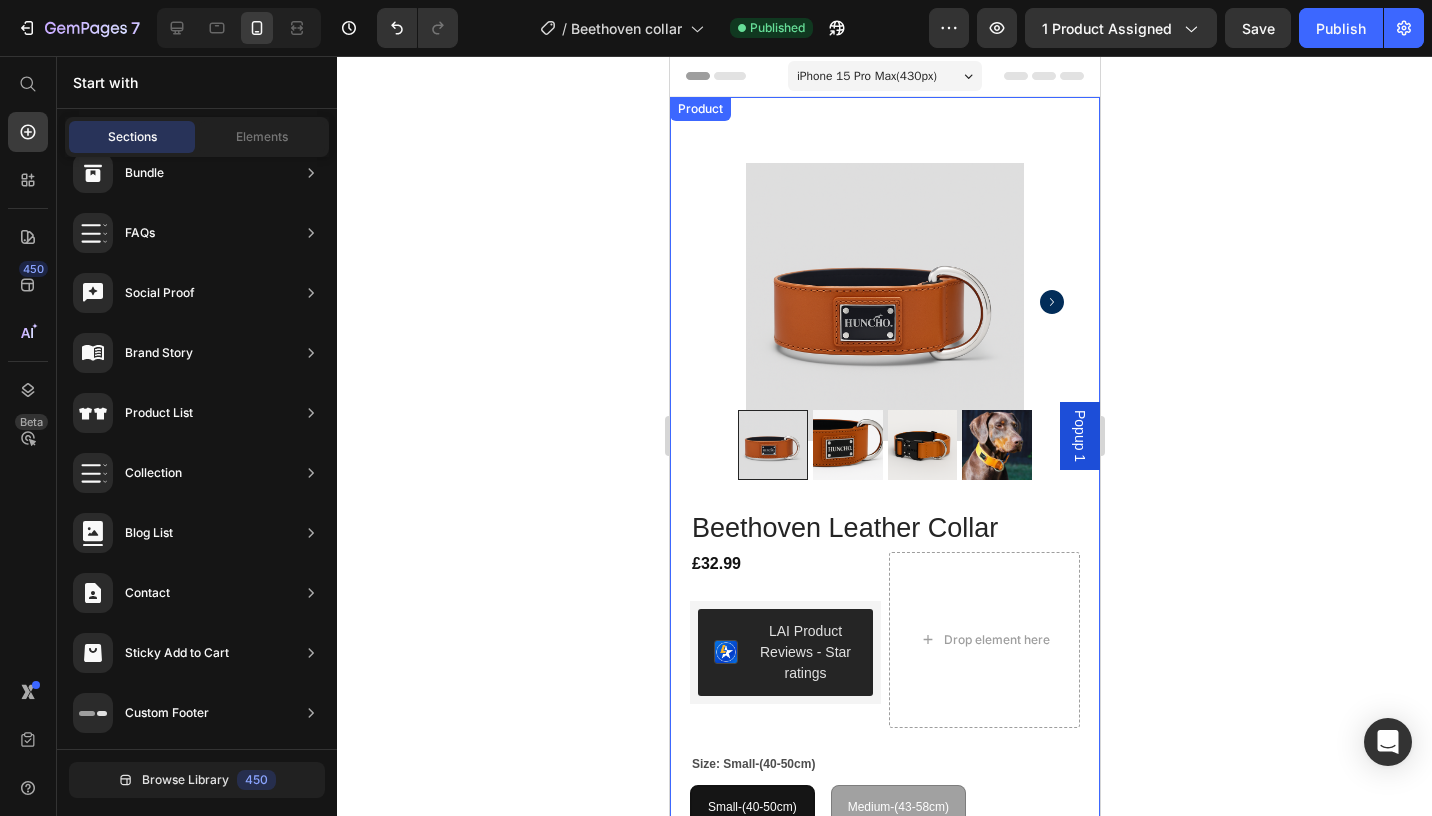 click on "Product Images Row Beethoven Leather Collar Product Title £32.99 Product Price LAI Product Reviews - Star ratings LAI Product Reviews
Drop element here Row Size: Small-(40-50cm) Small-(40-50cm) Small-(40-50cm) Small-(40-50cm) Medium-(43-58cm) Medium-(43-58cm) Medium-(43-58cm) Large -(45-66cm) Large -(45-66cm) Large -(45-66cm) Xtra Large-(56-73cm) Xtra Large-(56-73cm) Xtra Large-(56-73cm) Product Variants & Swatches Quantity Text Block 1 Product Quantity Out of stock
£32.99 Add to Cart Row Row
Drop element here Row
Icon Express Shipping Text Block
Icon 30 day returns Text Block
Icon 6 month gurantee Text Block Row Row Product" at bounding box center [884, 650] 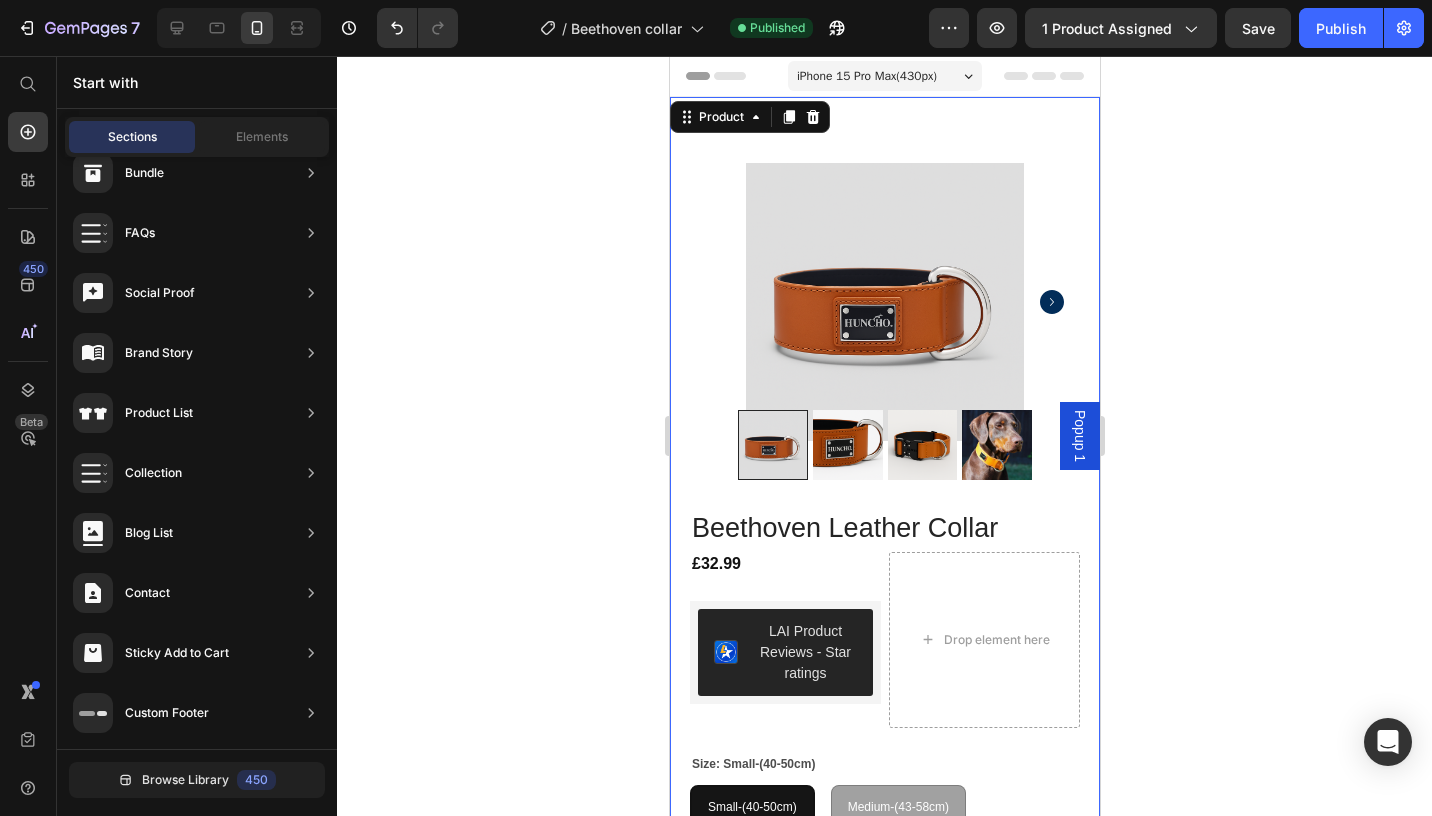 scroll, scrollTop: 0, scrollLeft: 0, axis: both 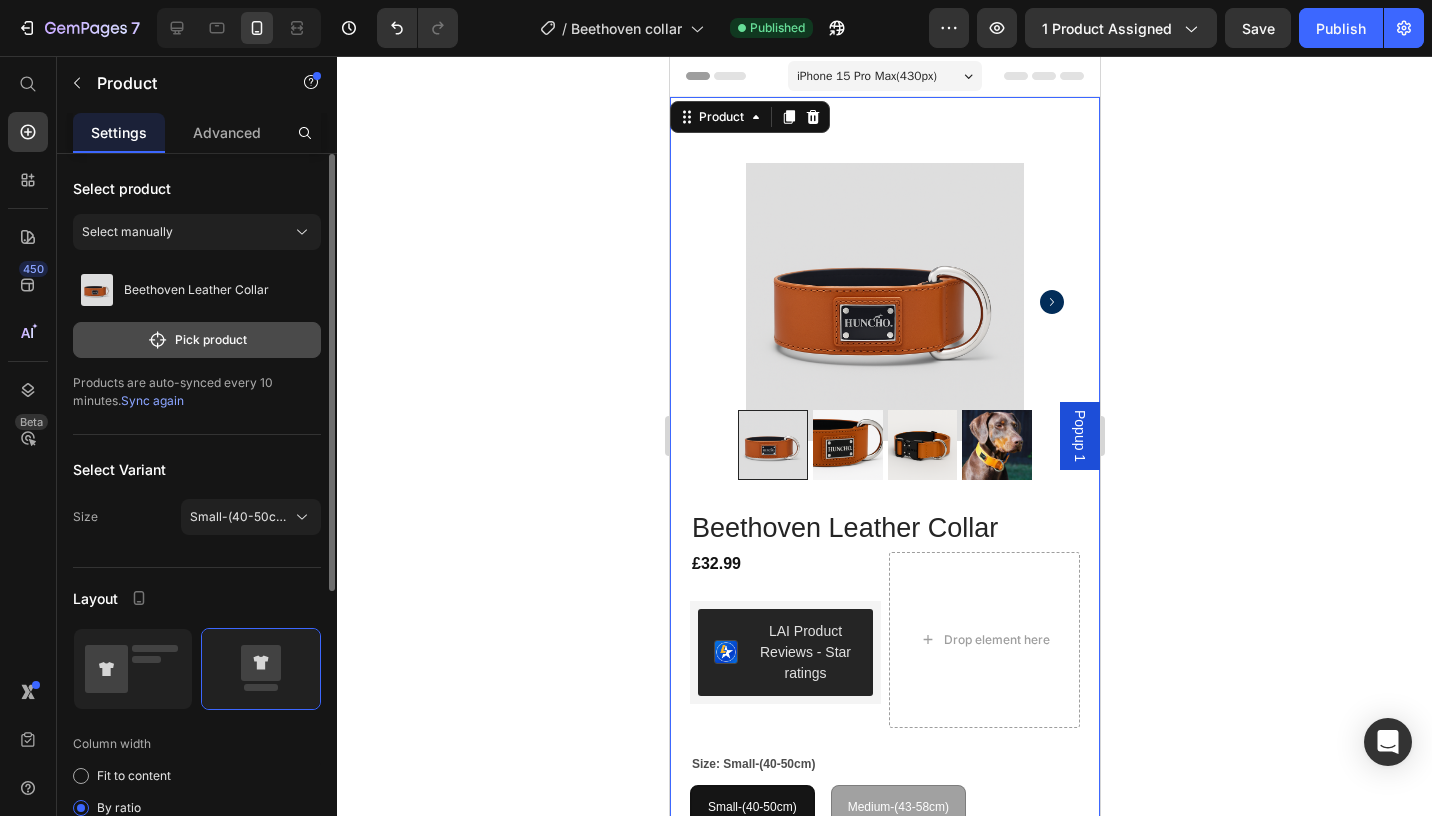 click on "Pick product" at bounding box center [197, 340] 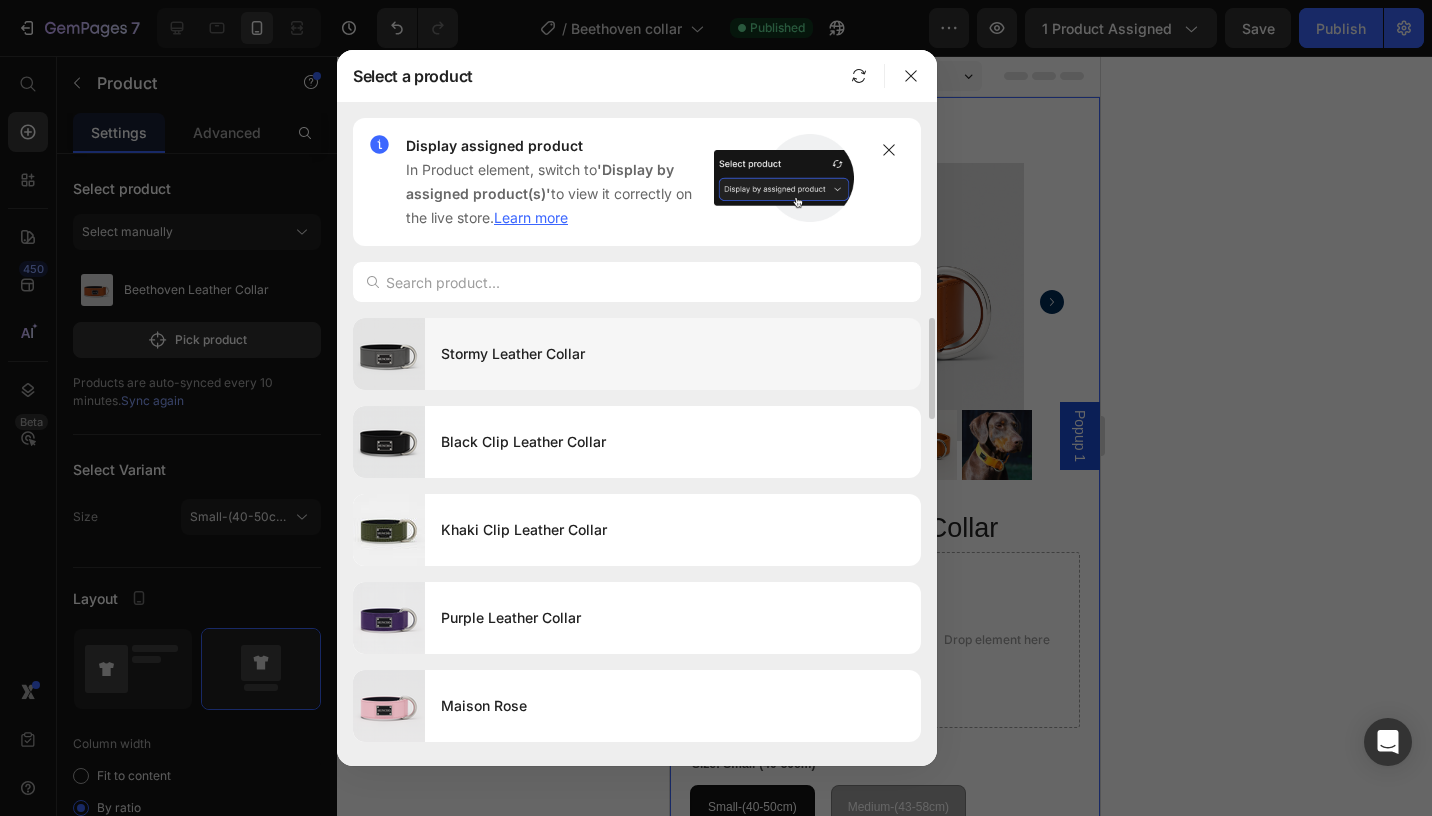 click on "Stormy Leather Collar" 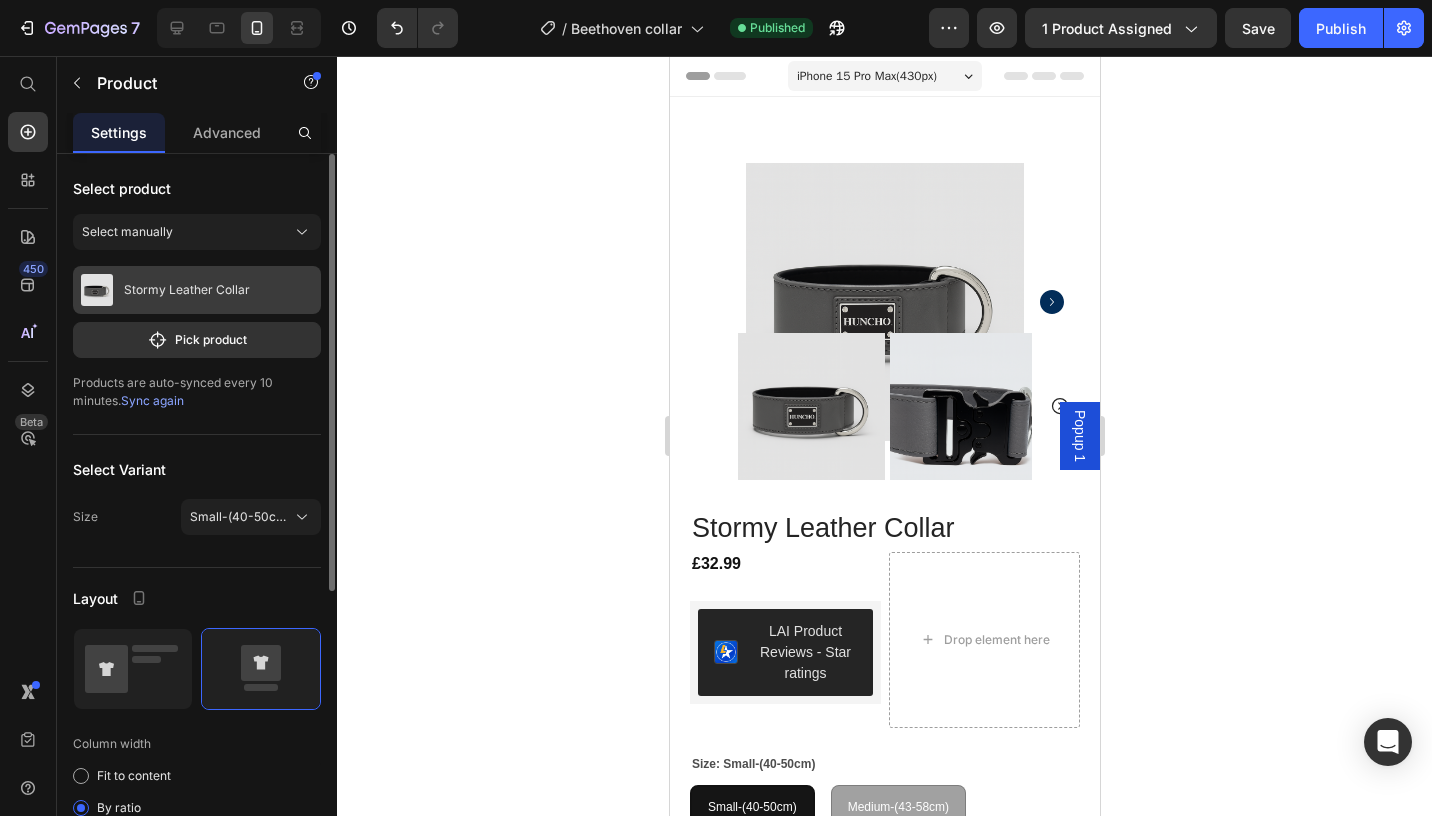 click on "Stormy Leather Collar" at bounding box center (197, 290) 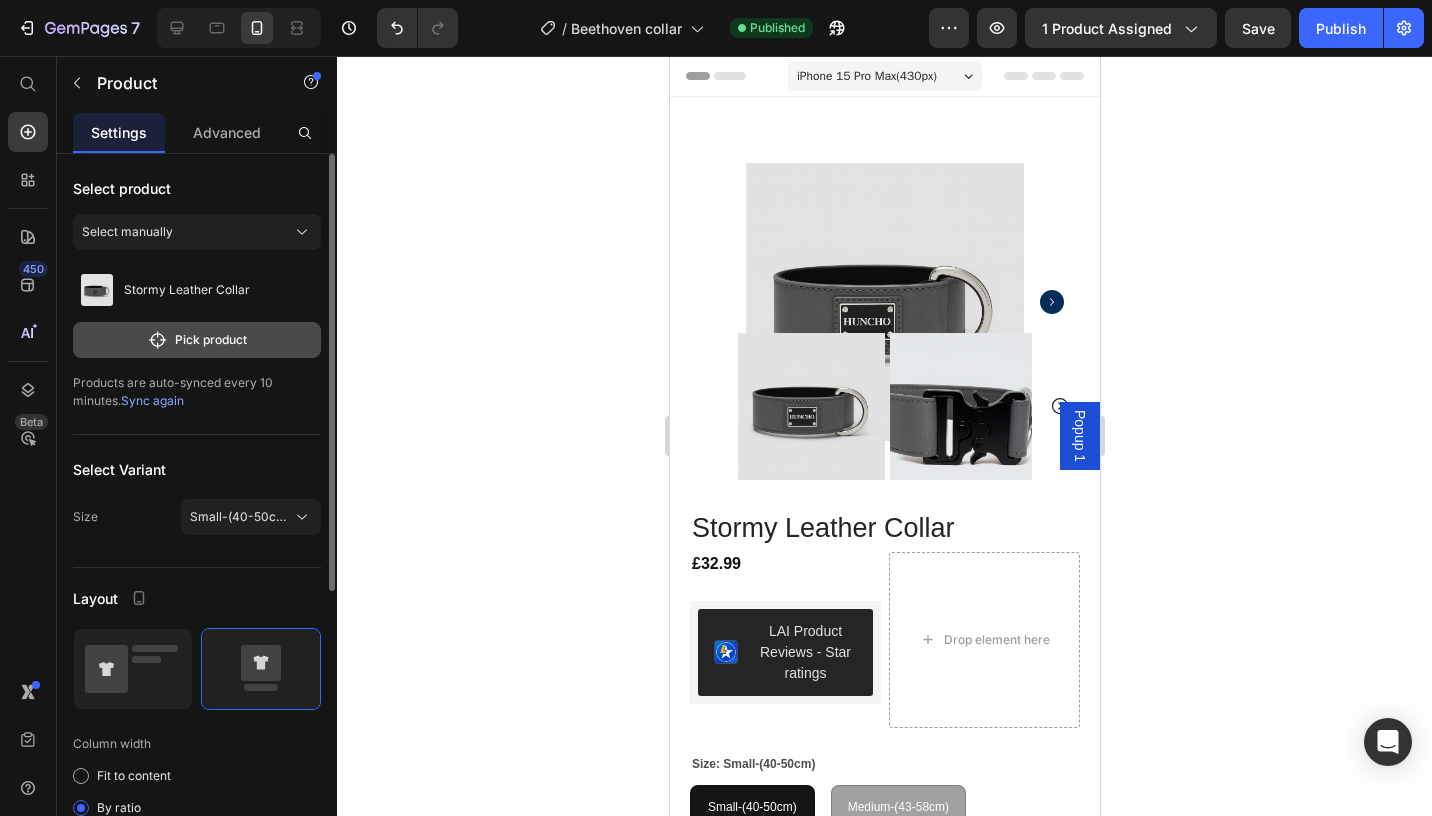 click on "Pick product" at bounding box center [197, 340] 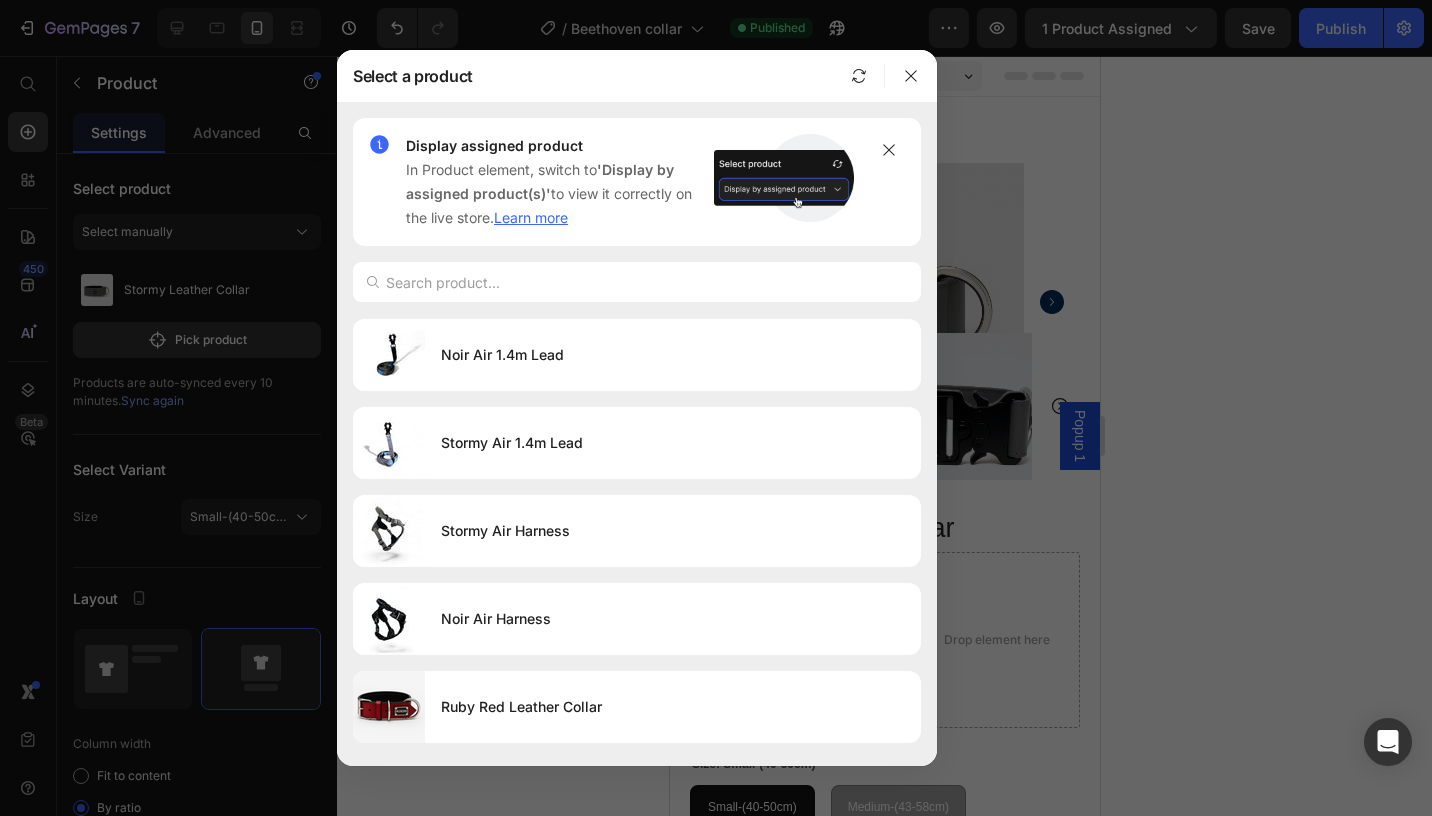 scroll, scrollTop: 1401, scrollLeft: 0, axis: vertical 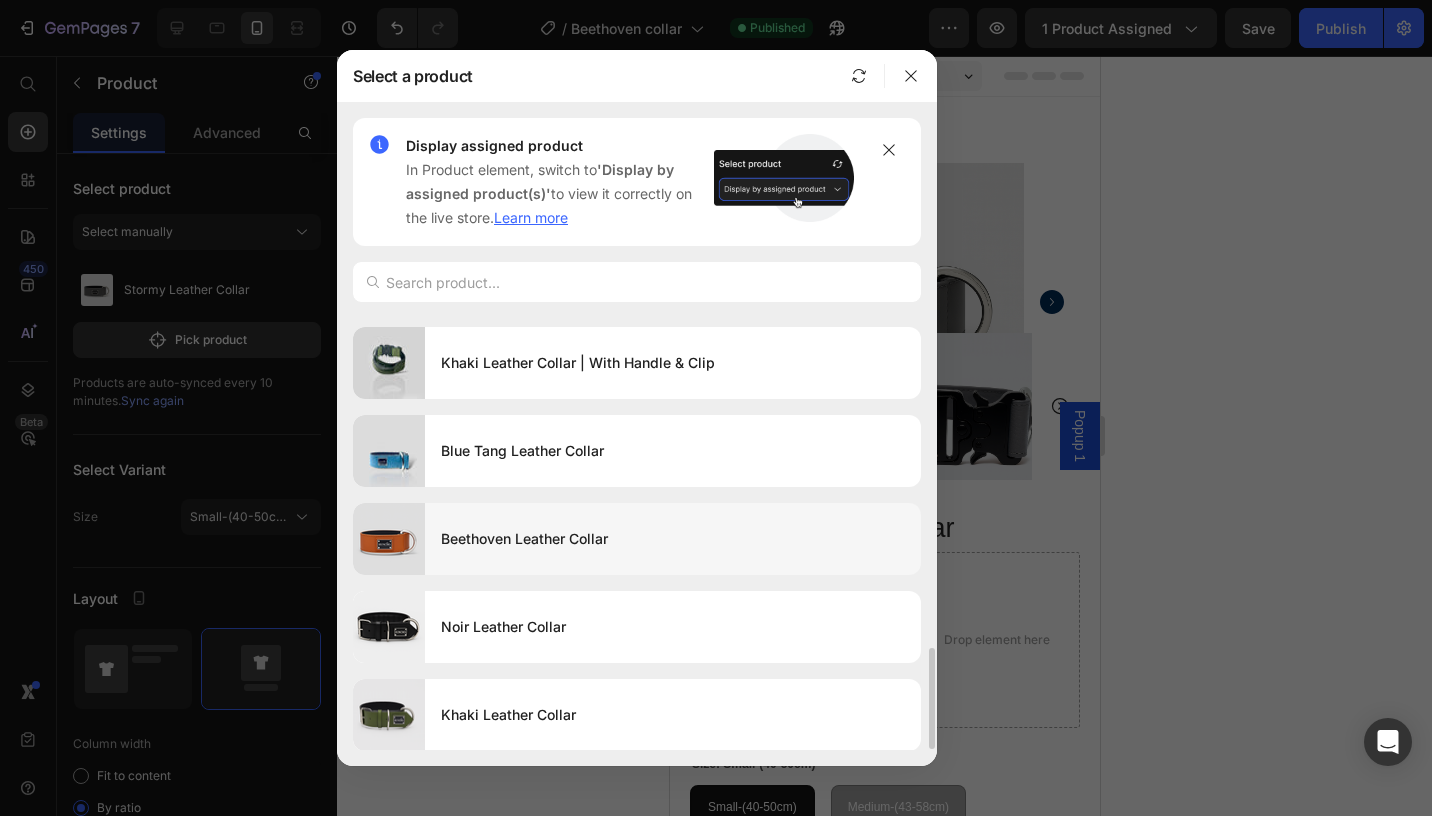 click on "Beethoven Leather Collar" at bounding box center (673, 539) 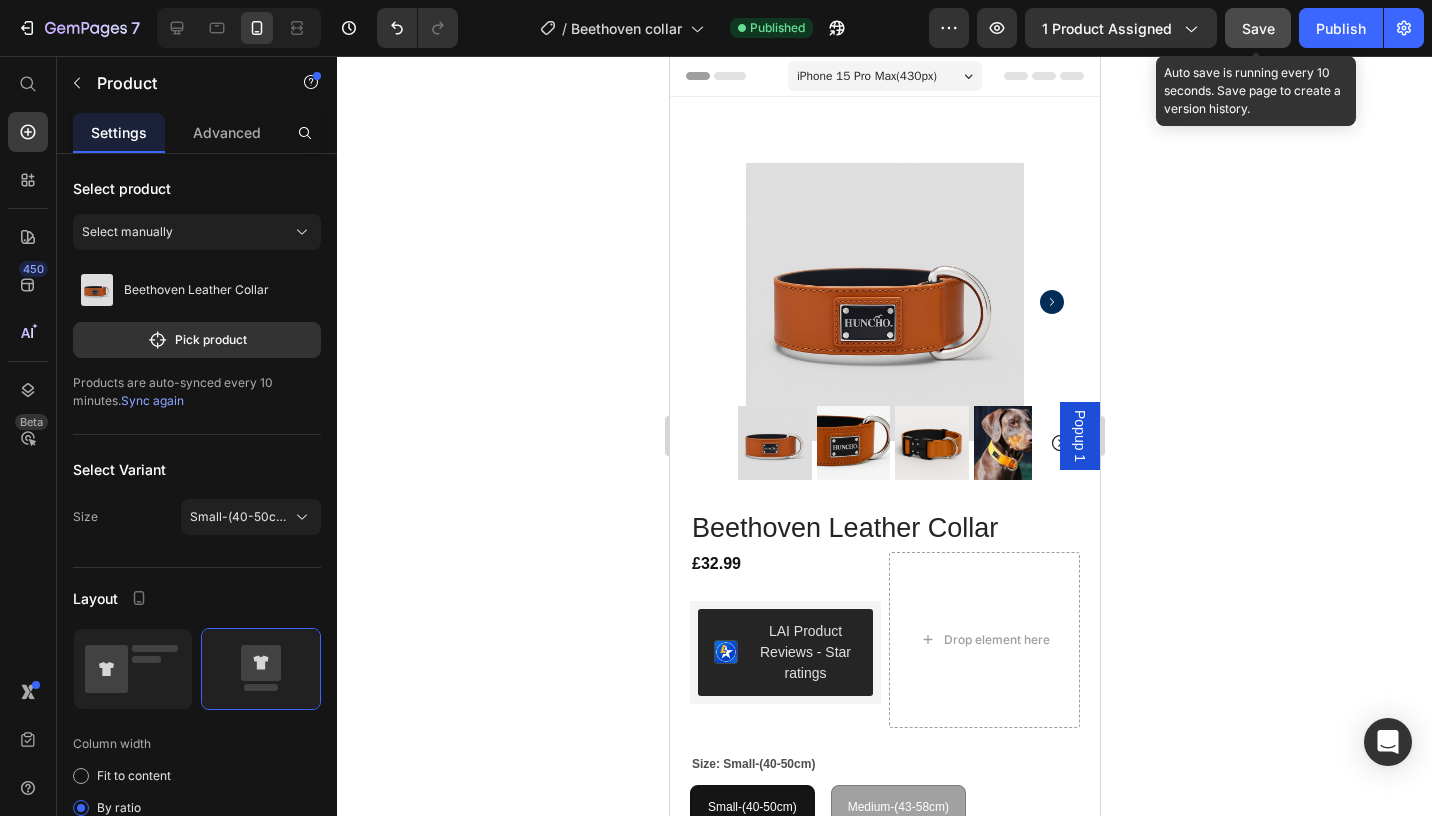 click on "Save" 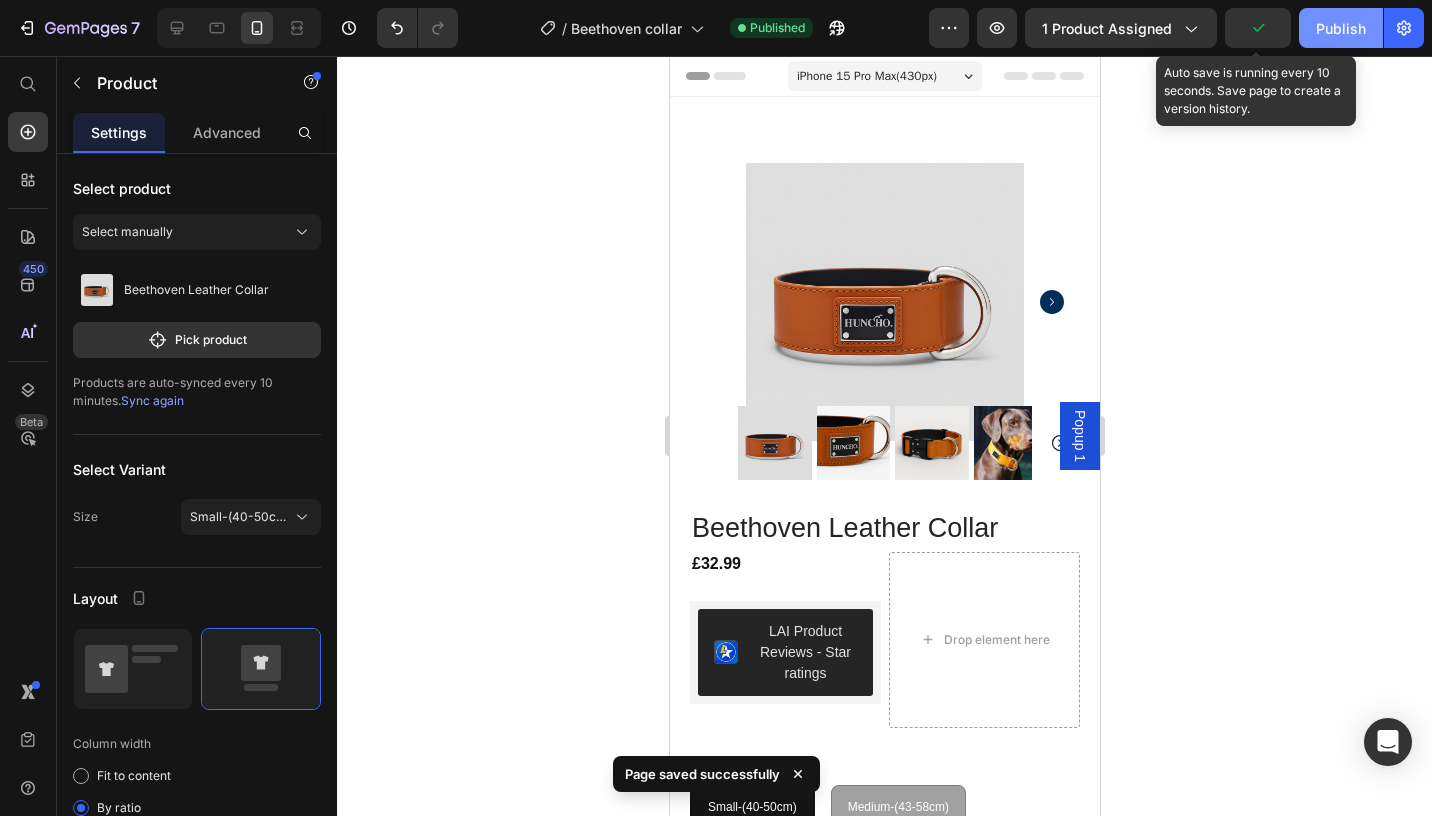 click on "Publish" at bounding box center (1341, 28) 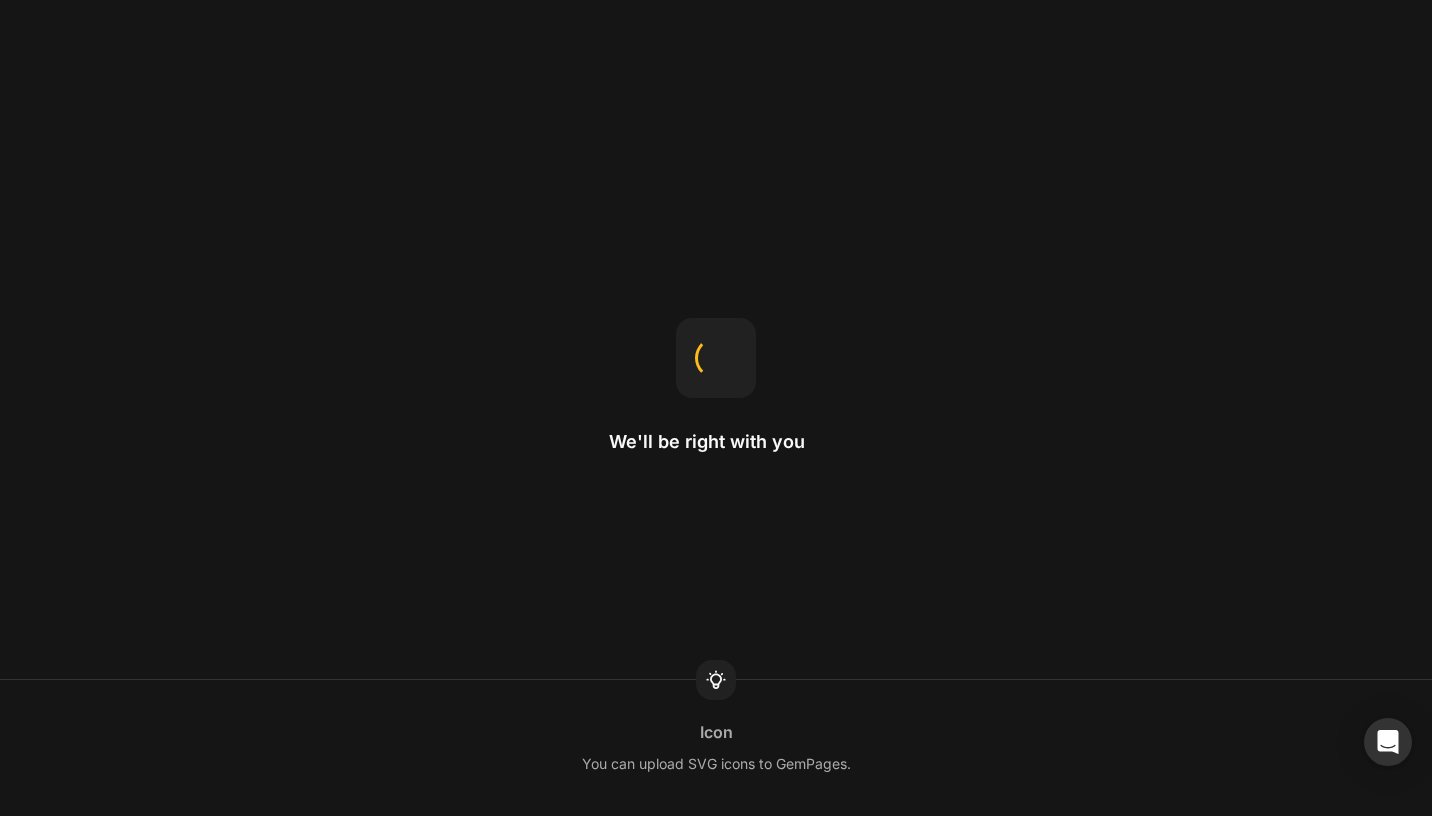 scroll, scrollTop: 0, scrollLeft: 0, axis: both 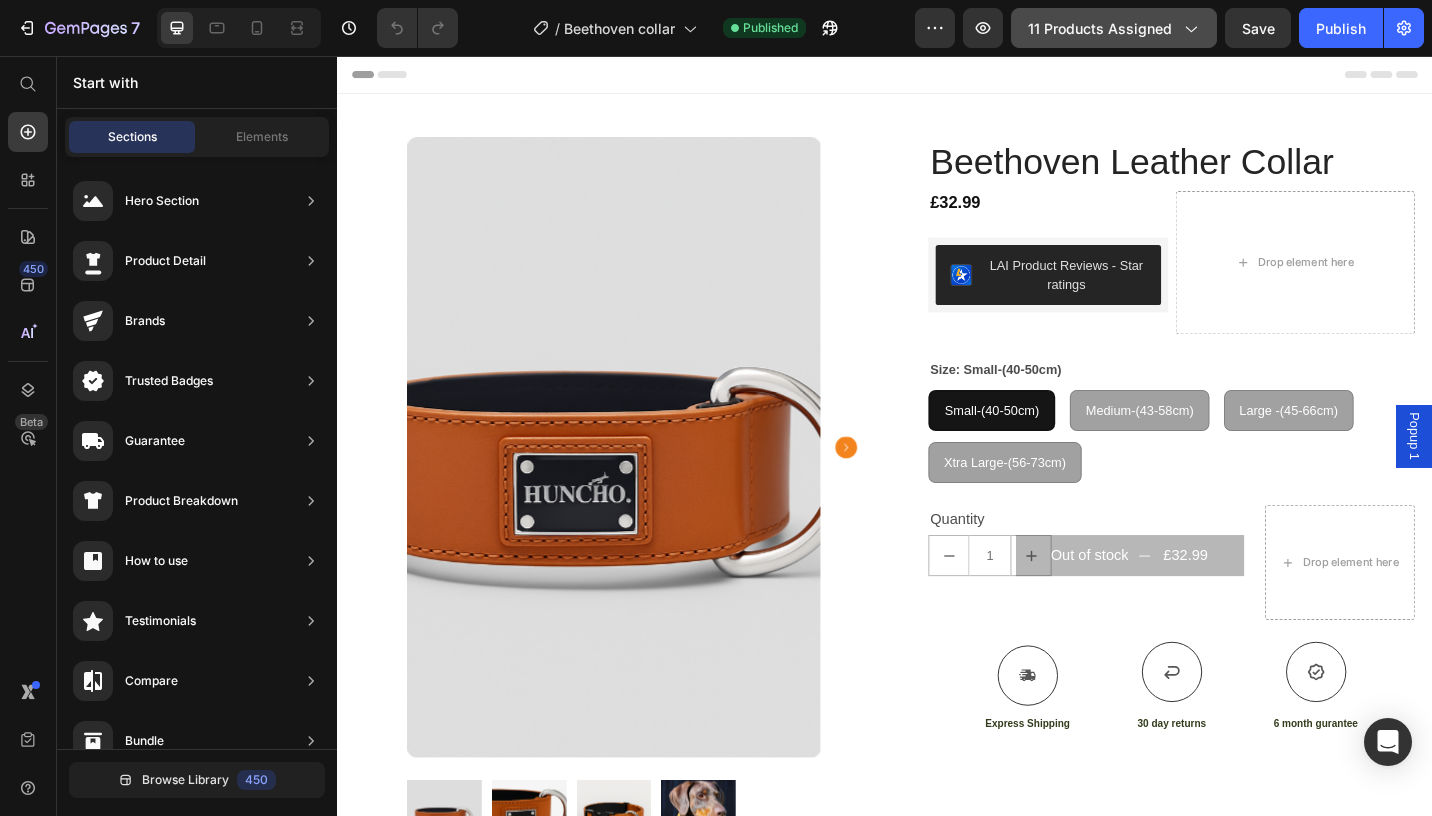 click on "11 products assigned" at bounding box center (1114, 28) 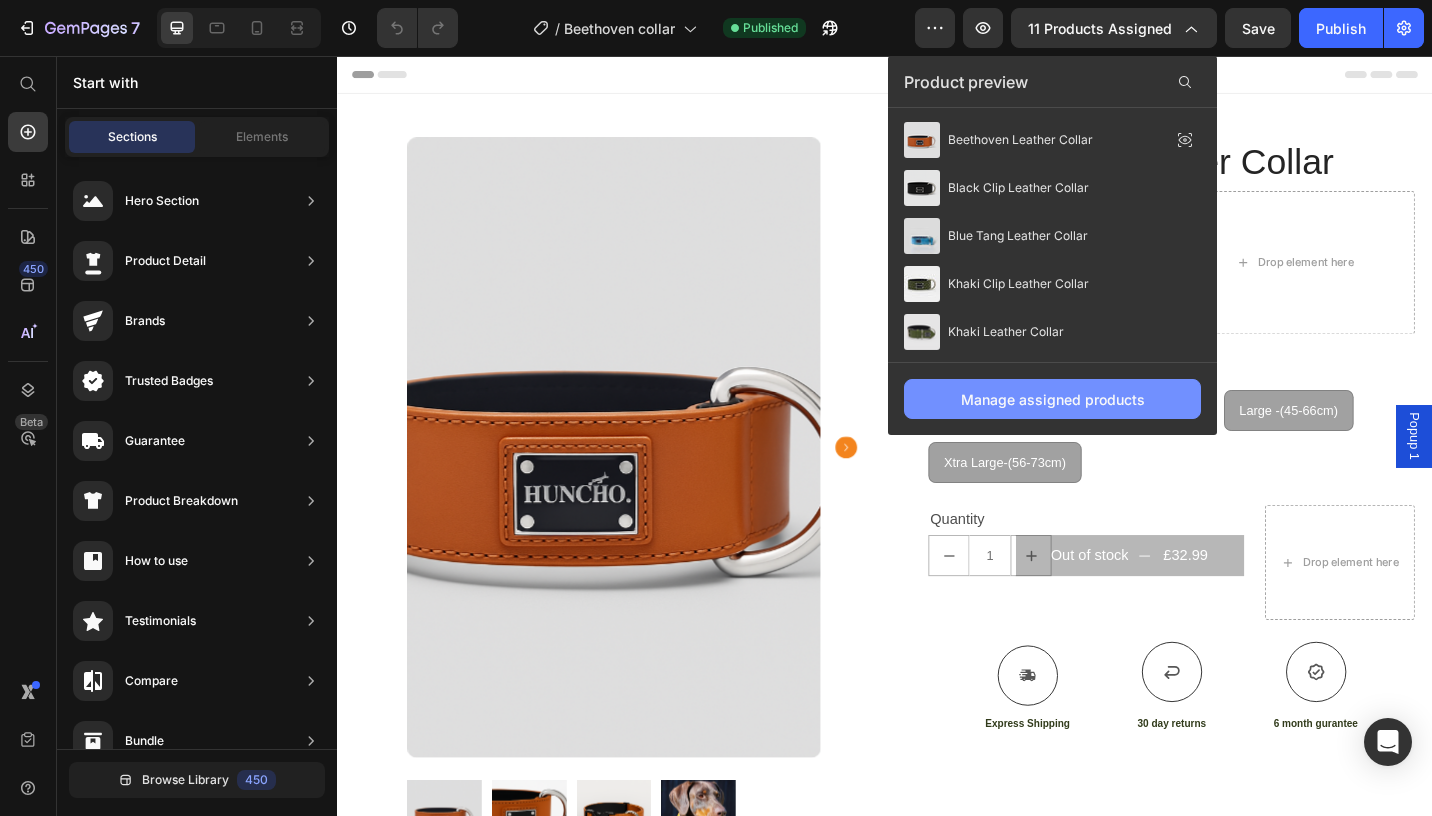 click on "Manage assigned products" at bounding box center [1052, 399] 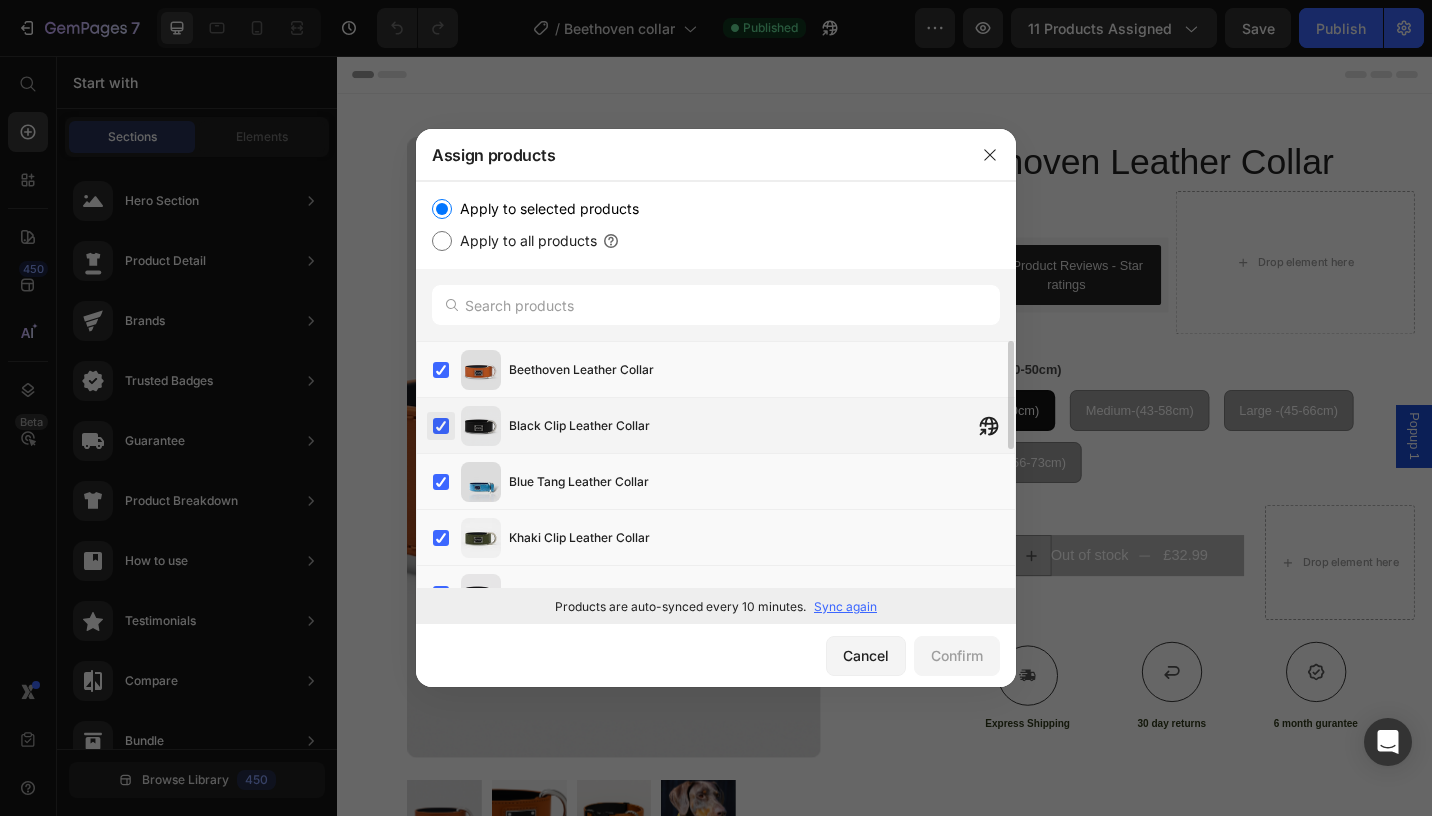 click at bounding box center (441, 426) 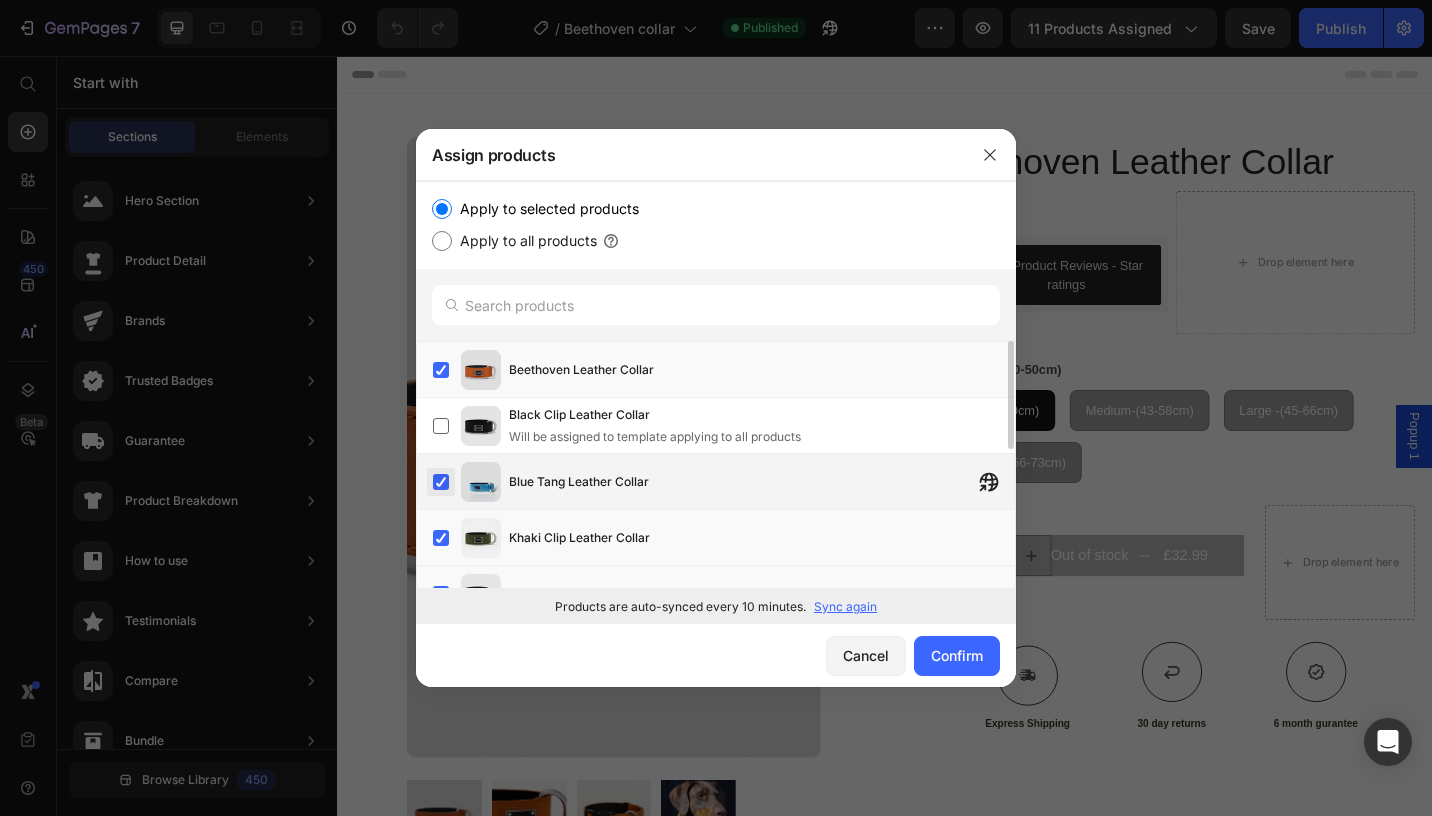 click at bounding box center [441, 482] 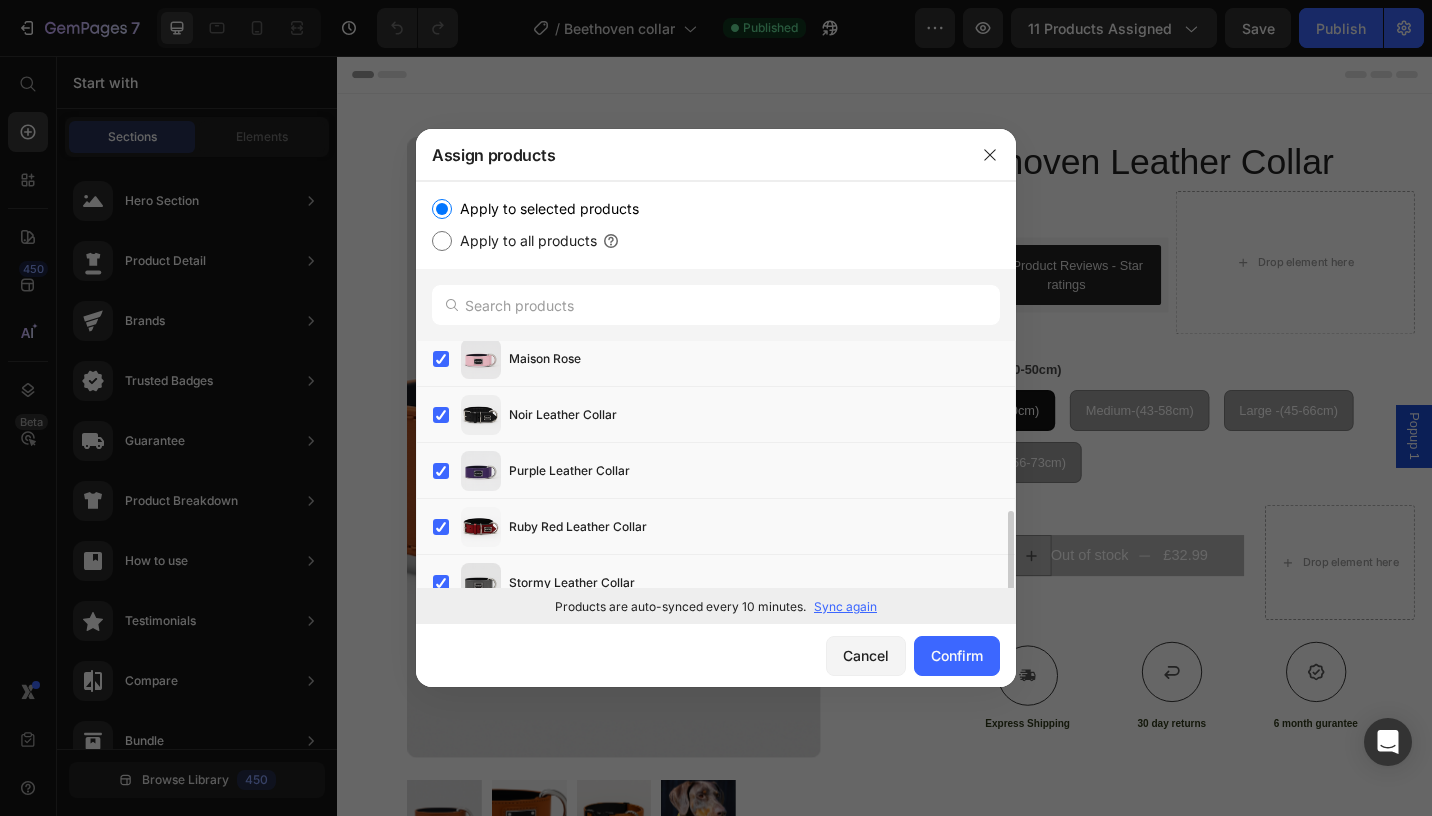 scroll, scrollTop: 369, scrollLeft: 0, axis: vertical 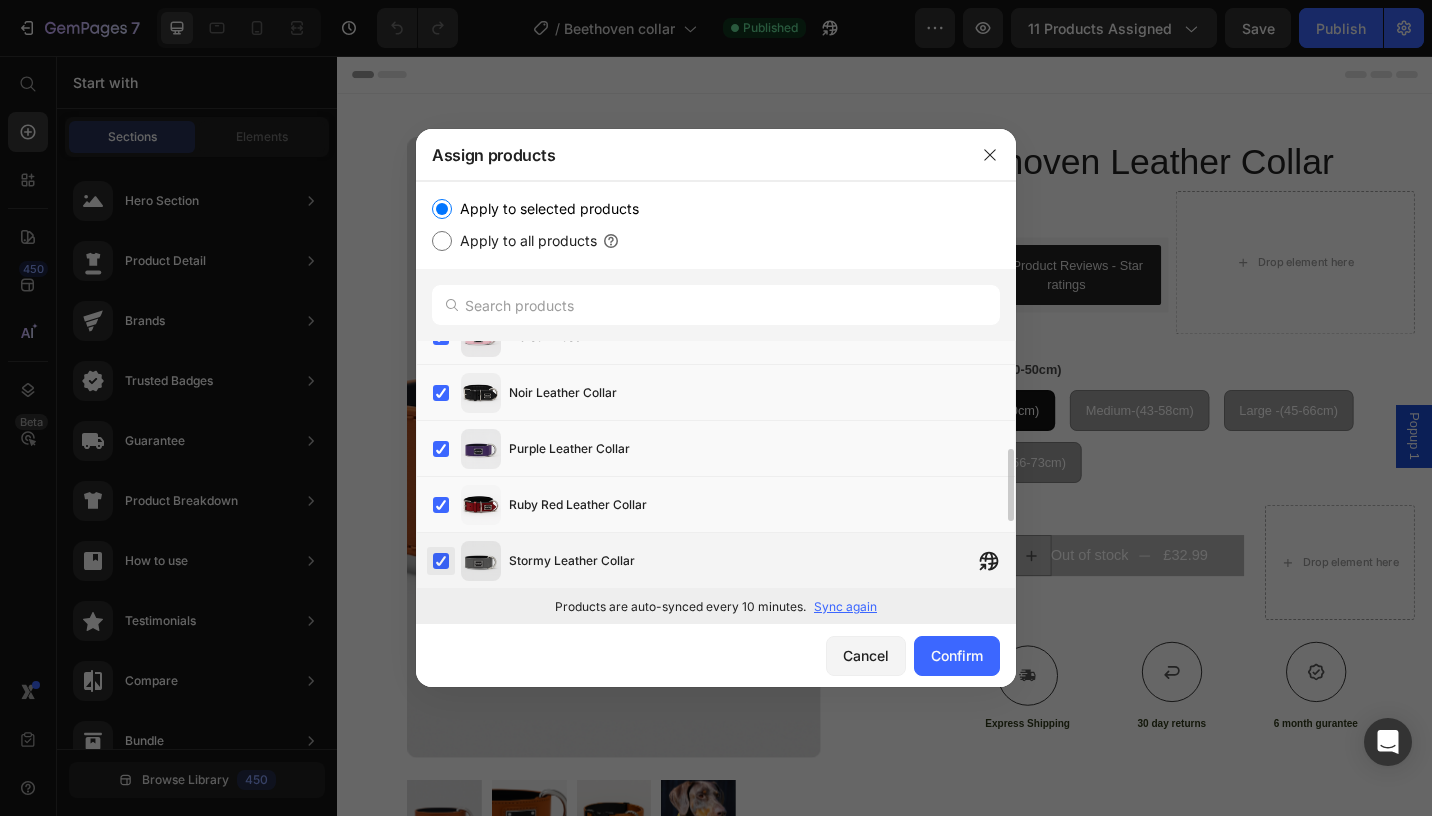click at bounding box center [441, 561] 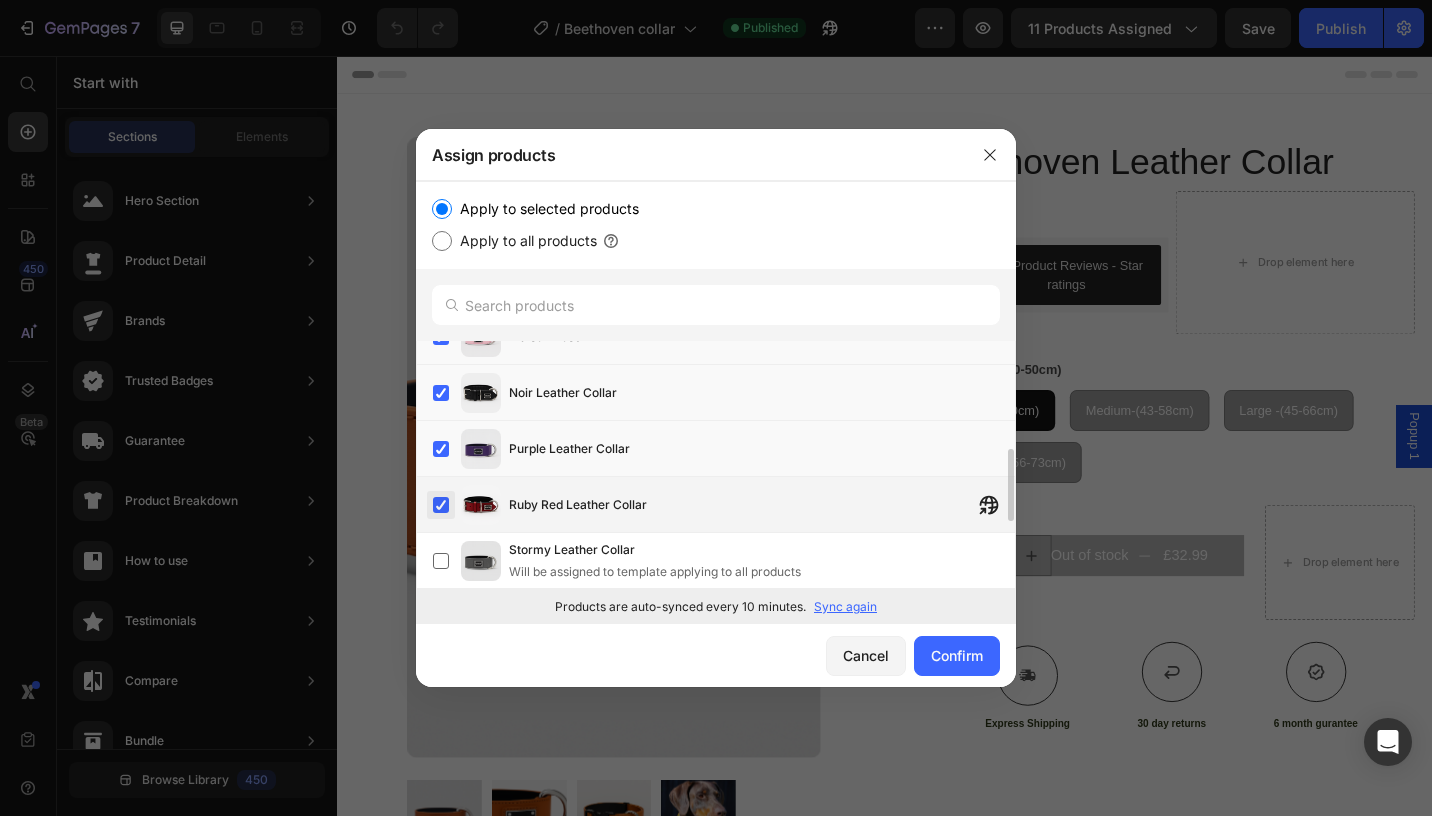 click at bounding box center (441, 505) 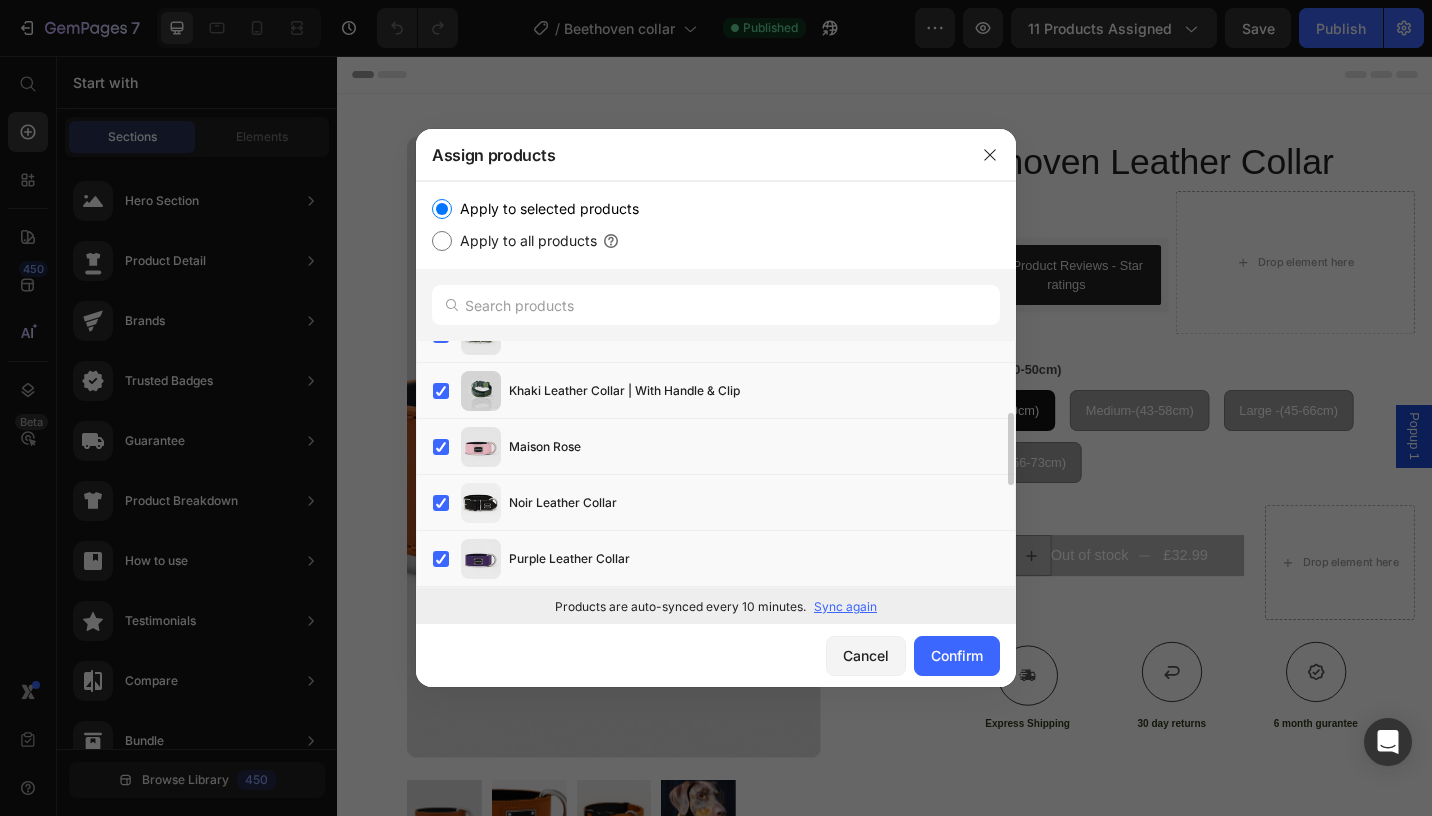 scroll, scrollTop: 253, scrollLeft: 0, axis: vertical 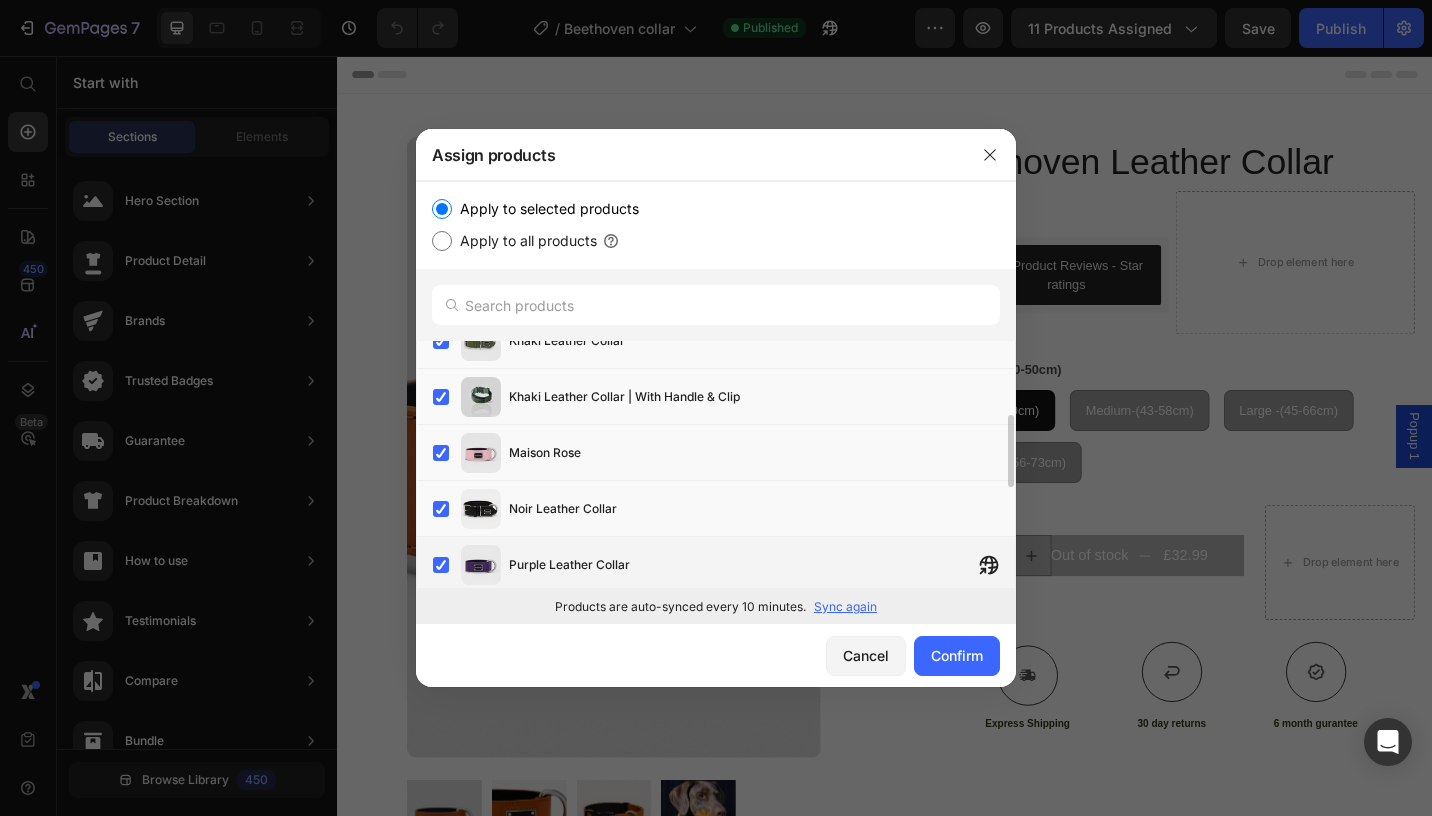 click on "Purple Leather Collar" 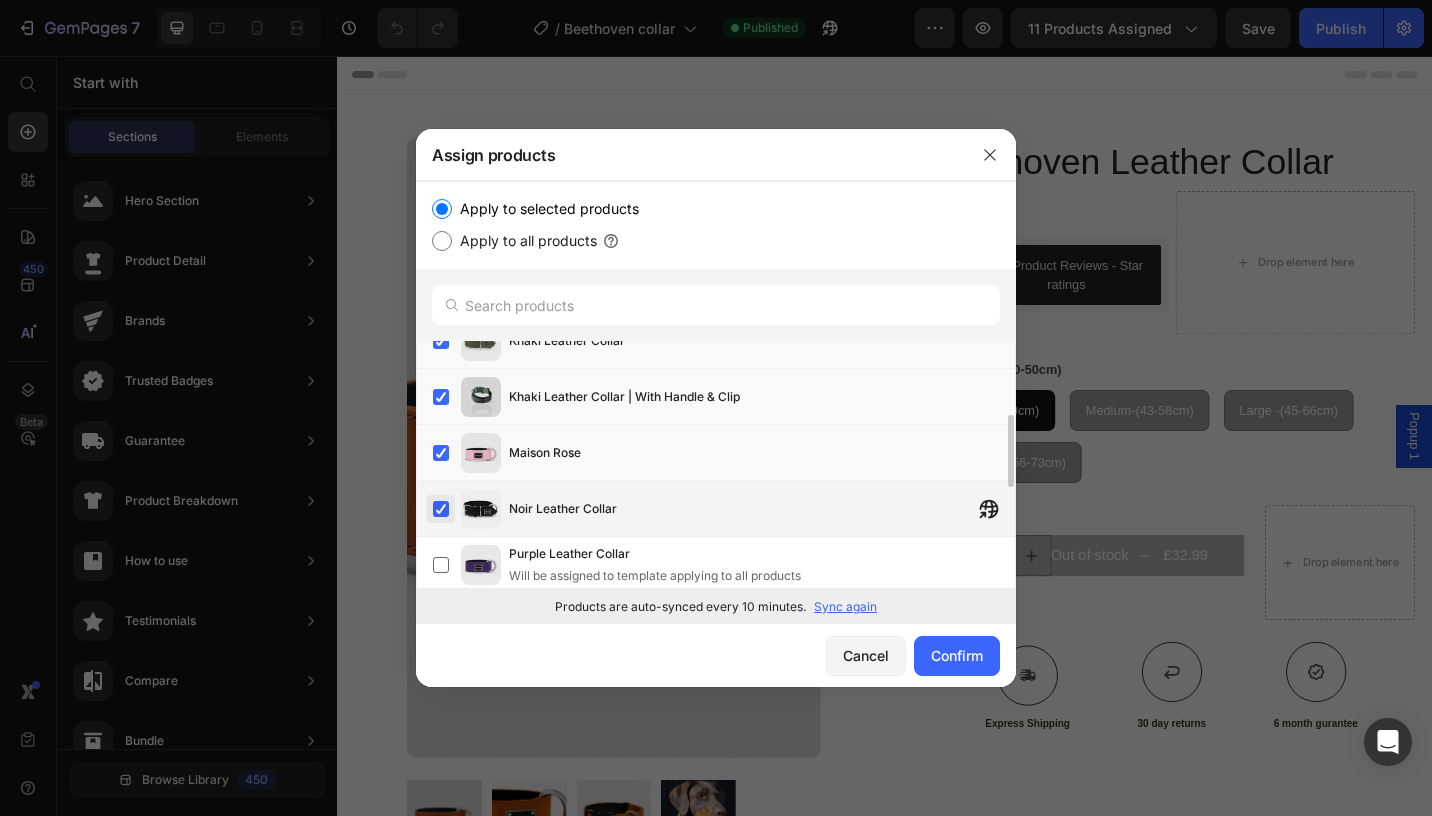 click at bounding box center (441, 509) 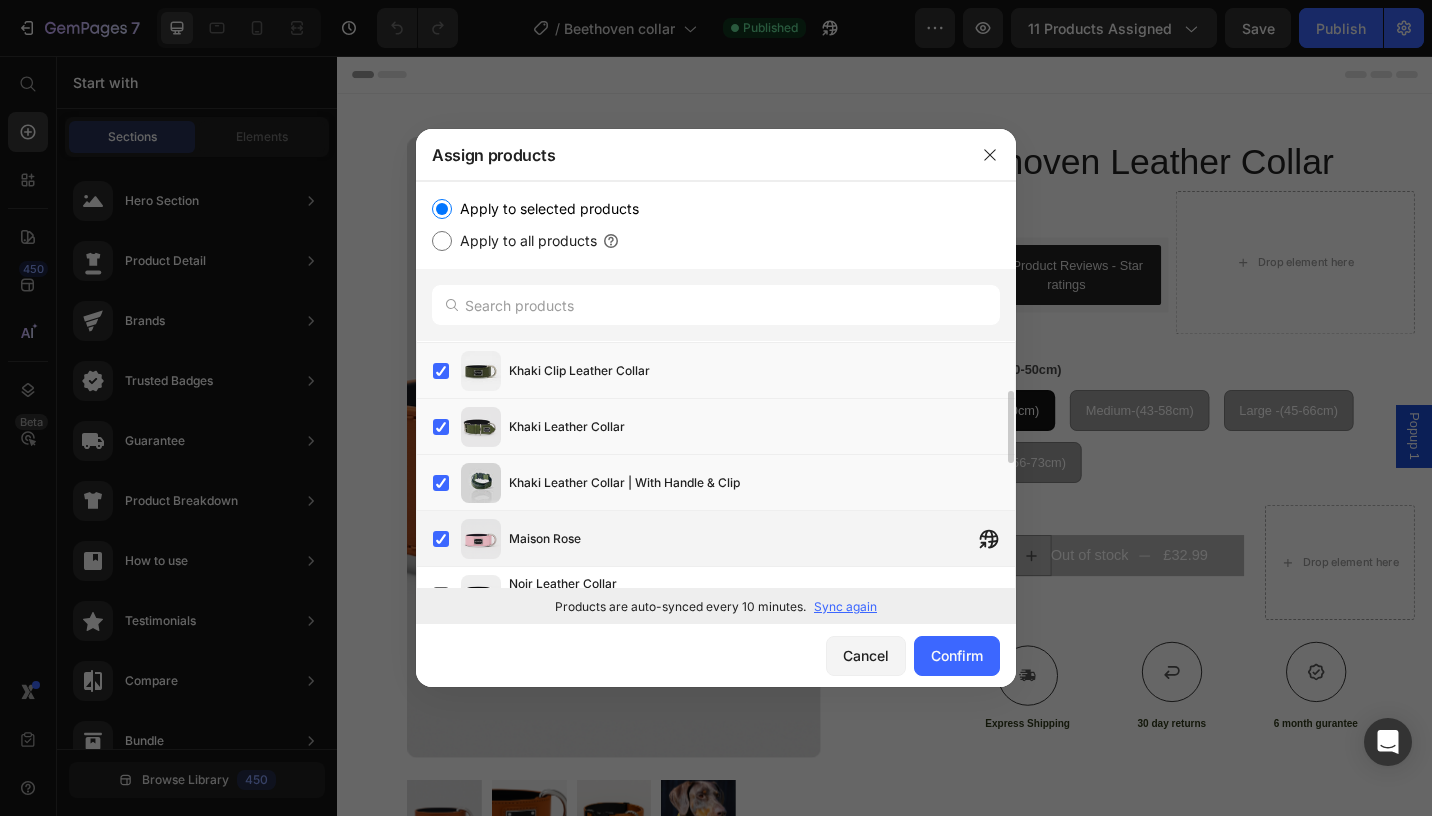 scroll, scrollTop: 166, scrollLeft: 0, axis: vertical 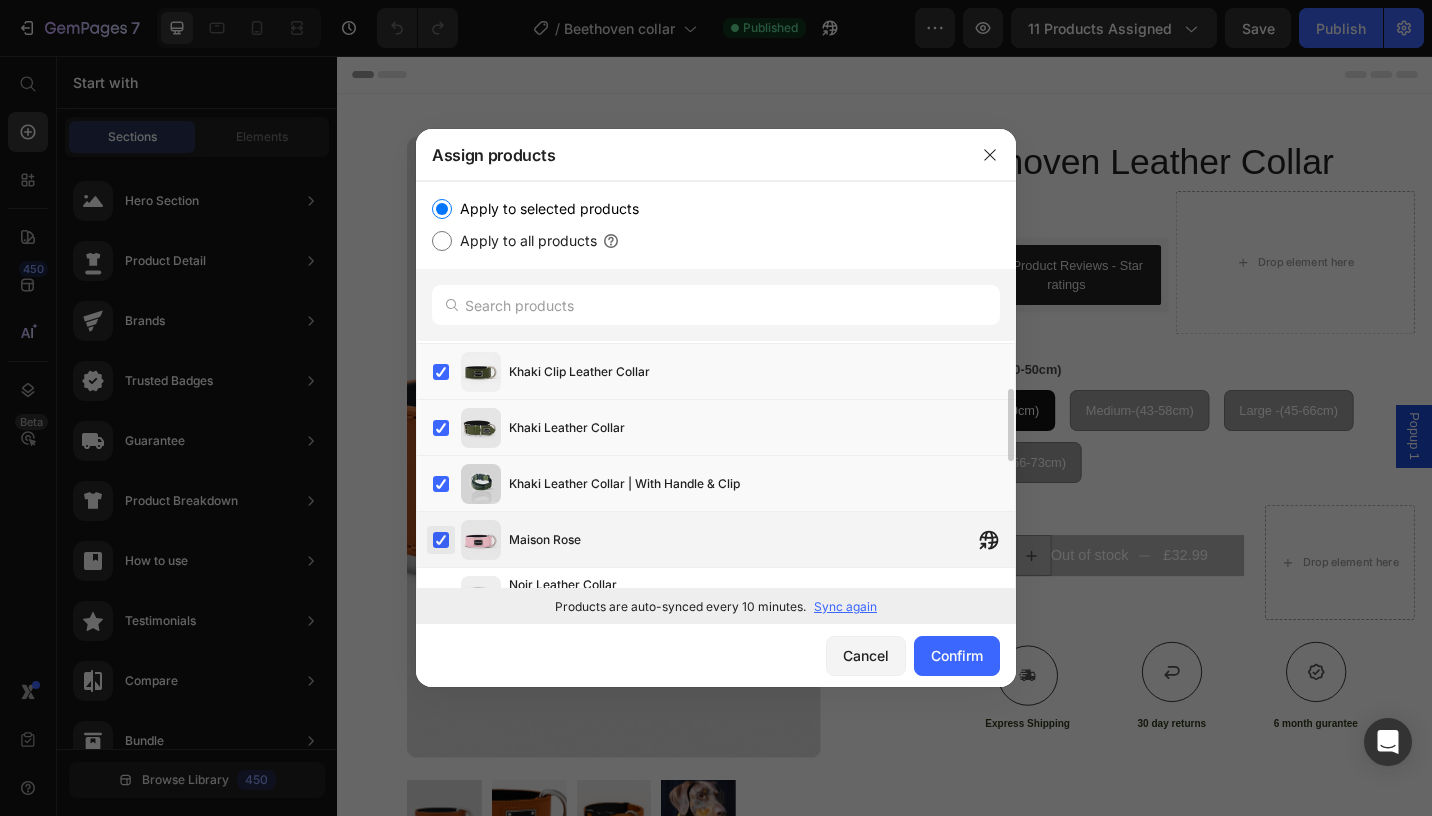 click at bounding box center [441, 540] 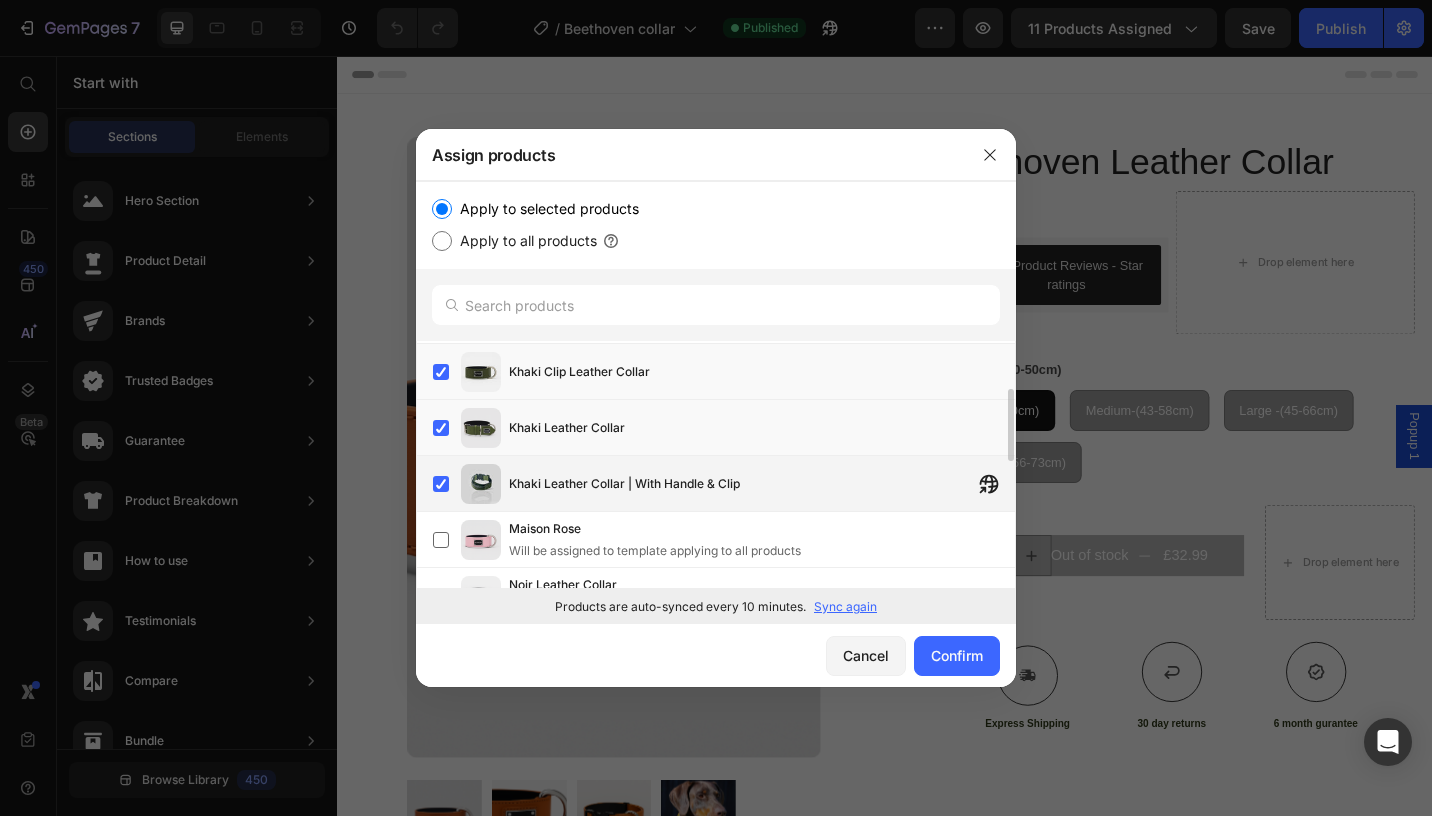 click on "Khaki Leather Collar | With Handle & Clip" at bounding box center (724, 484) 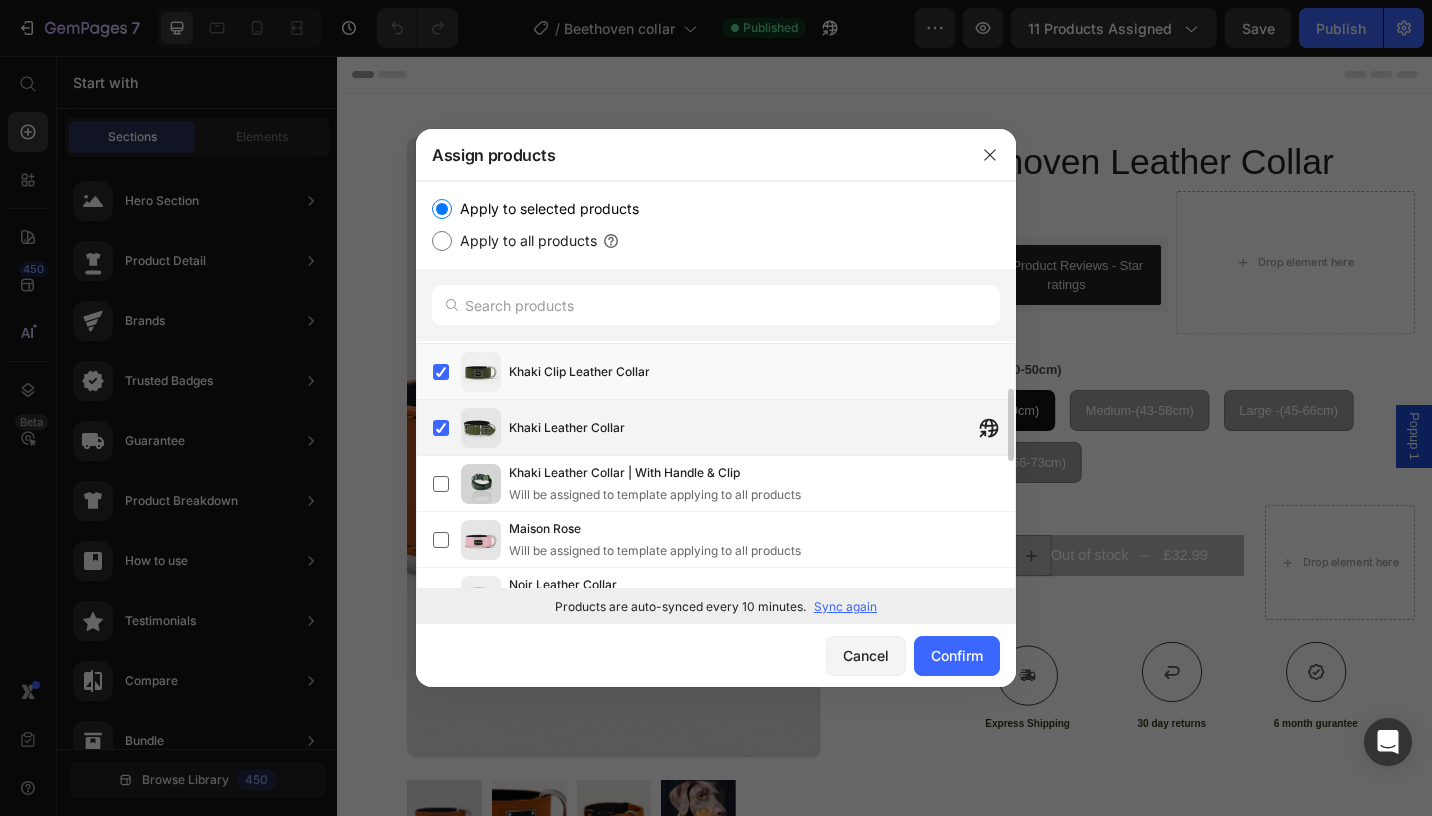click on "Khaki Leather Collar" 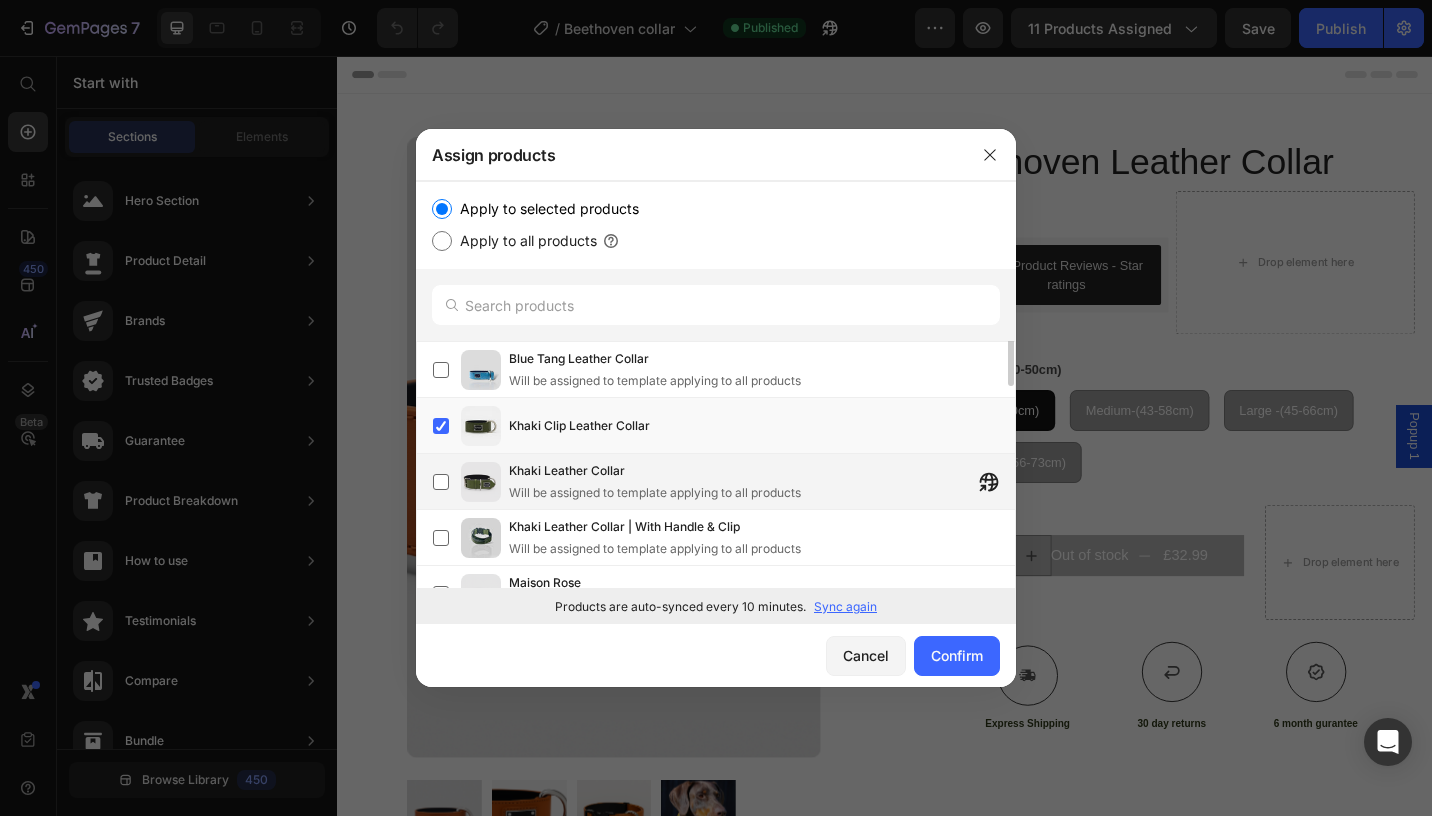 scroll, scrollTop: 62, scrollLeft: 0, axis: vertical 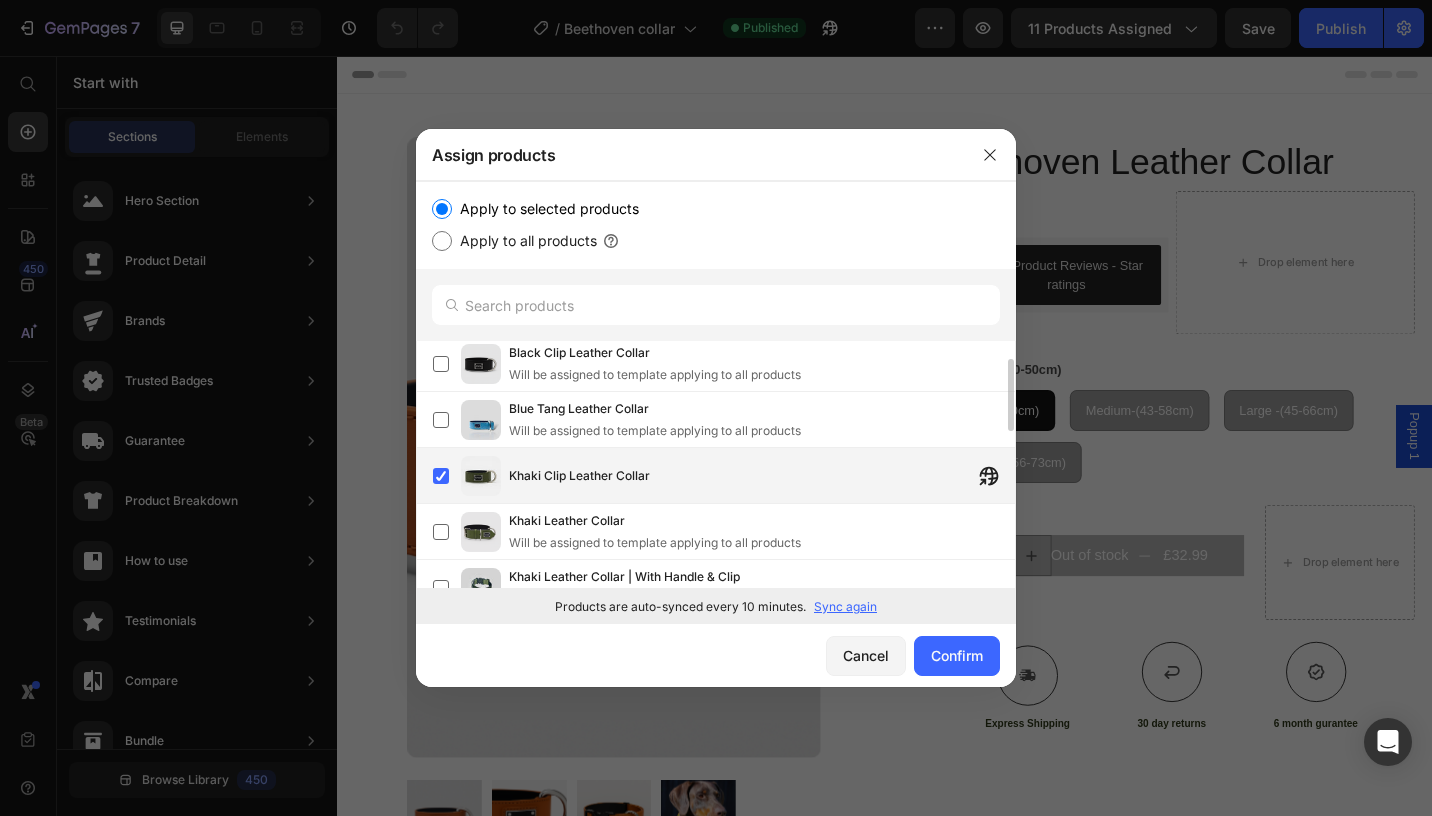 click on "Khaki Clip Leather Collar" at bounding box center [724, 476] 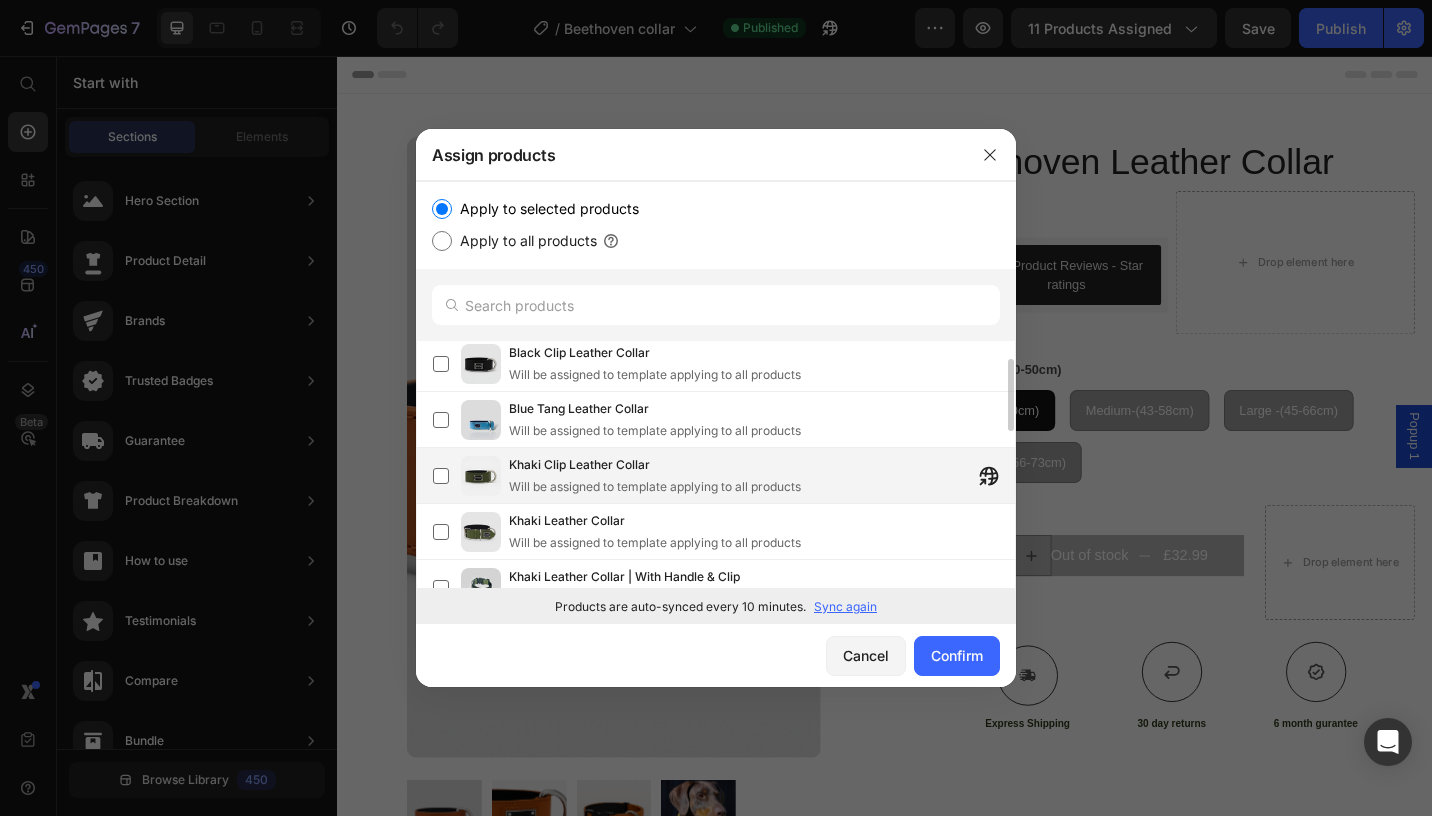 scroll, scrollTop: 0, scrollLeft: 0, axis: both 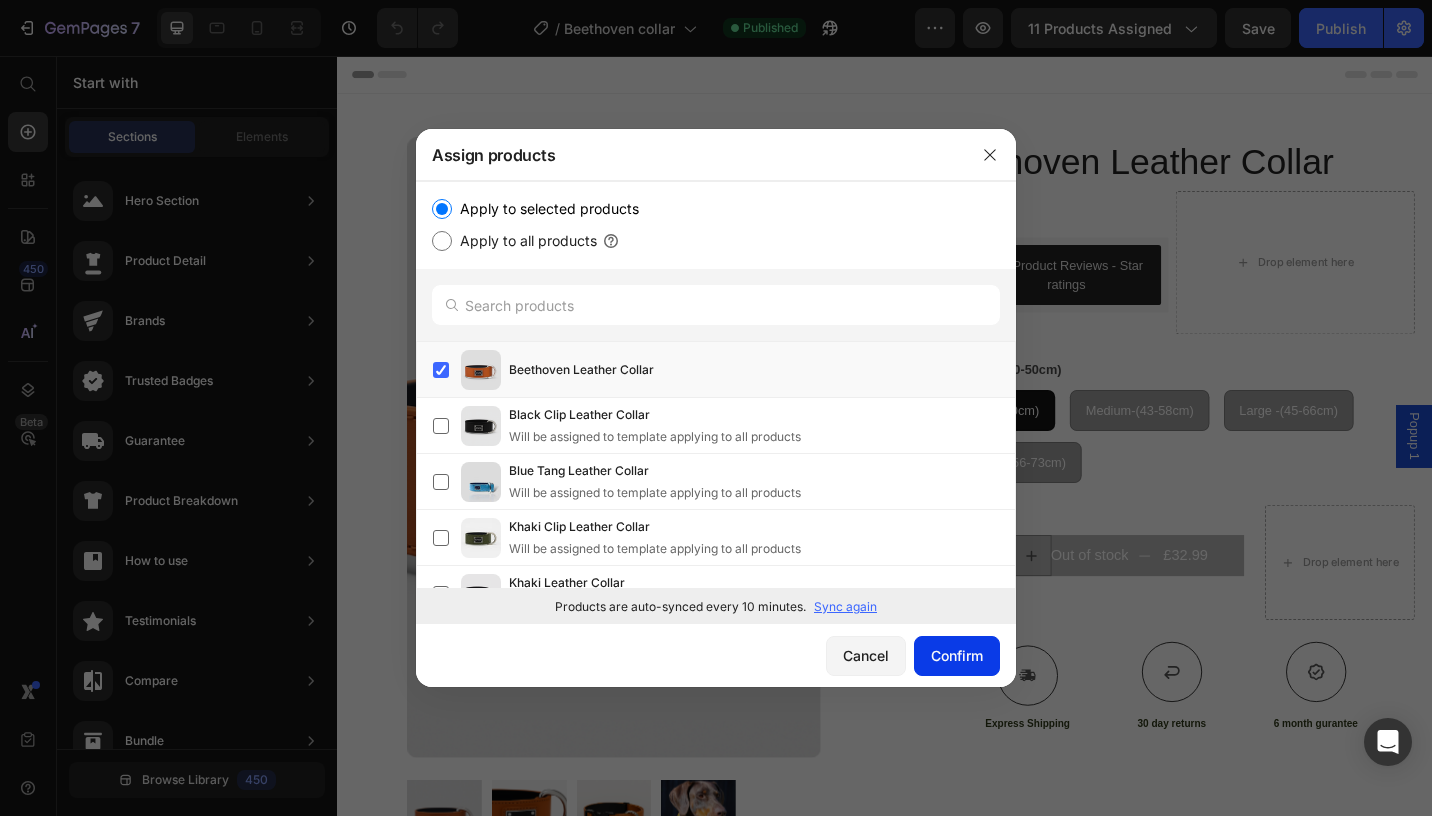 click on "Confirm" at bounding box center [957, 655] 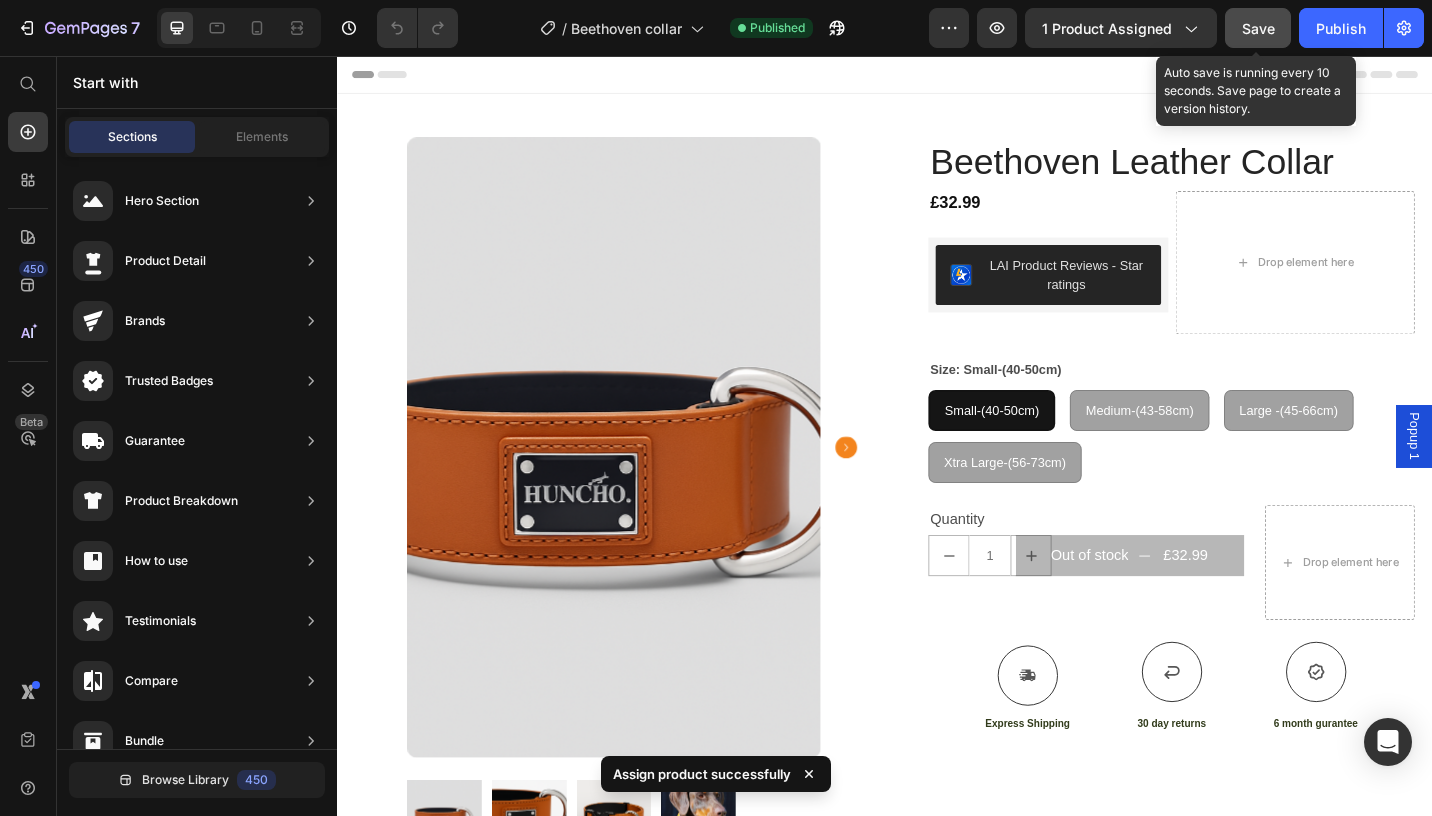 click on "Save" at bounding box center [1258, 28] 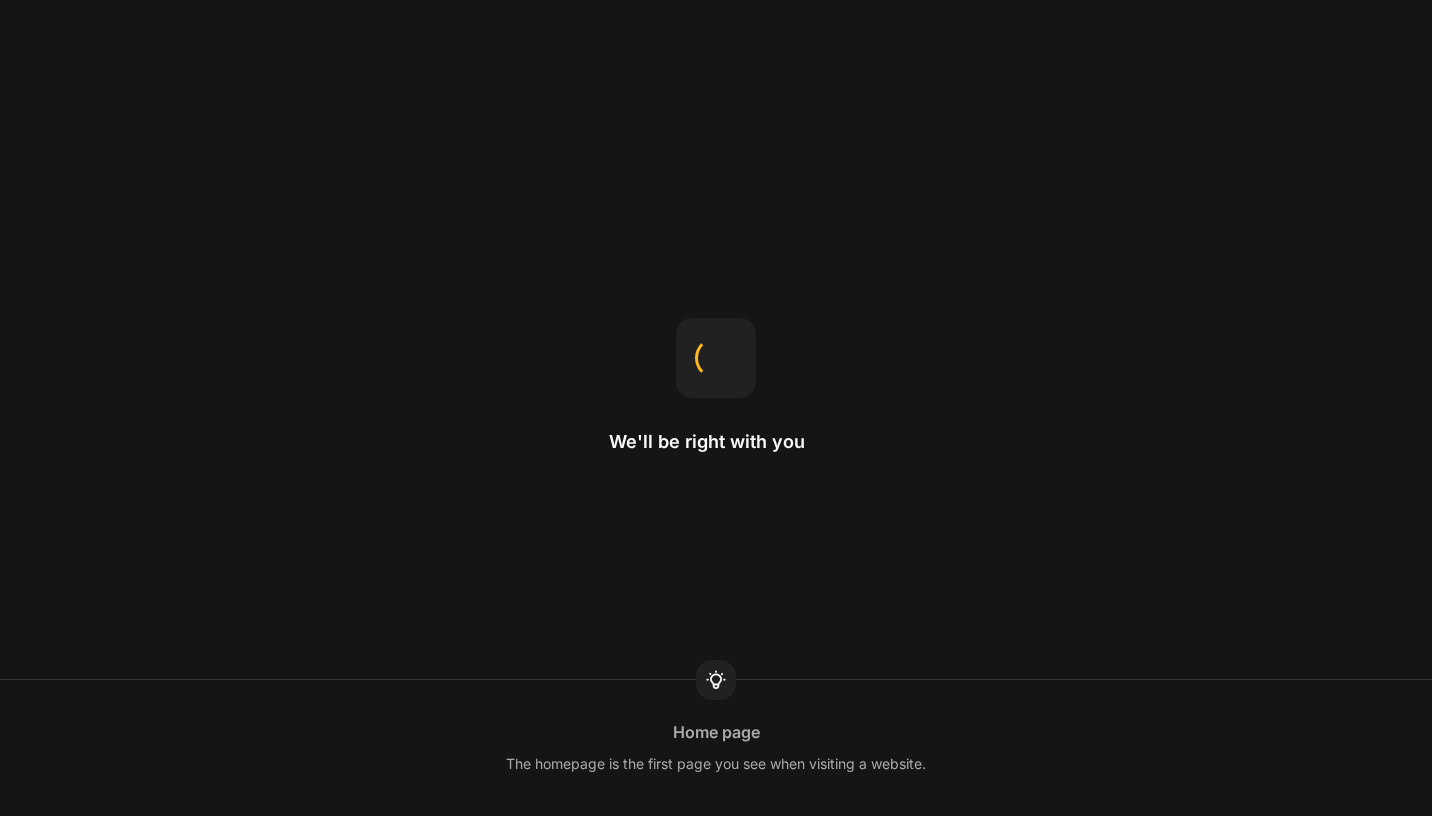 scroll, scrollTop: 0, scrollLeft: 0, axis: both 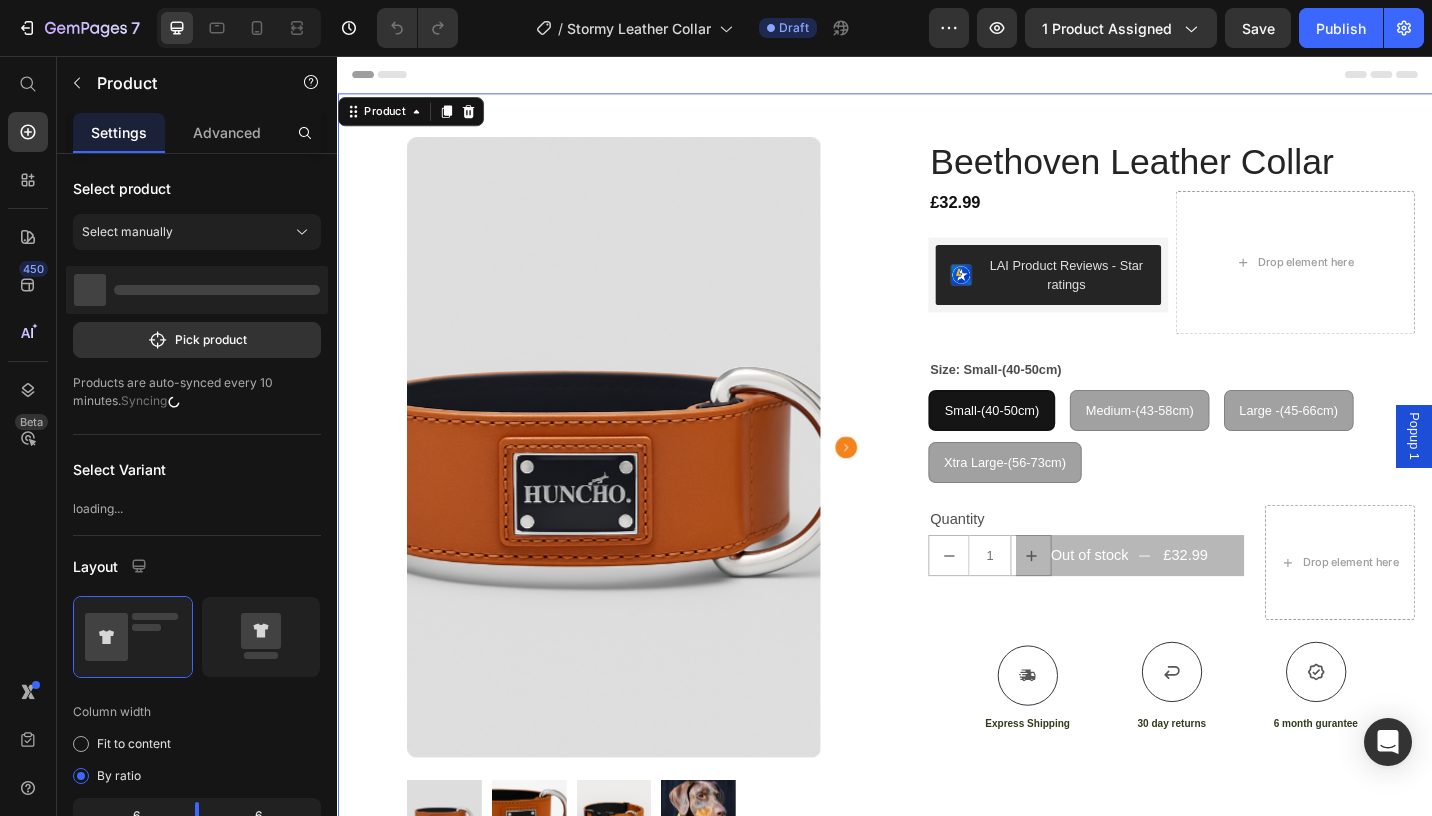 click on "Product Images Row Beethoven Leather Collar Product Title £32.99 Product Price LAI Product Reviews - Star ratings LAI Product Reviews
Drop element here Row Size: Small-(40-50cm) Small-(40-50cm) Small-(40-50cm) Small-(40-50cm) Medium-(43-58cm) Medium-(43-58cm) Medium-(43-58cm) Large -(45-66cm) Large -(45-66cm) Large -(45-66cm) Xtra Large-(56-73cm) Xtra Large-(56-73cm) Xtra Large-(56-73cm) Product Variants & Swatches Quantity Text Block 1 Product Quantity Out of stock
£32.99 Add to Cart Row Row
Drop element here Row
Icon Express Shipping Text Block
Icon 30 day returns Text Block
Icon 6 month gurantee Text Block Row Row Product   0" at bounding box center (937, 553) 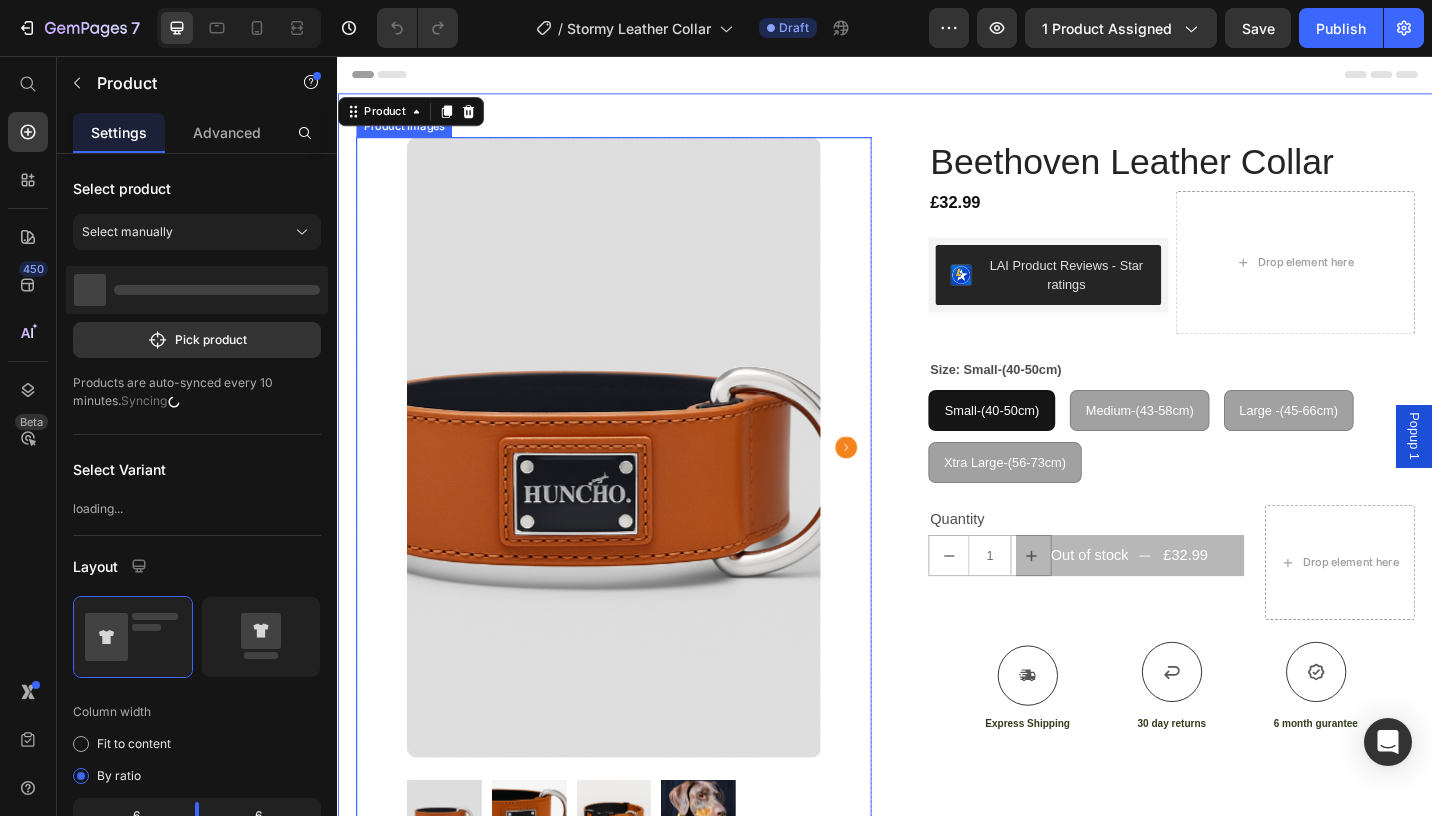 click at bounding box center (639, 485) 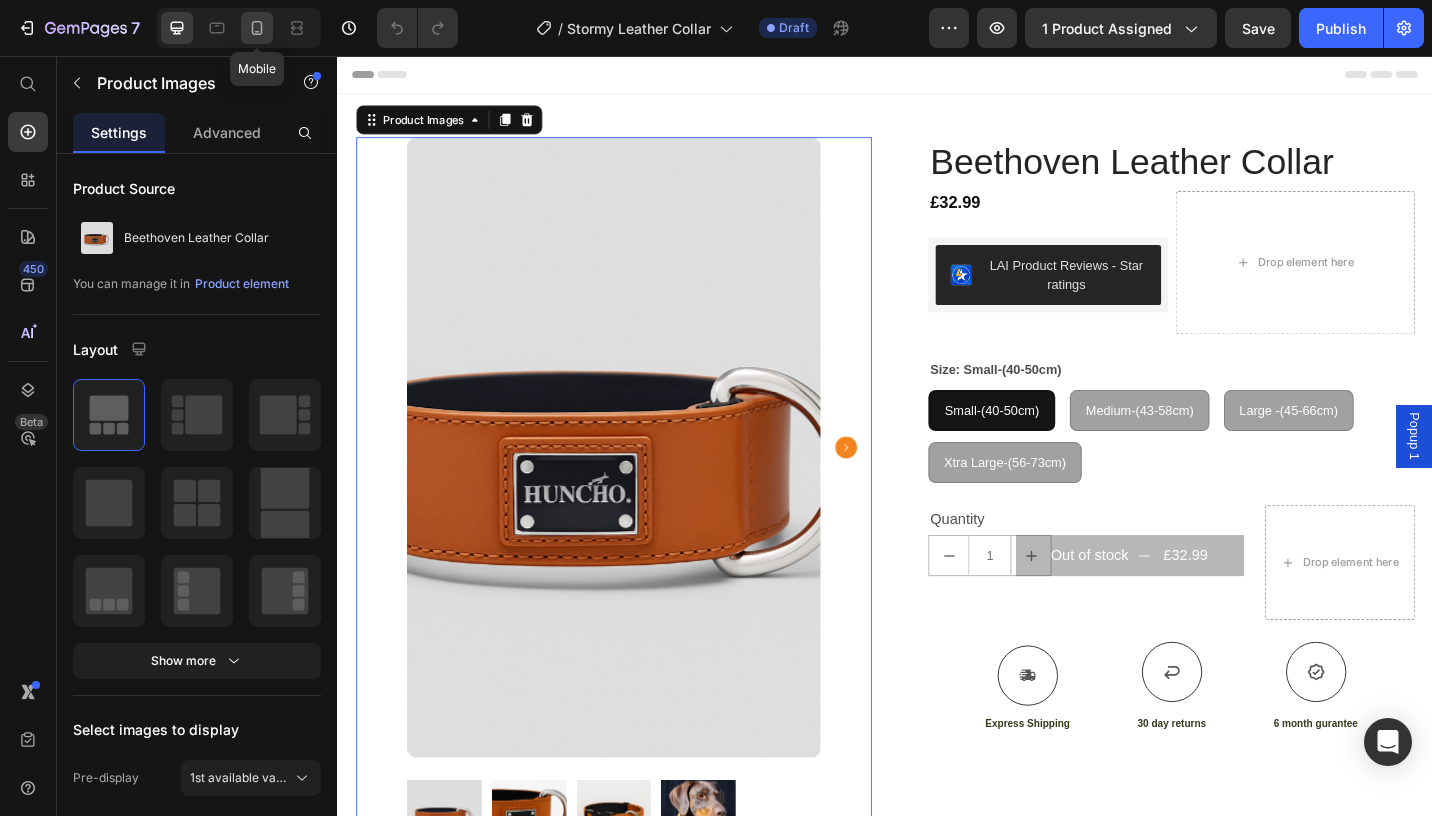 click 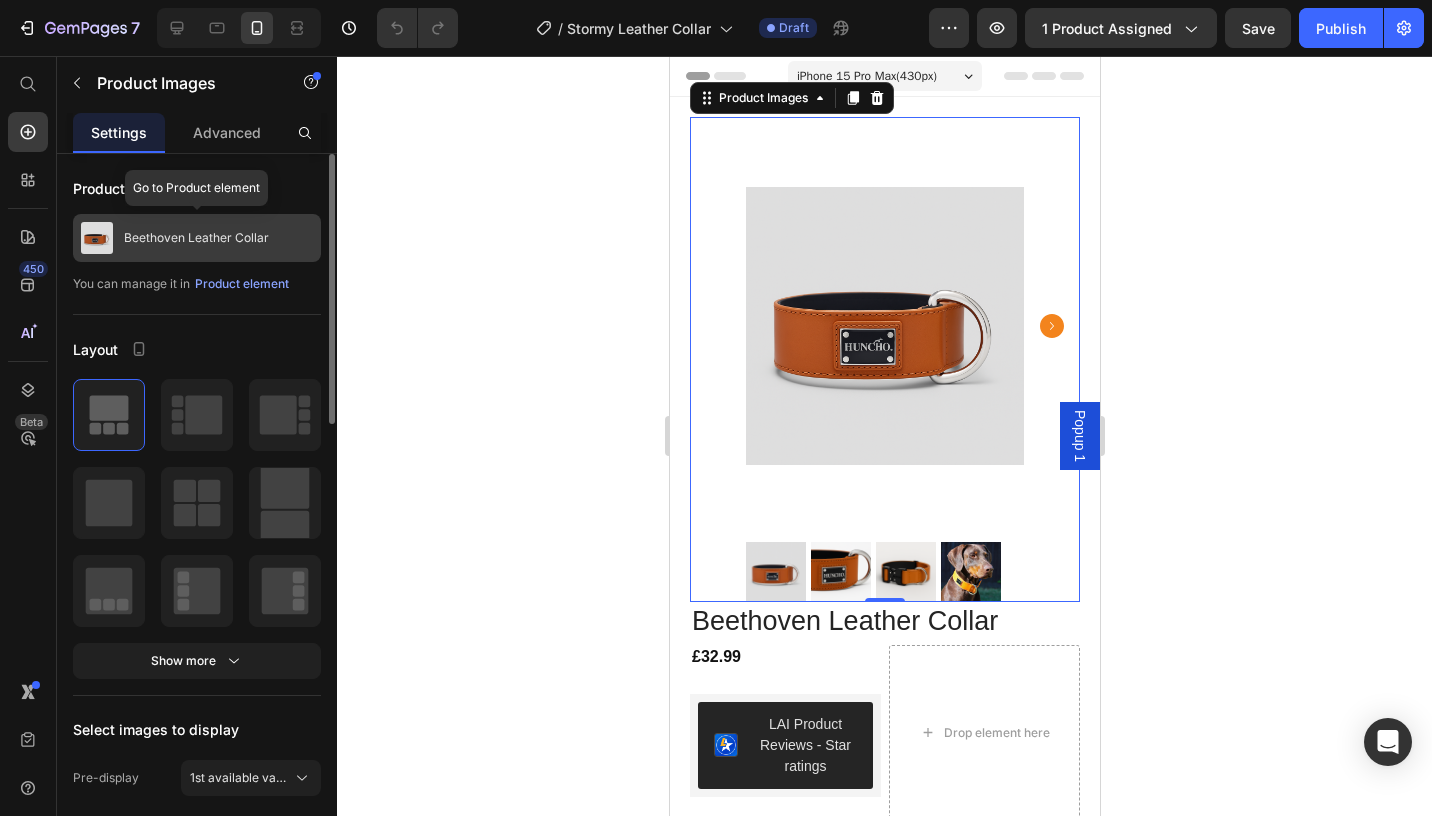 click on "Beethoven Leather Collar" at bounding box center (197, 238) 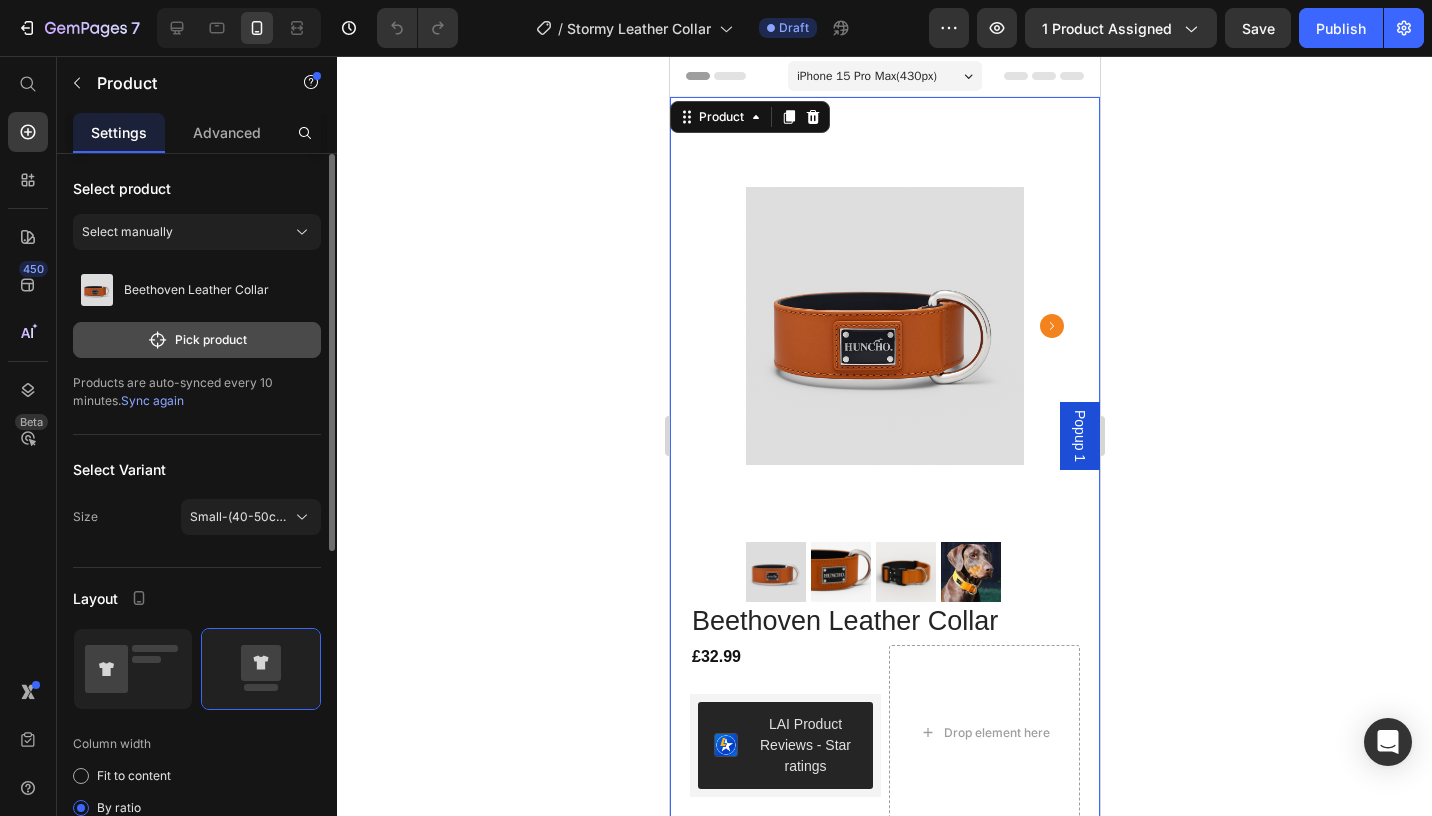 click on "Pick product" at bounding box center (197, 340) 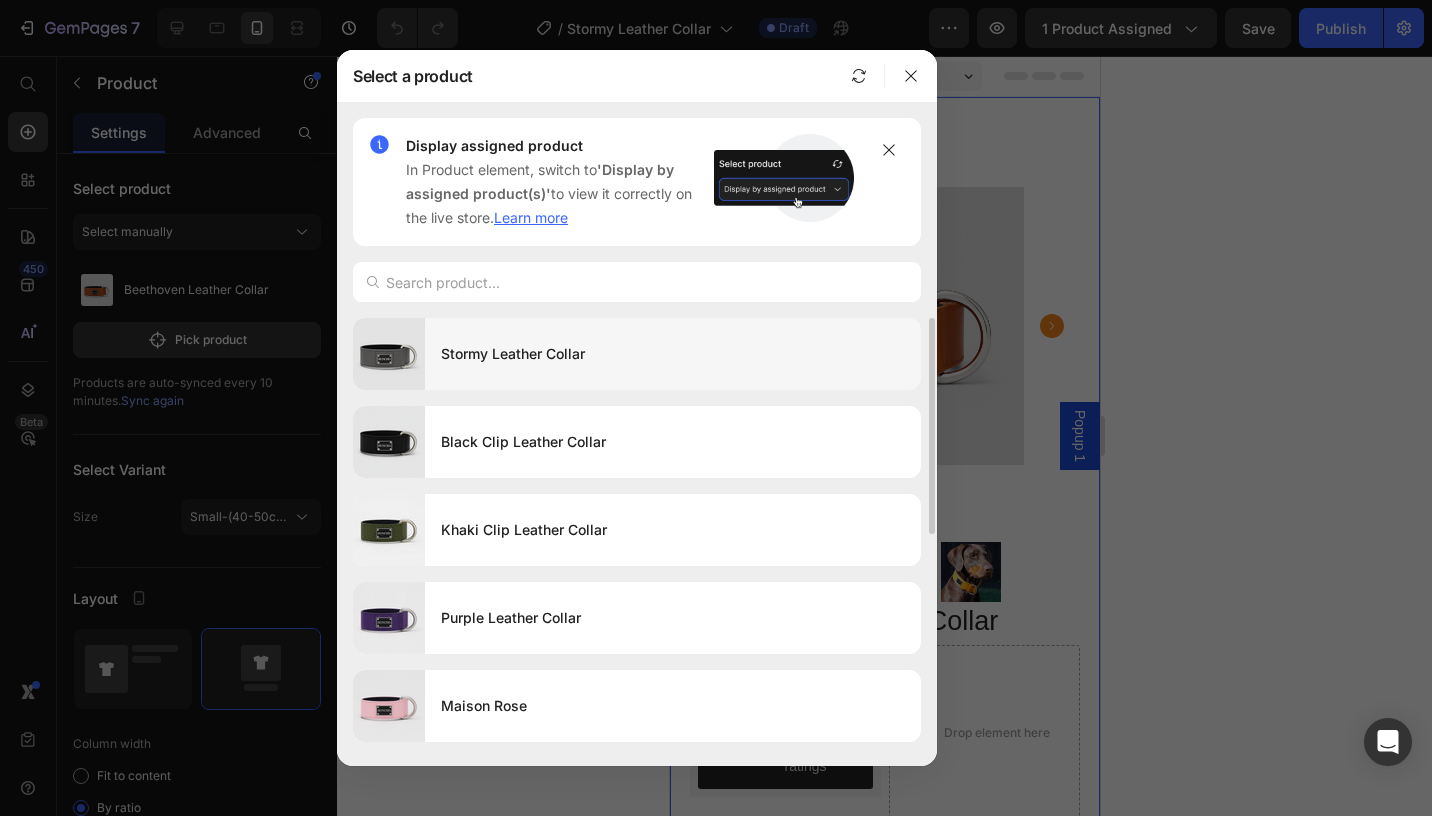 click on "Stormy Leather Collar" at bounding box center (673, 354) 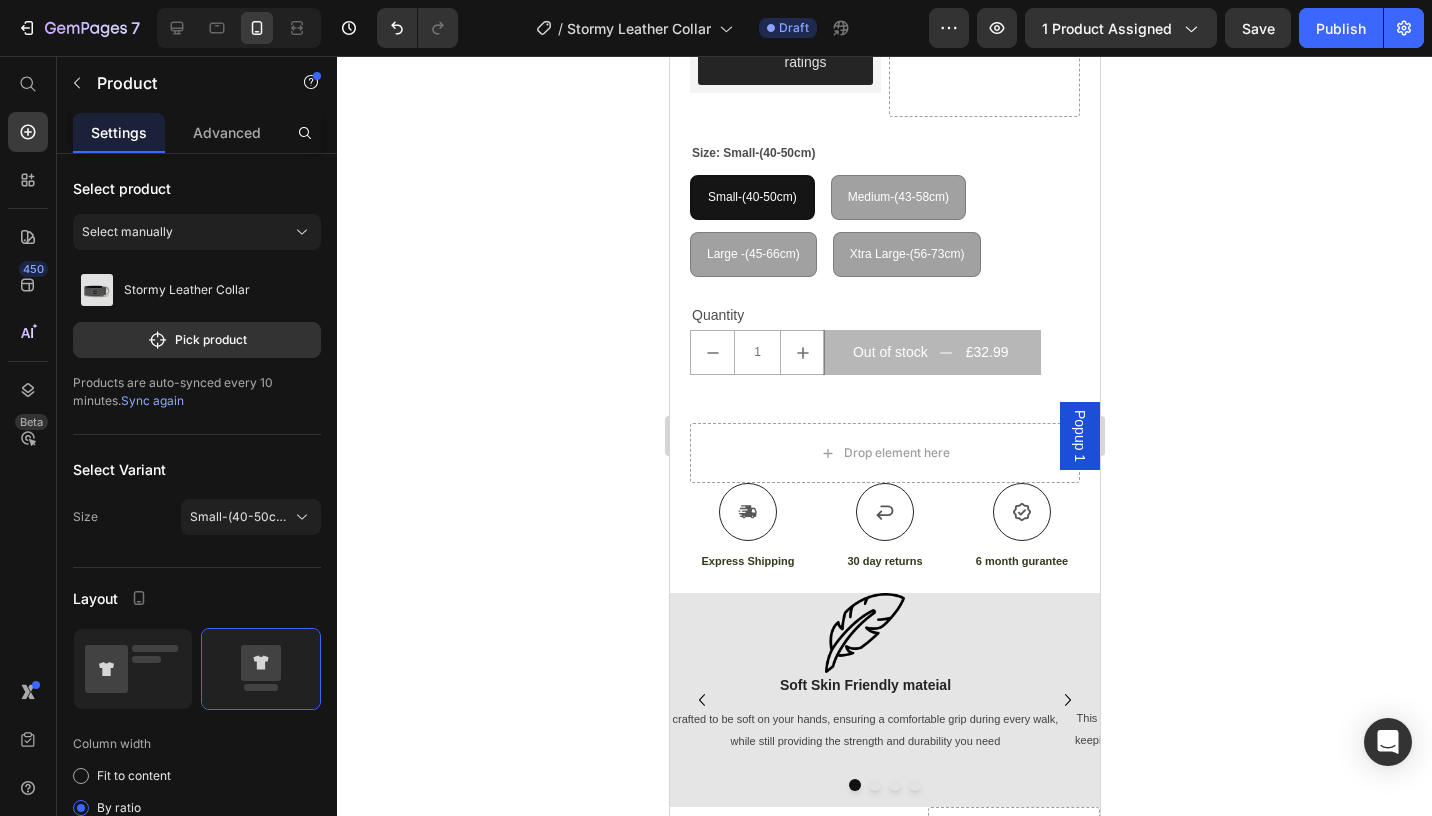 scroll, scrollTop: 0, scrollLeft: 0, axis: both 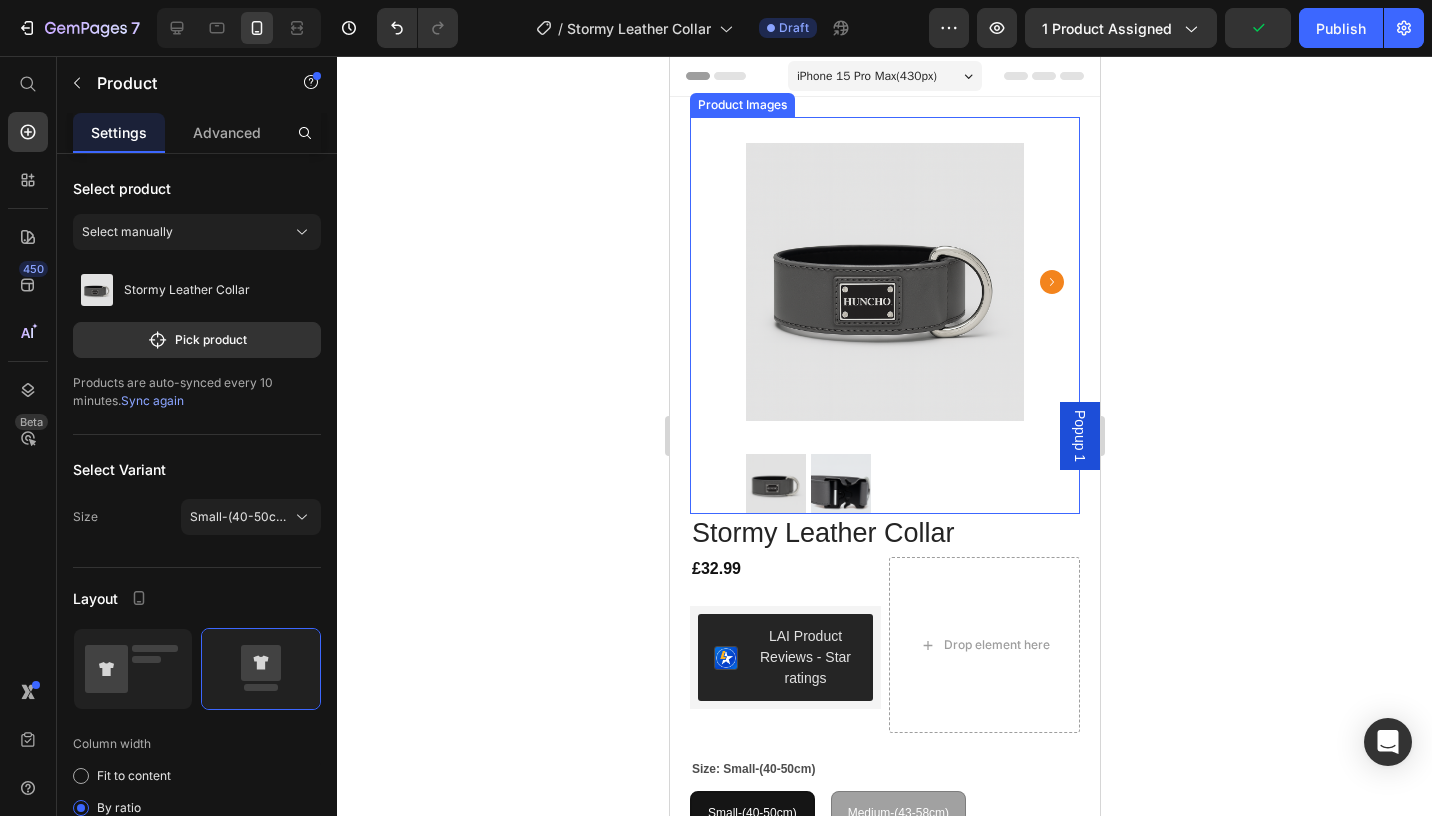 click 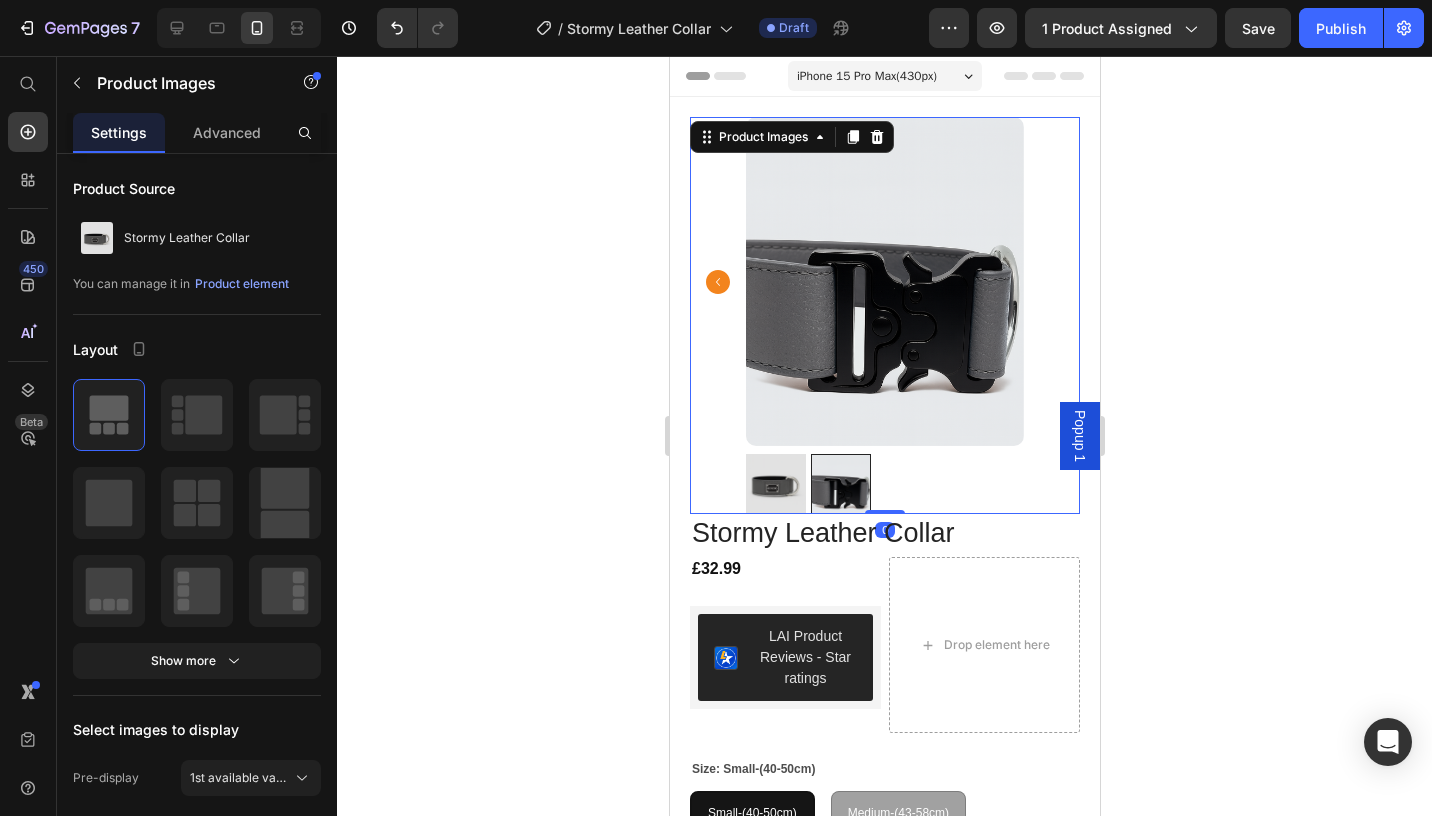 click 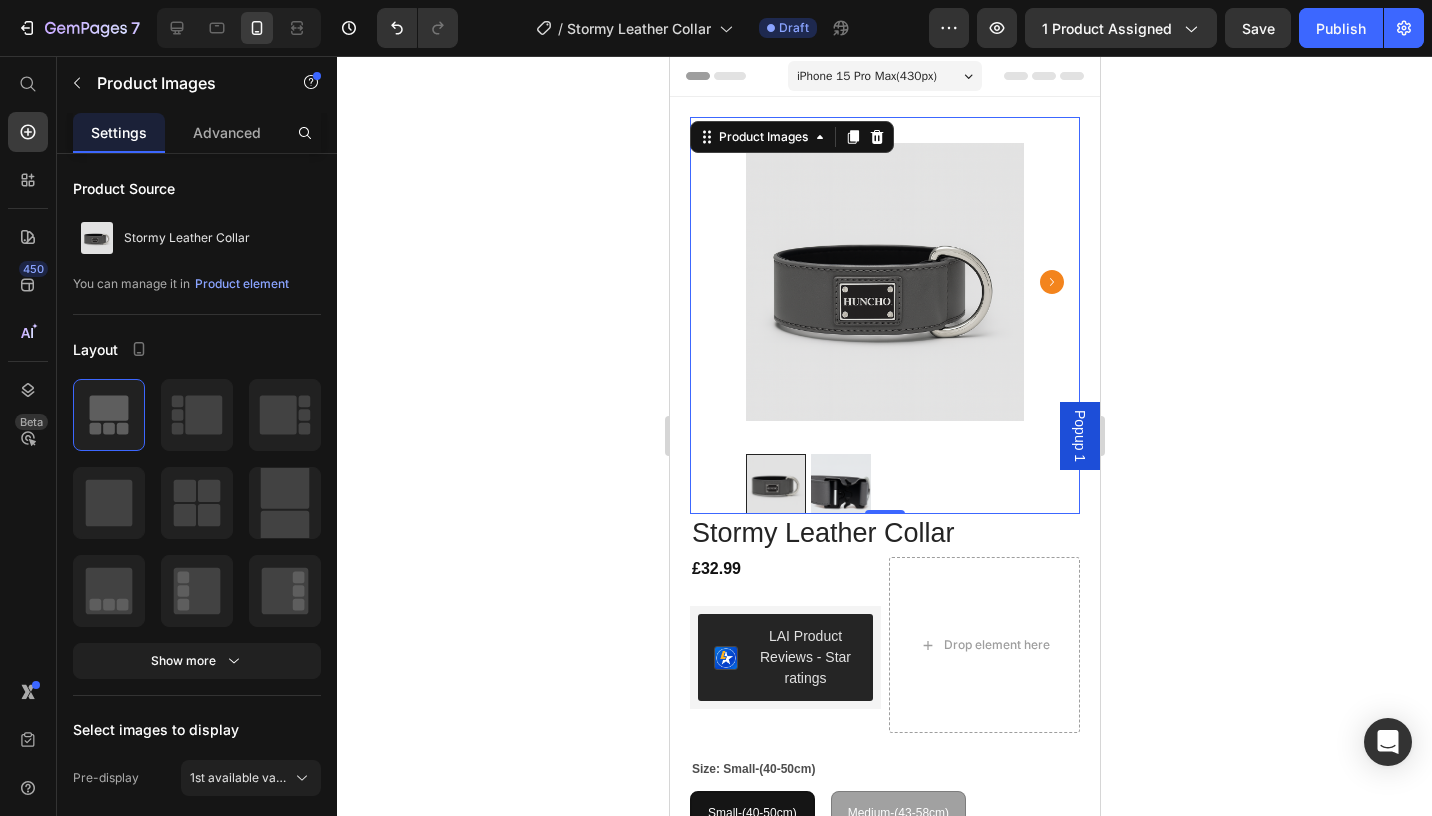 click 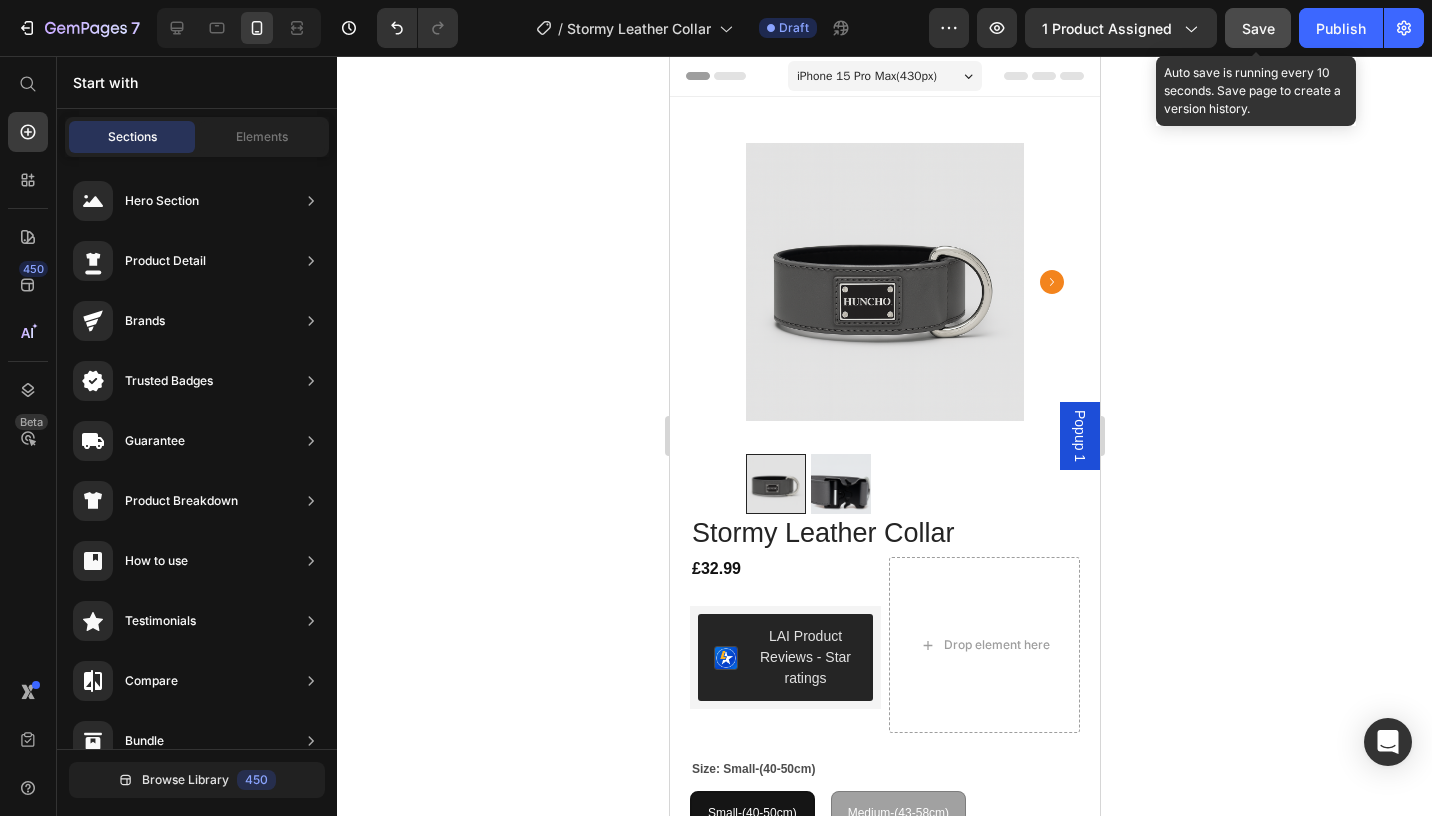 click on "Save" at bounding box center (1258, 28) 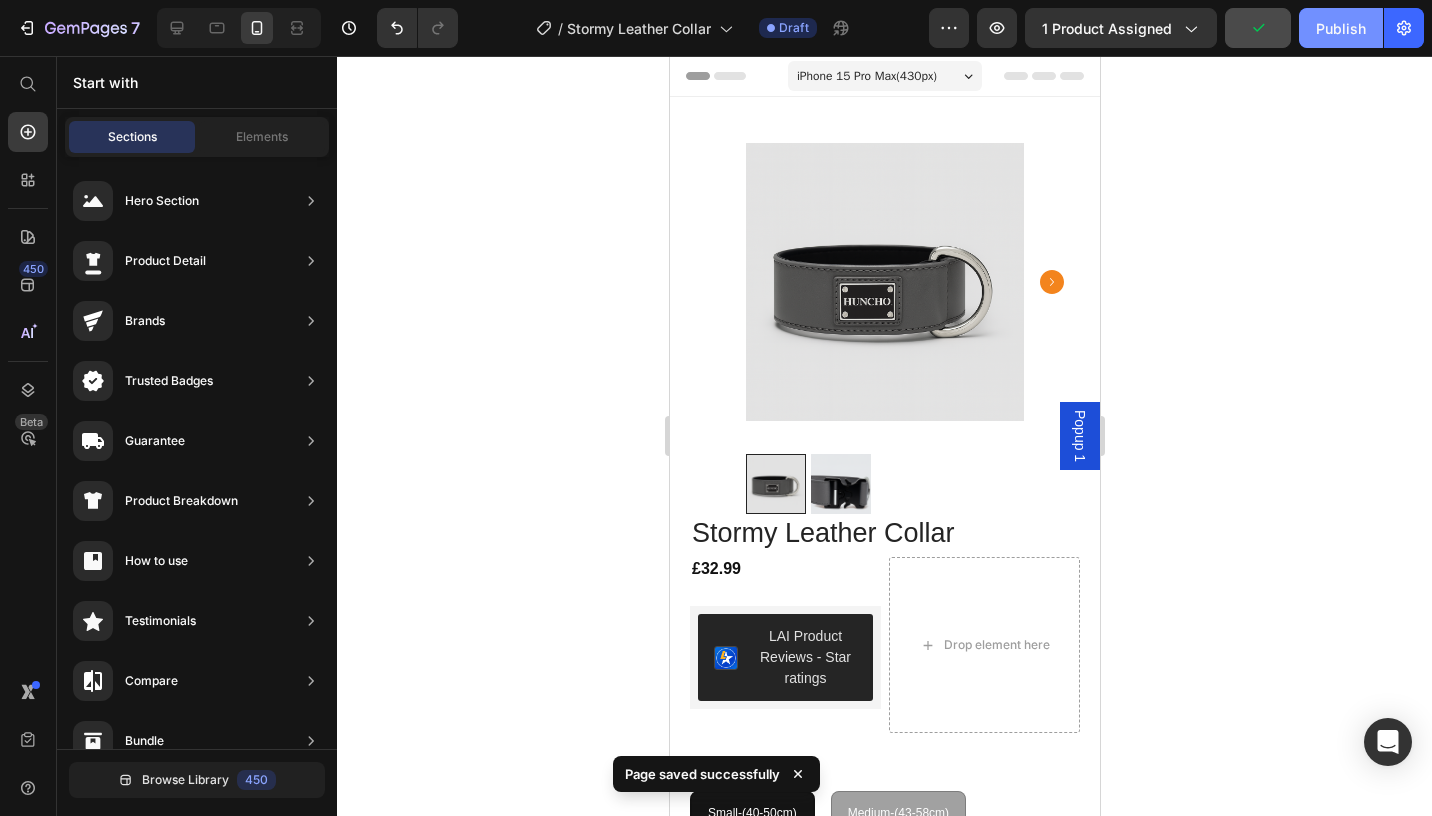 click on "Publish" at bounding box center (1341, 28) 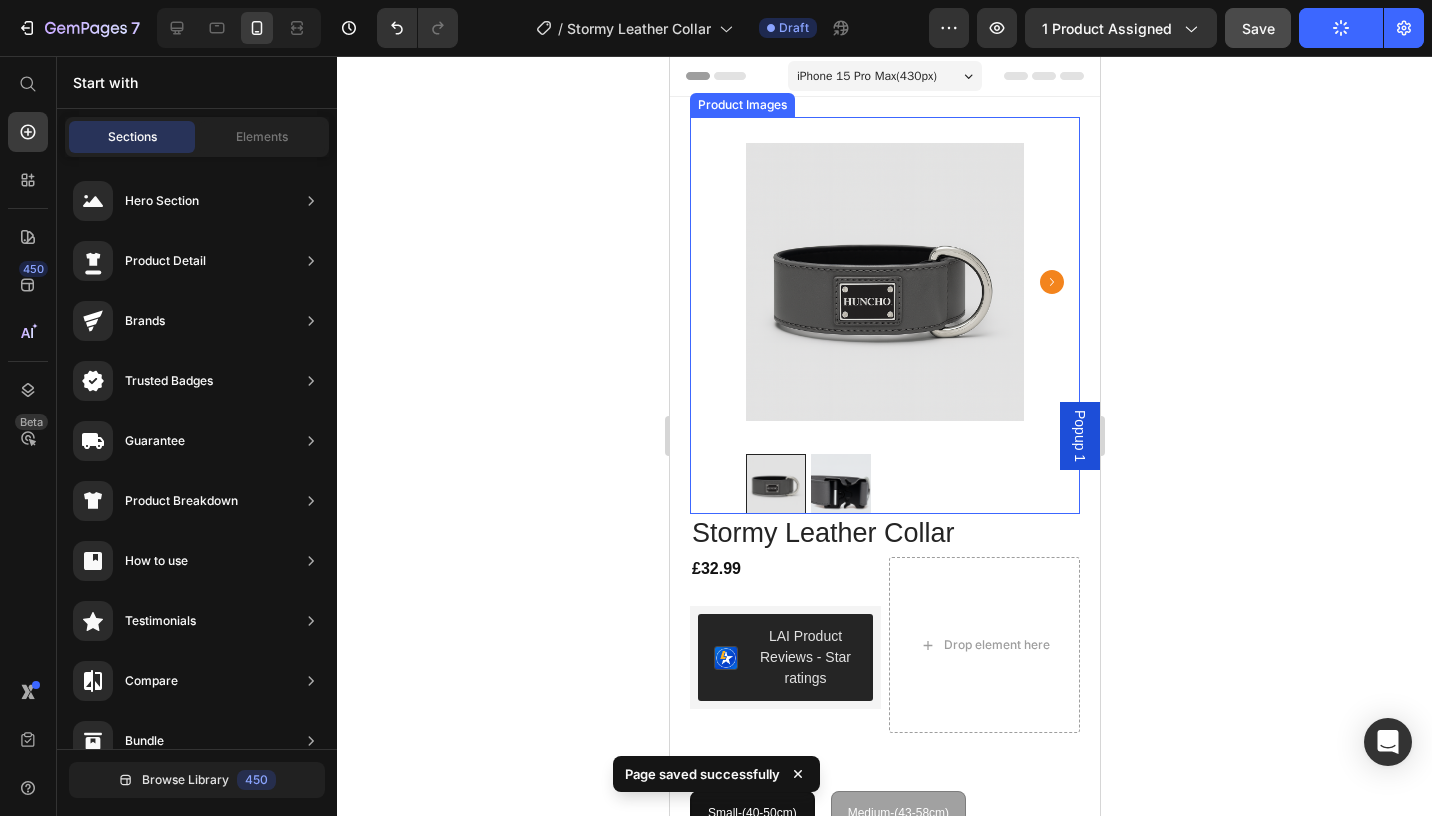 click 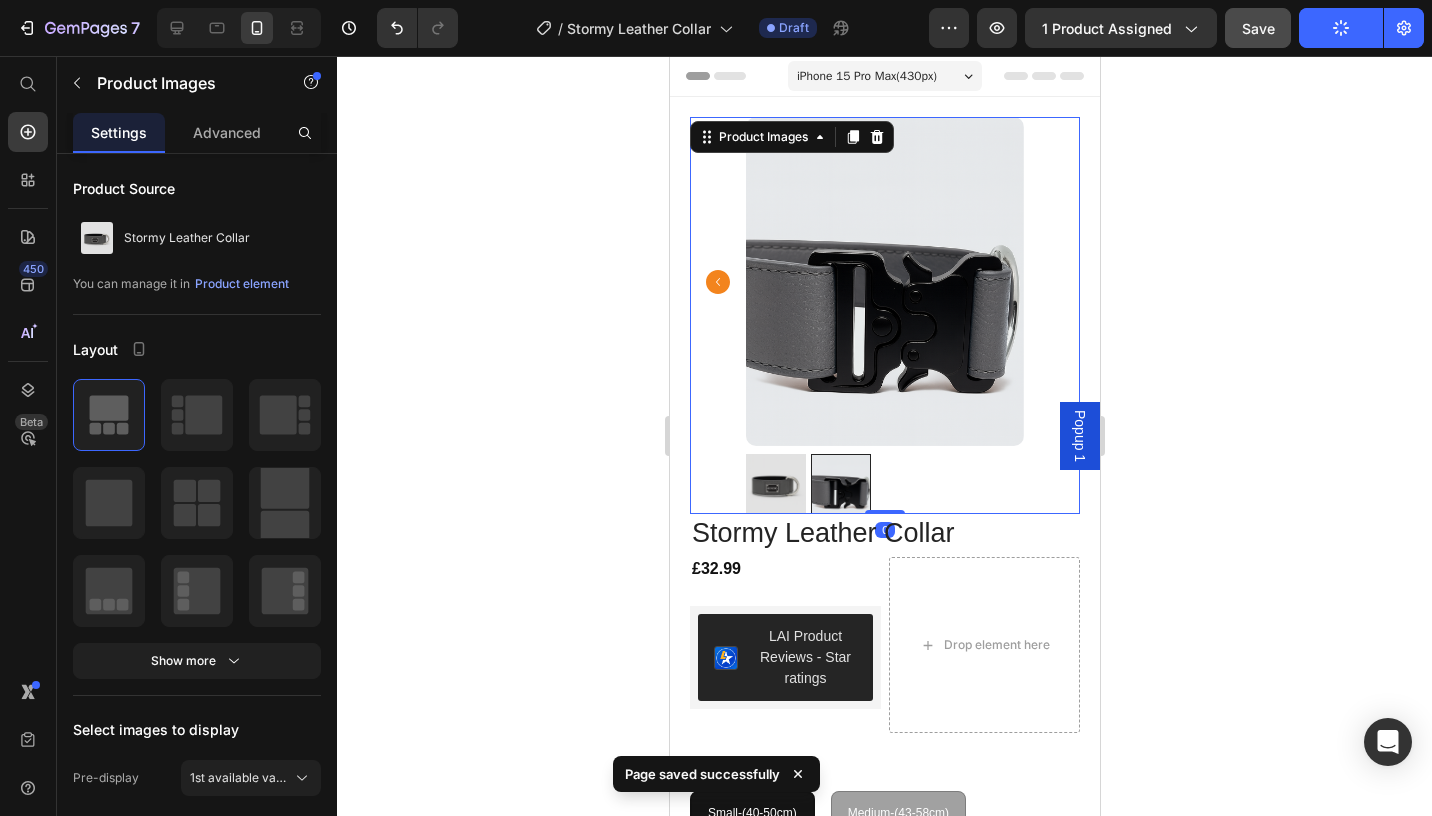 click at bounding box center [884, 281] 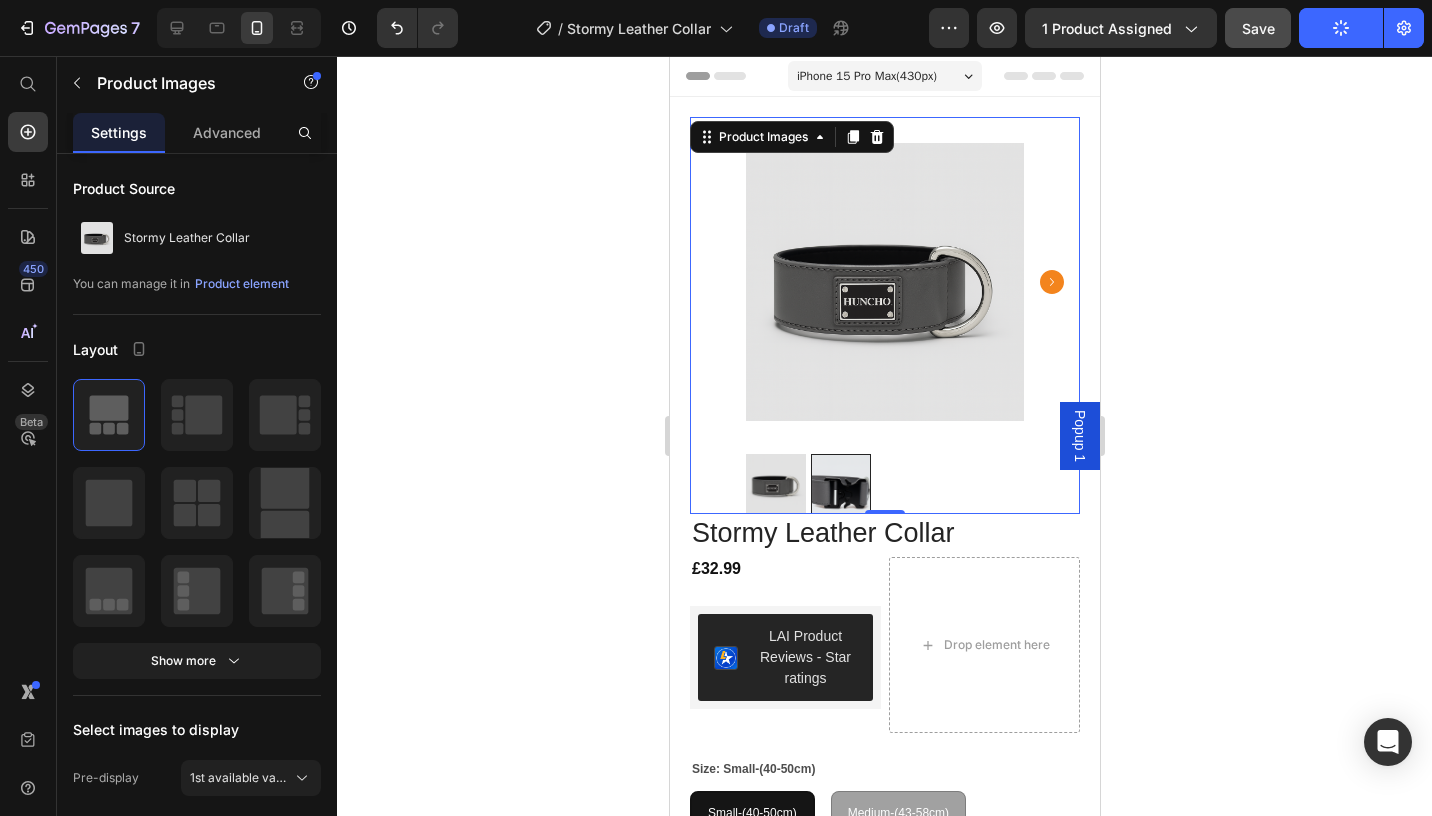 click at bounding box center (884, 281) 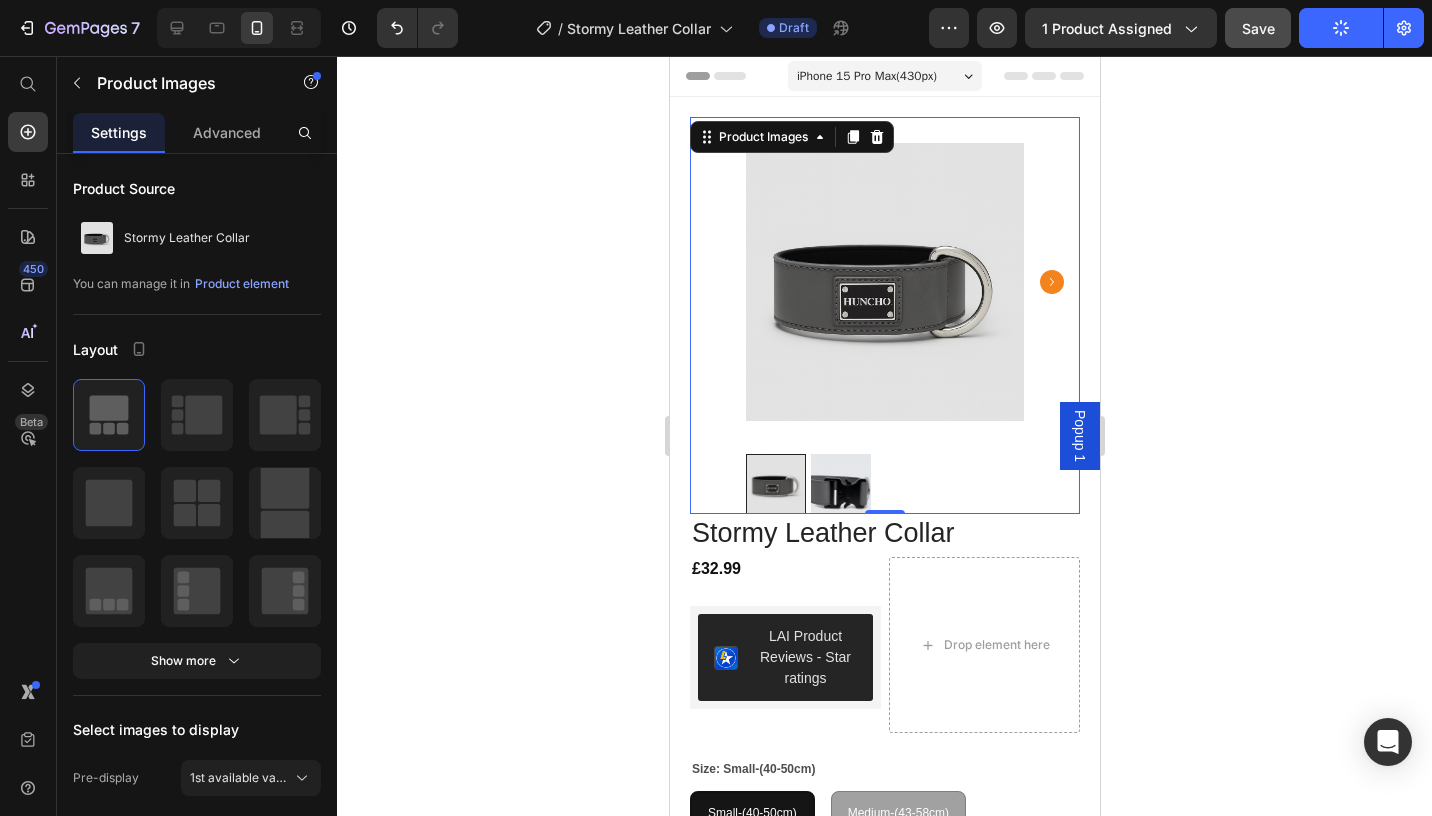 click at bounding box center [884, 281] 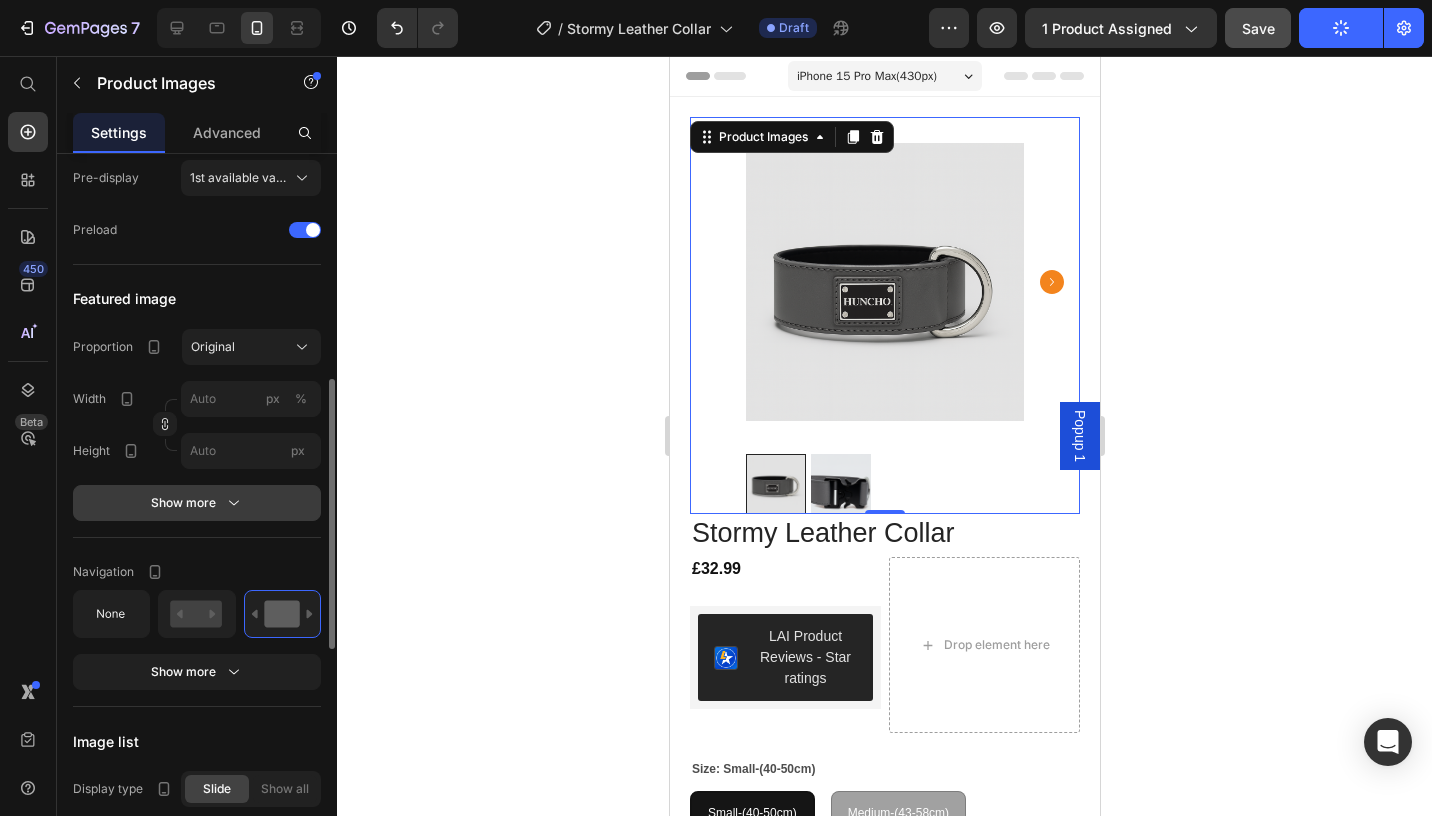 click on "Show more" at bounding box center (197, 503) 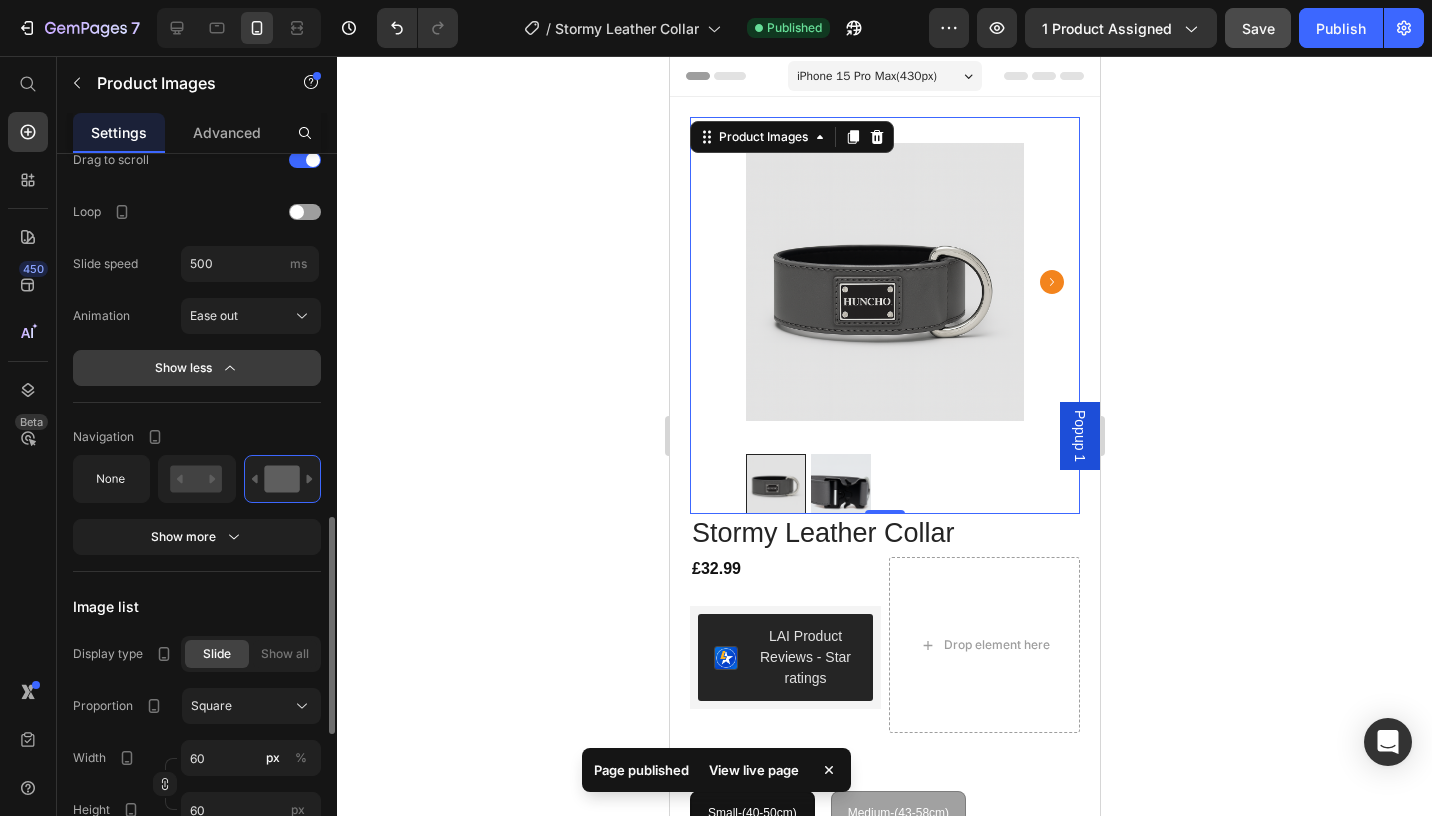 scroll, scrollTop: 1217, scrollLeft: 0, axis: vertical 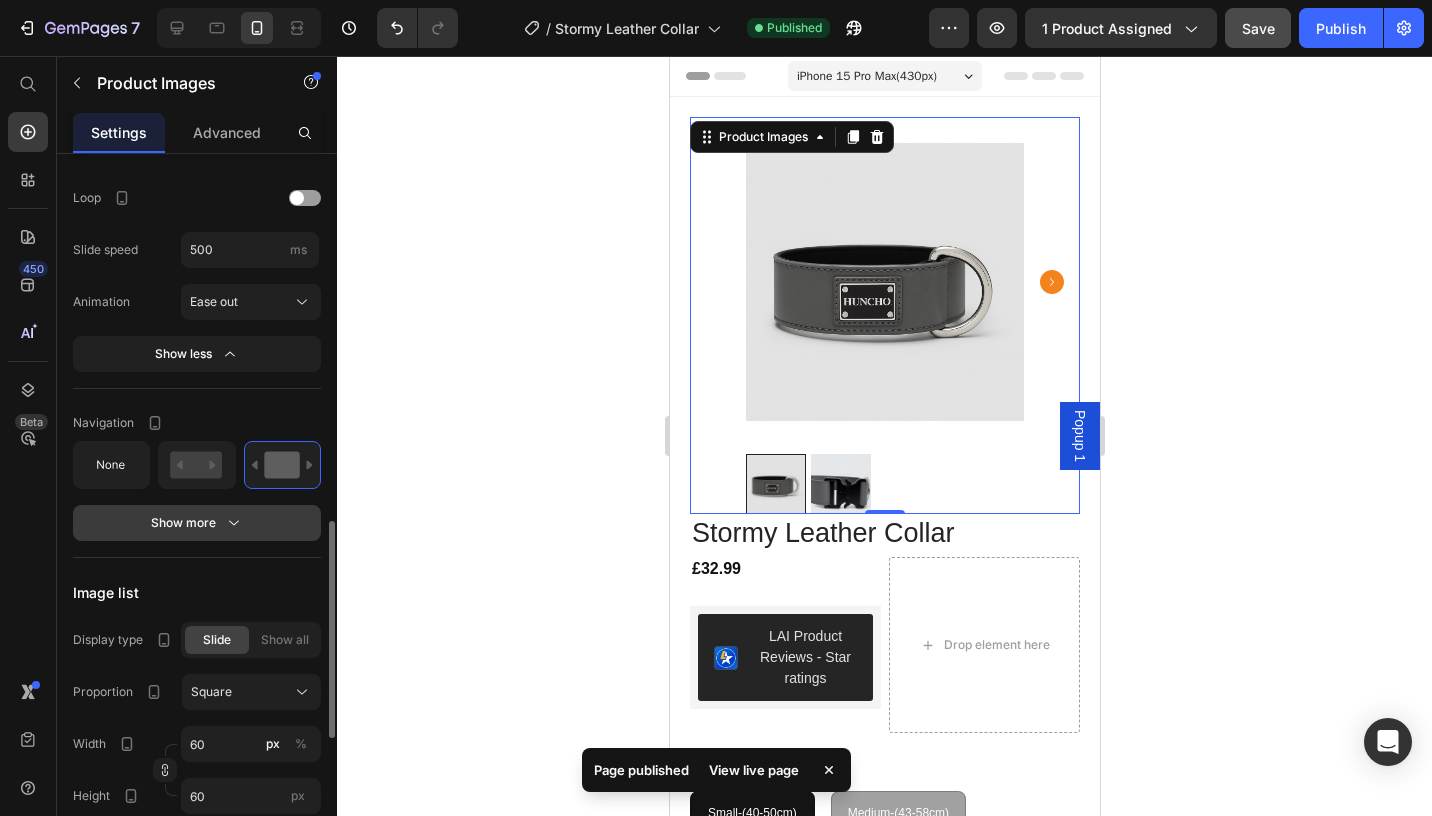 click on "Show more" at bounding box center (197, 523) 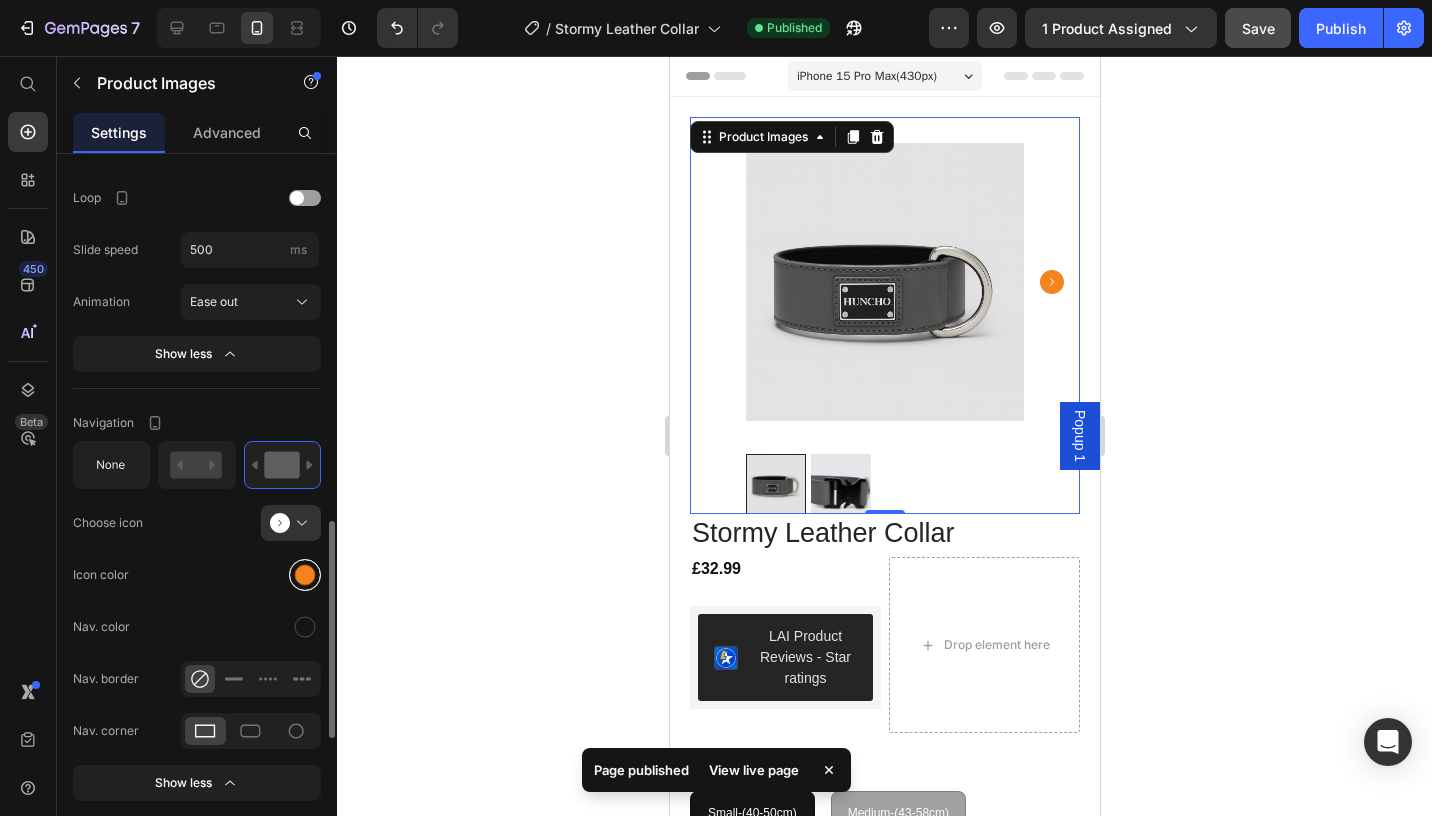 click at bounding box center [305, 575] 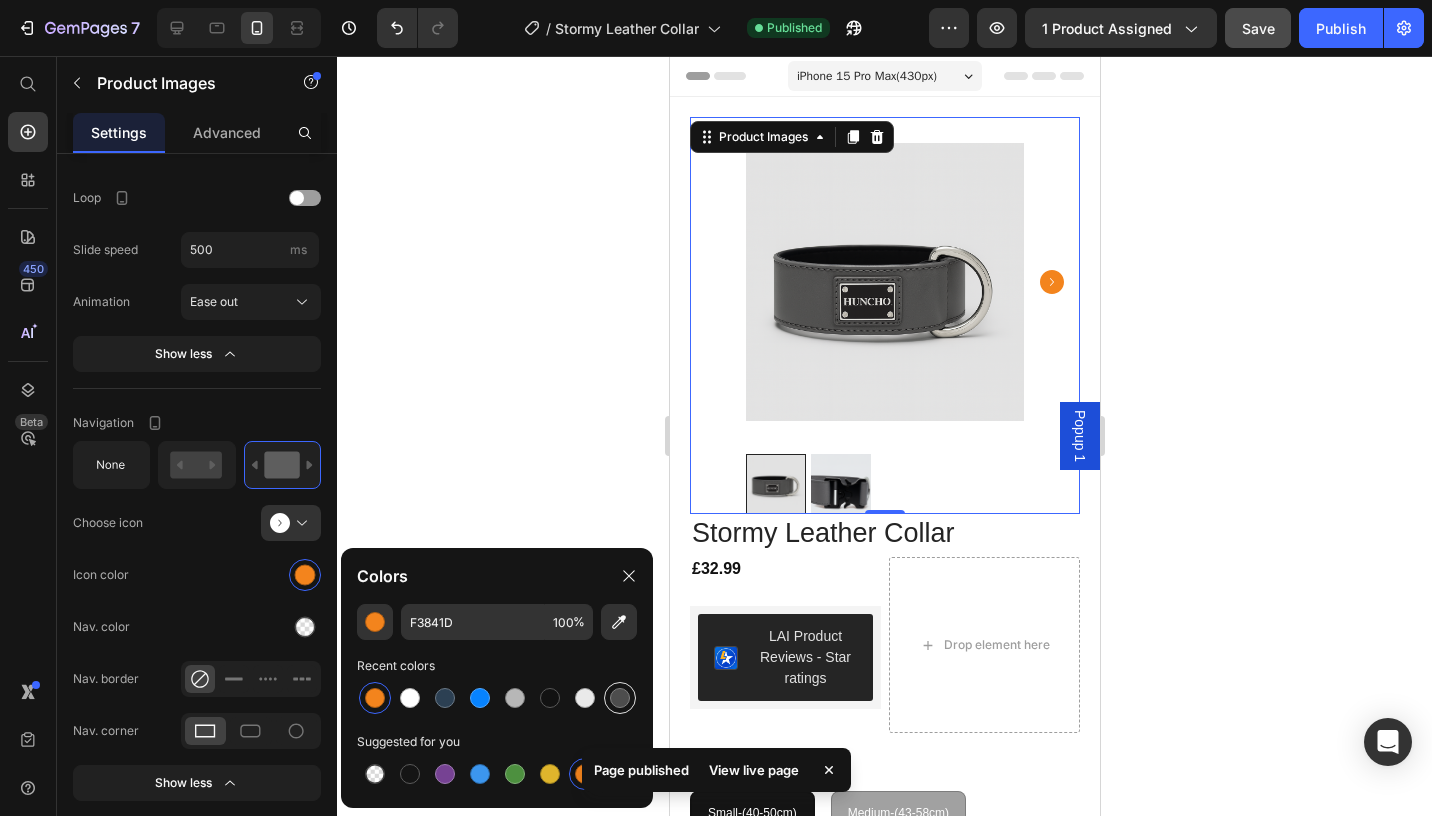 click at bounding box center (620, 698) 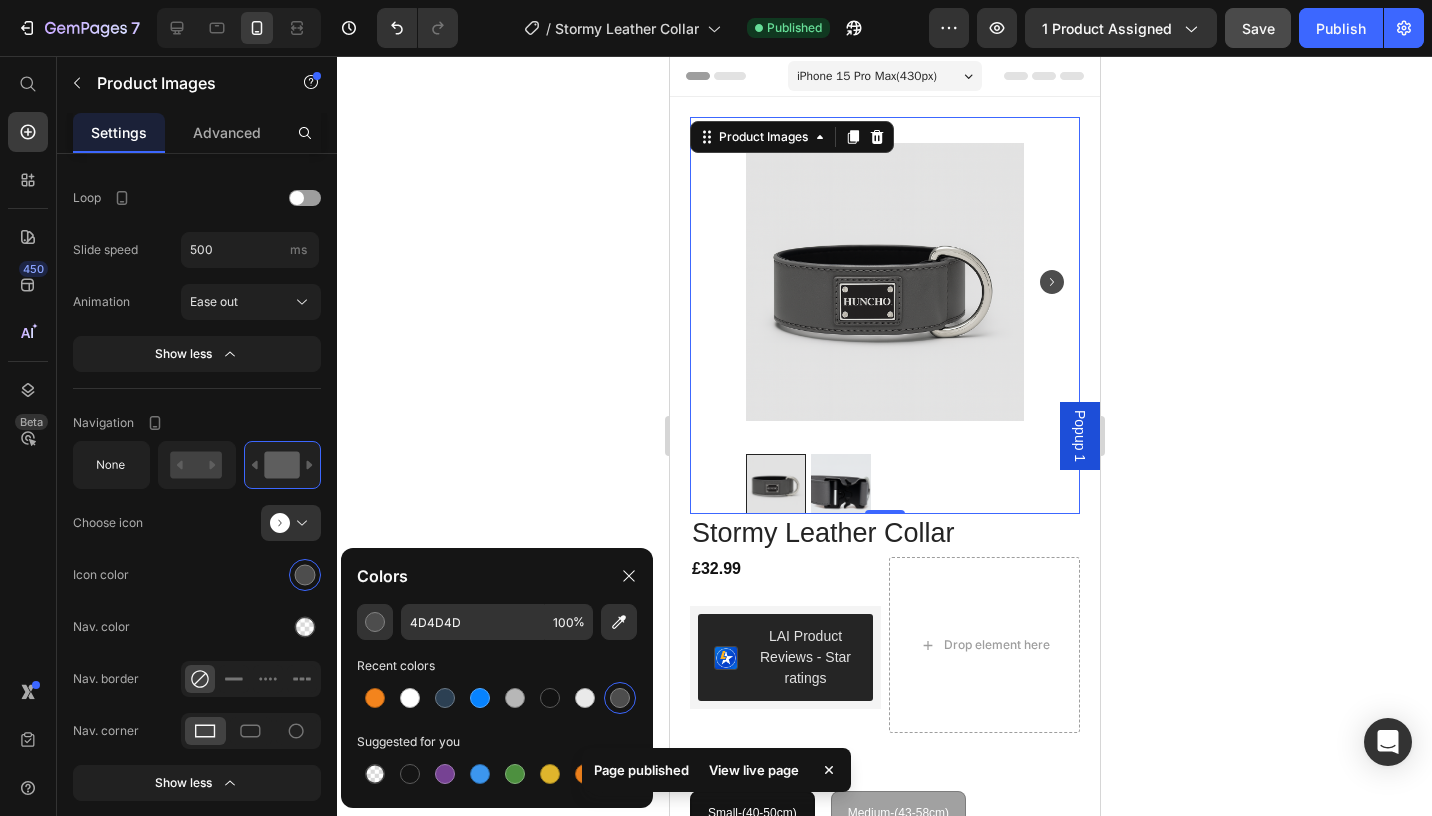 click 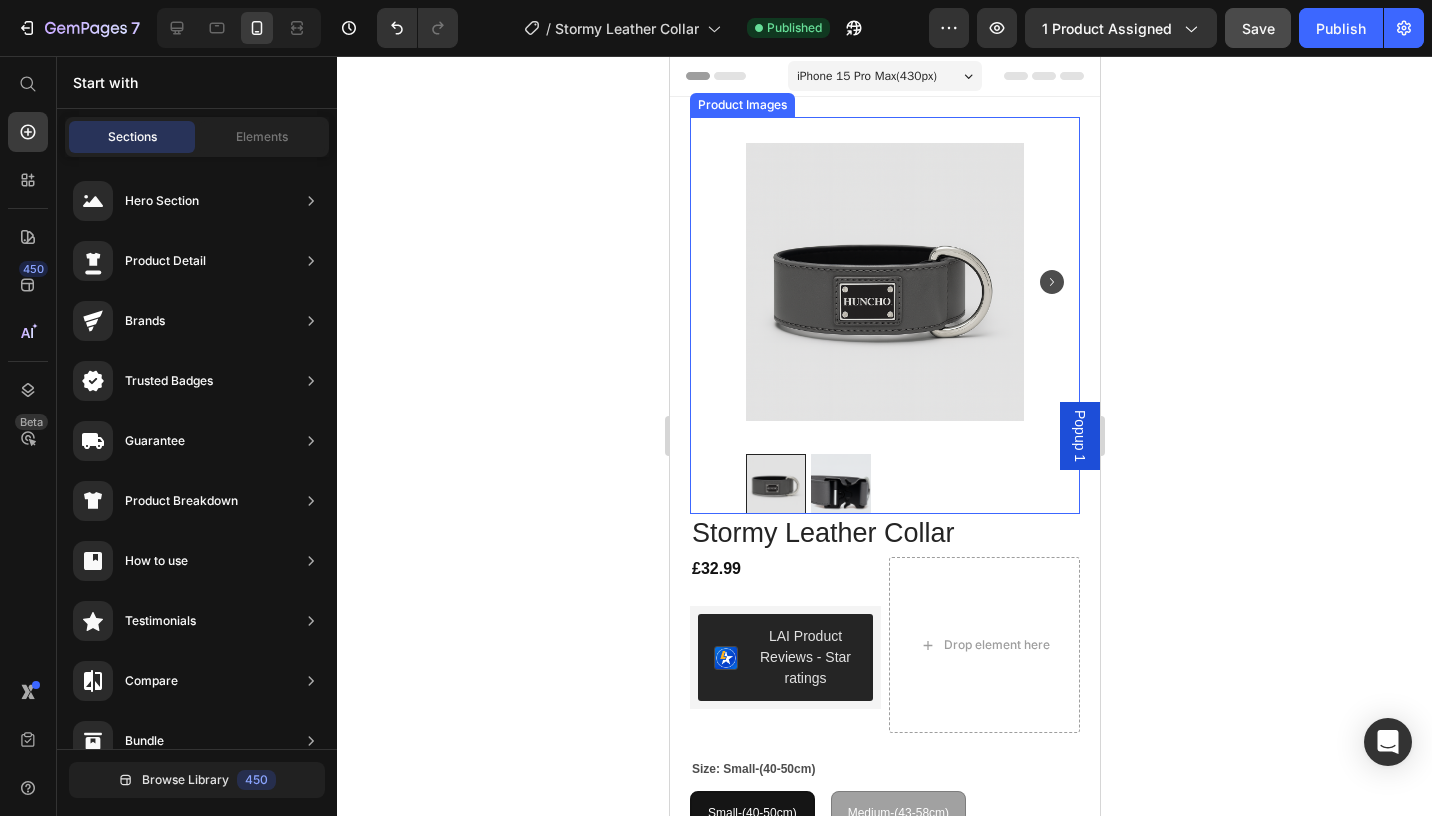 click at bounding box center [775, 484] 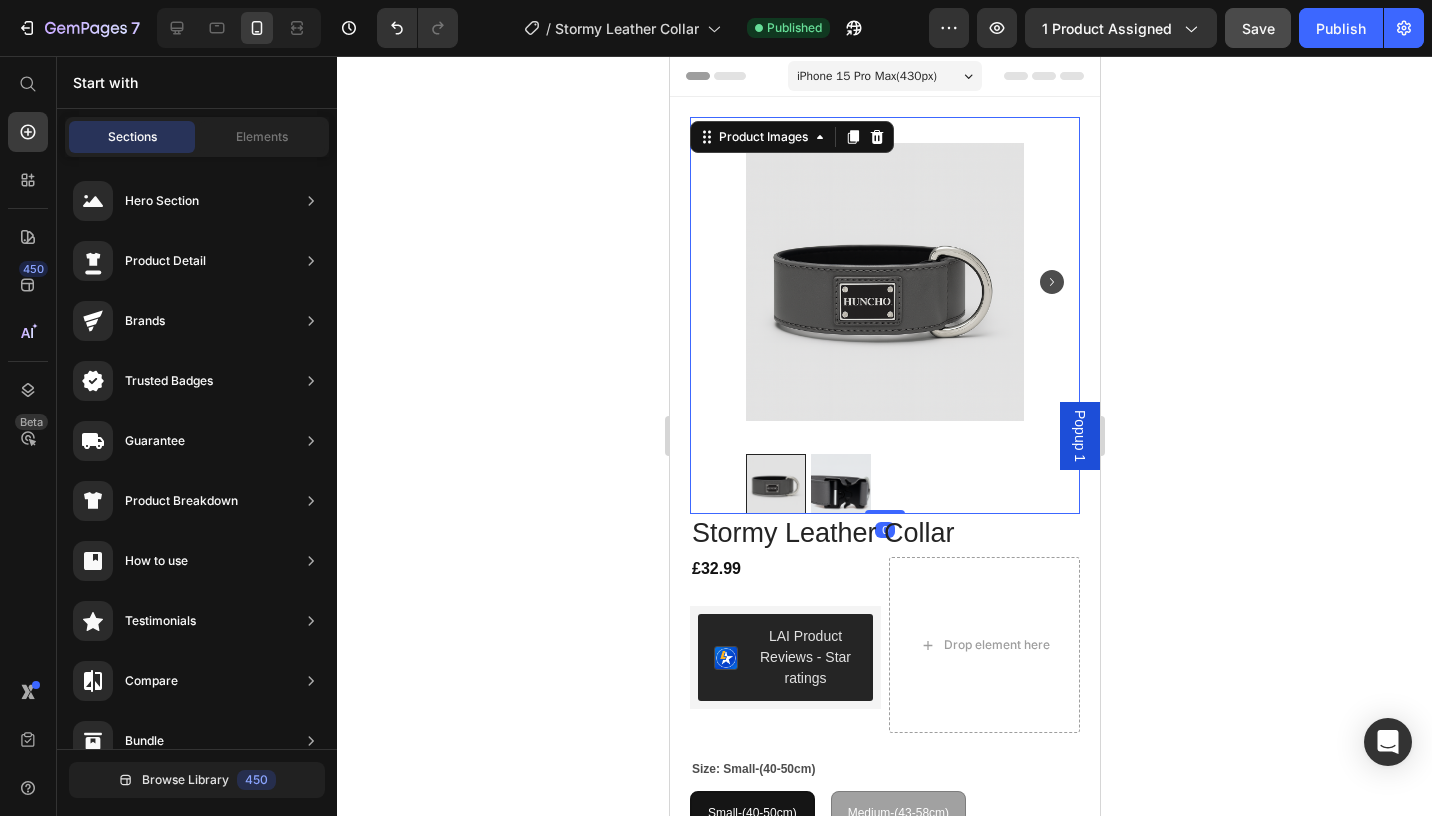 scroll, scrollTop: 1193, scrollLeft: 0, axis: vertical 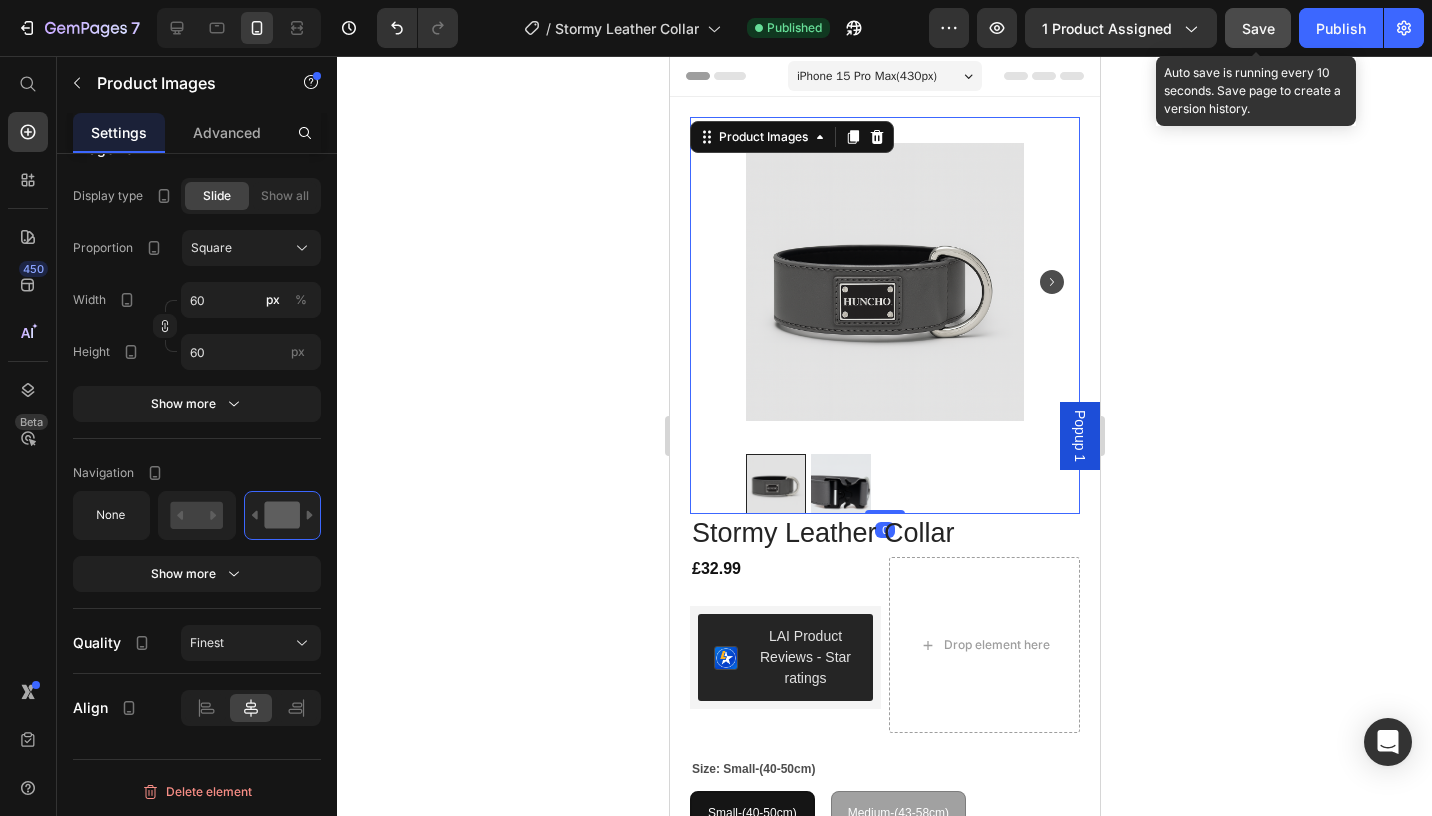 click on "Save" at bounding box center [1258, 28] 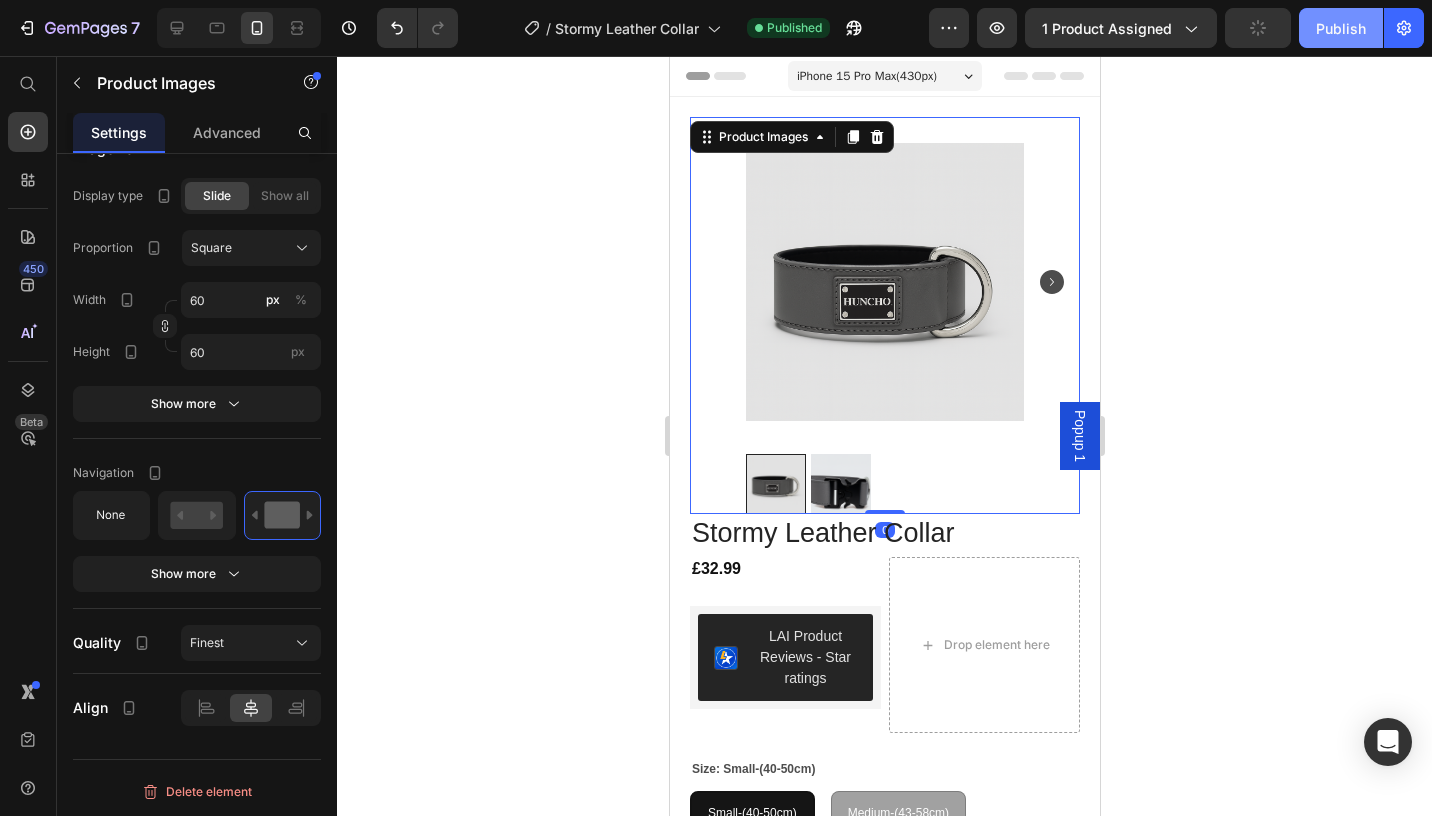 click on "Publish" at bounding box center (1341, 28) 